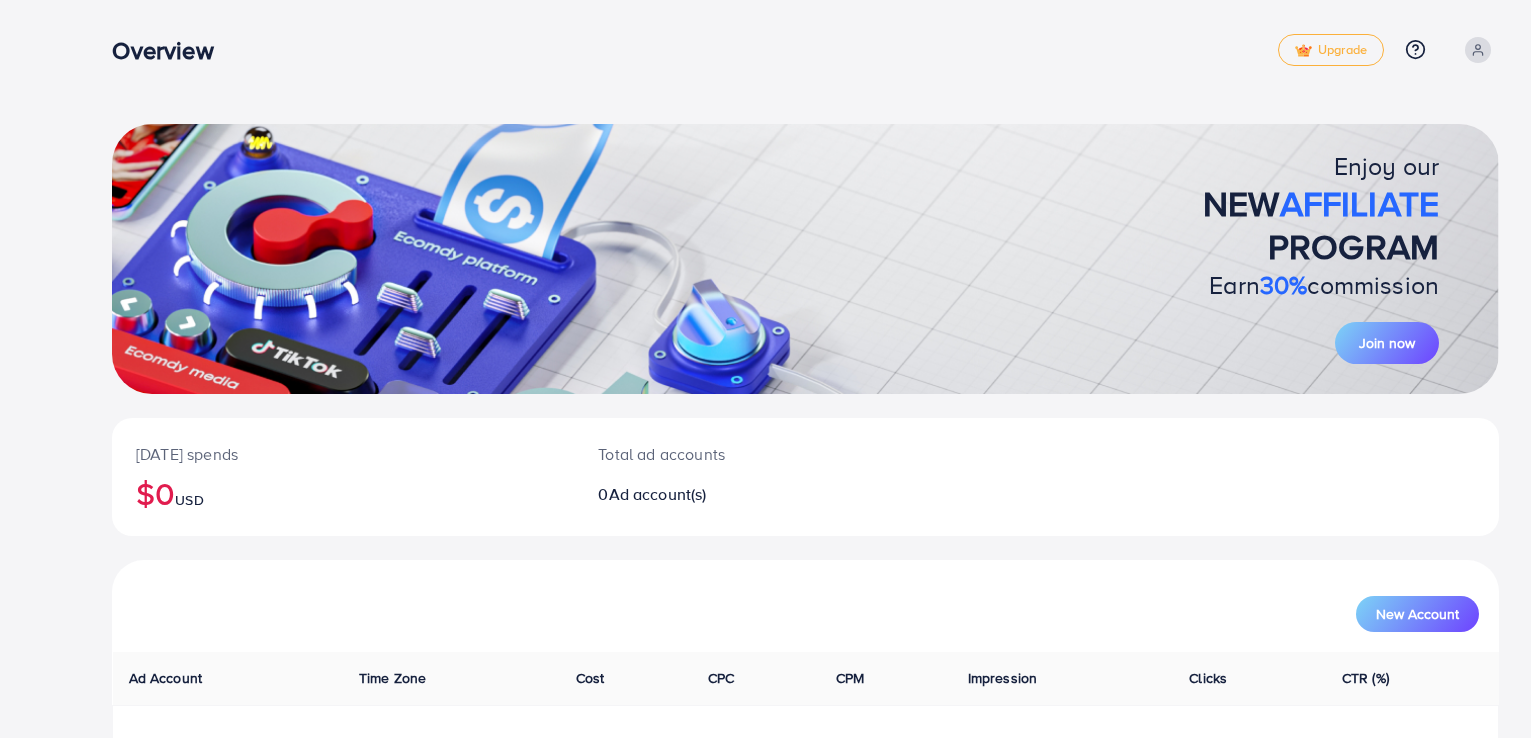 scroll, scrollTop: 0, scrollLeft: 0, axis: both 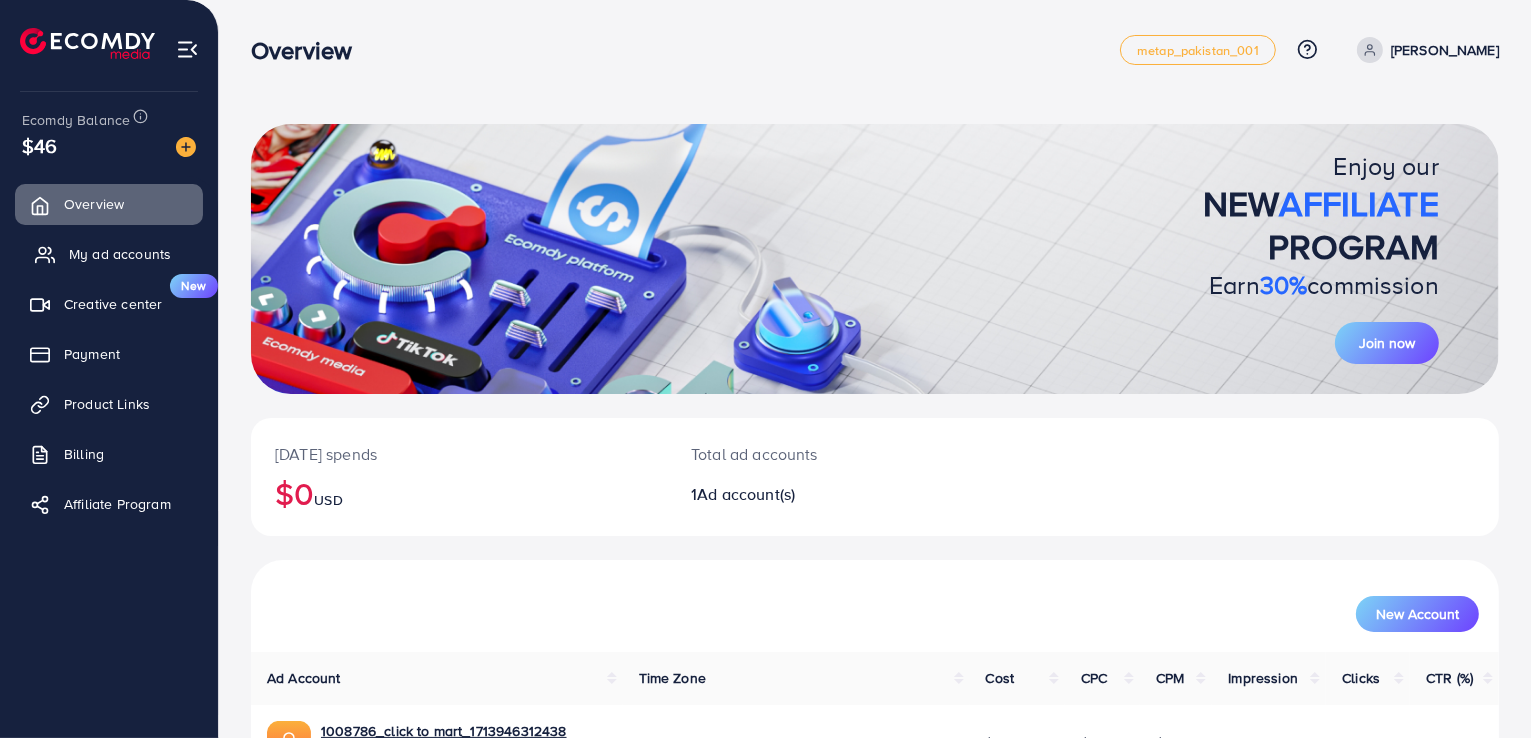 click on "My ad accounts" at bounding box center (120, 254) 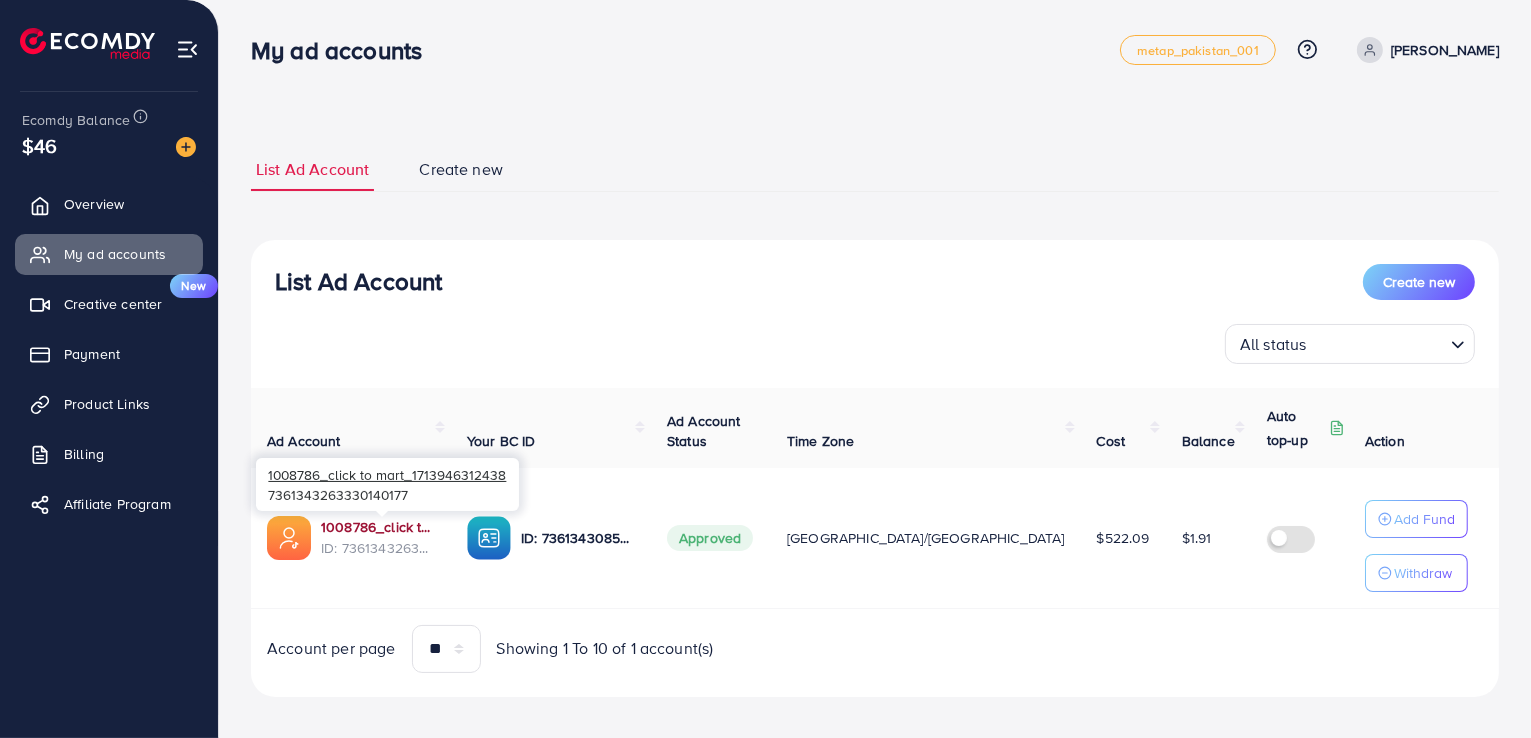 click on "1008786_click to mart_1713946312438" at bounding box center (378, 527) 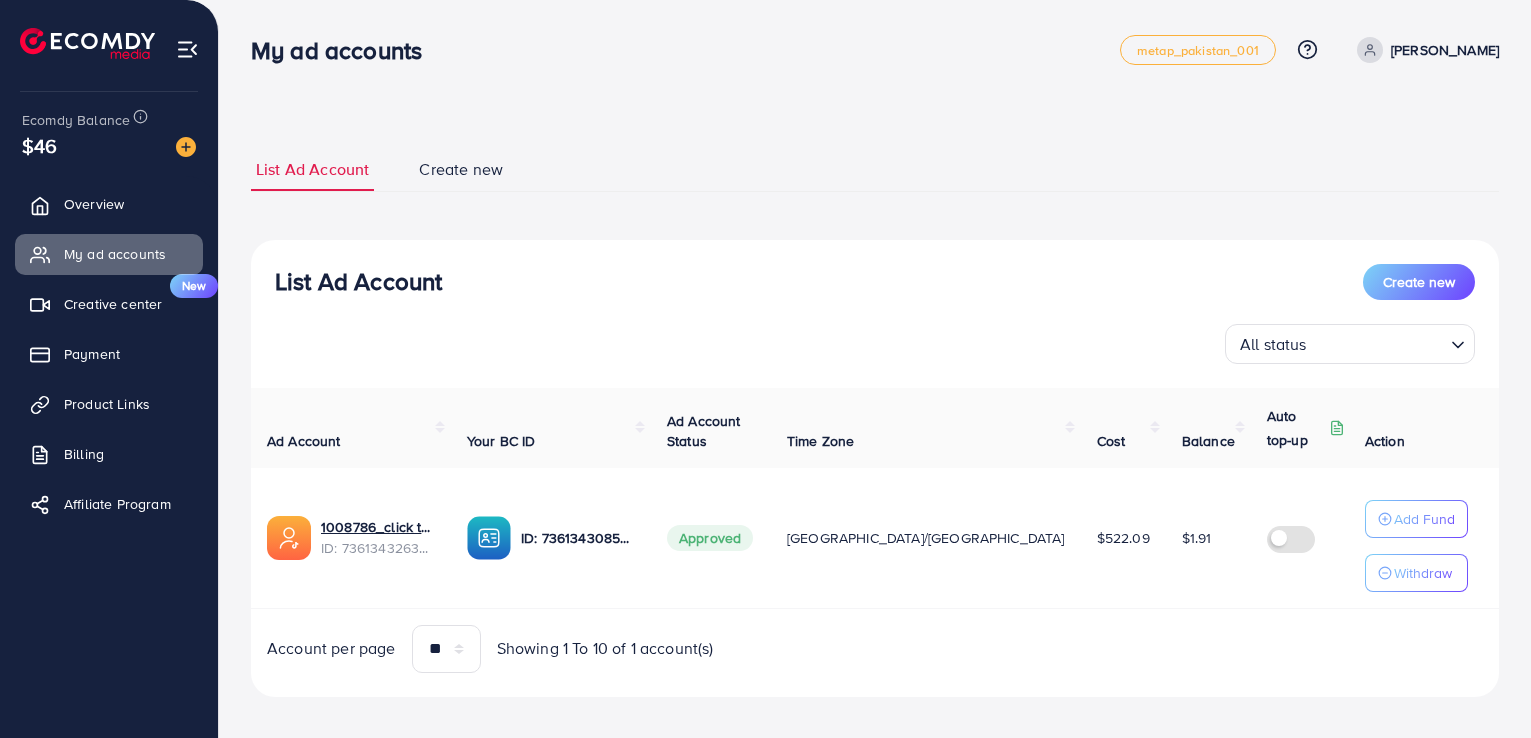 scroll, scrollTop: 0, scrollLeft: 0, axis: both 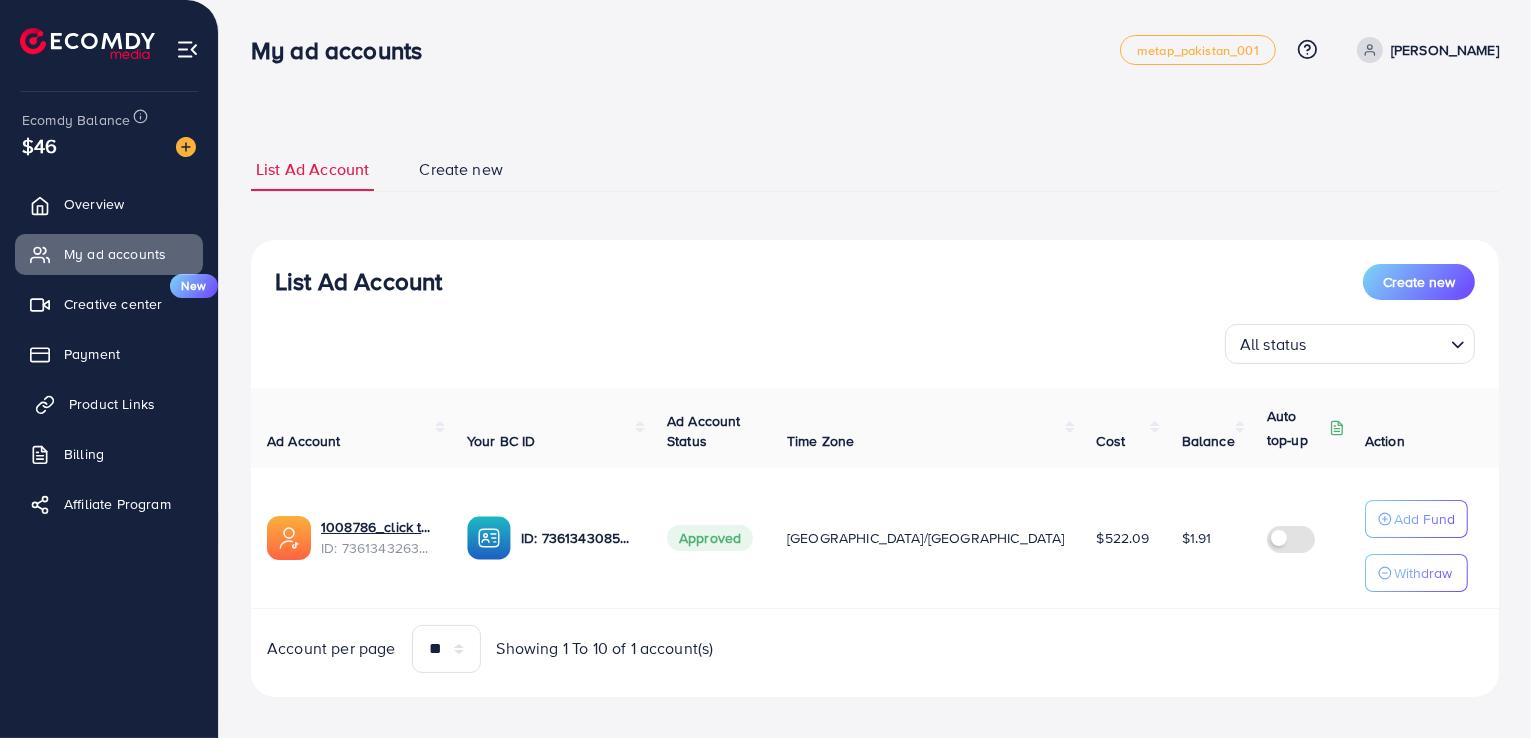 click on "Product Links" at bounding box center (109, 404) 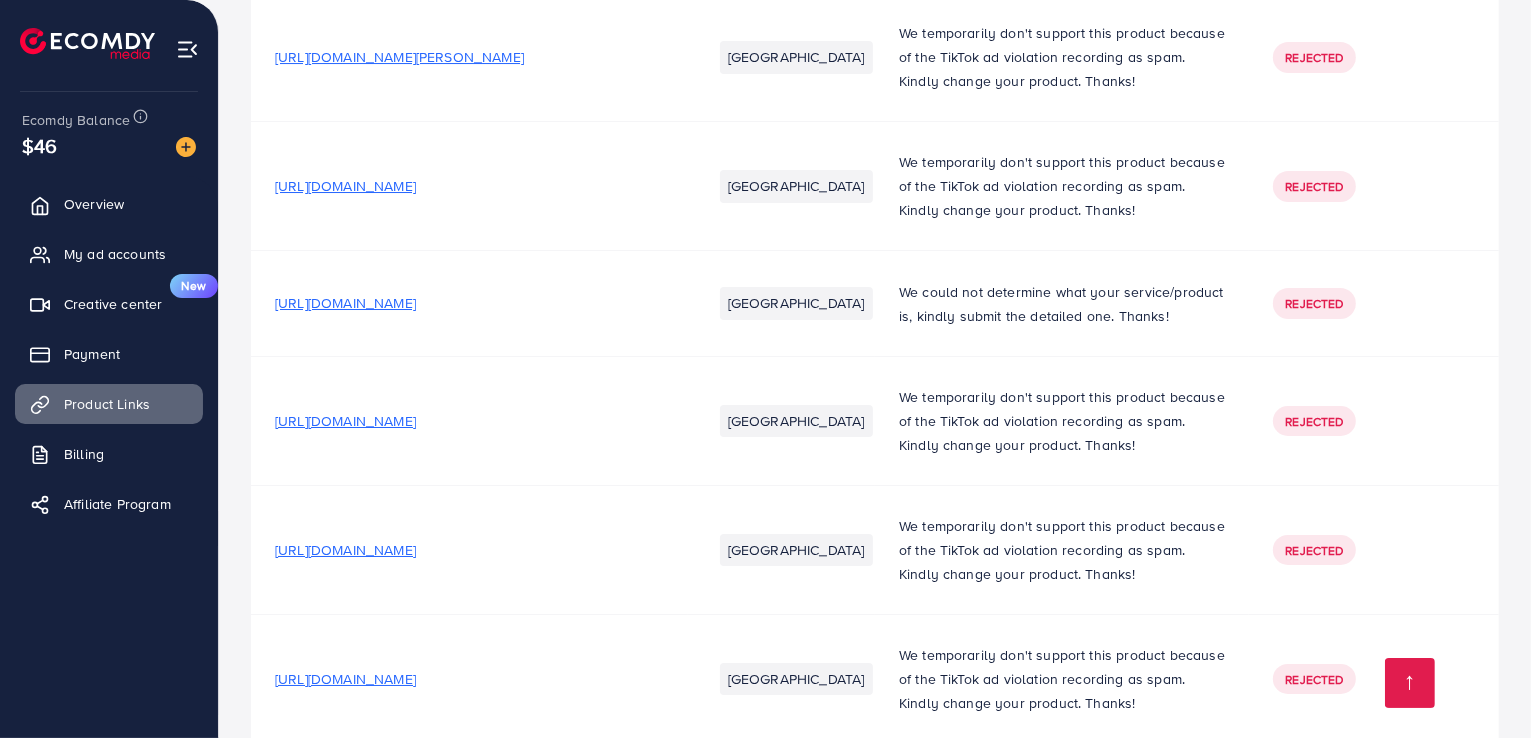 scroll, scrollTop: 7363, scrollLeft: 0, axis: vertical 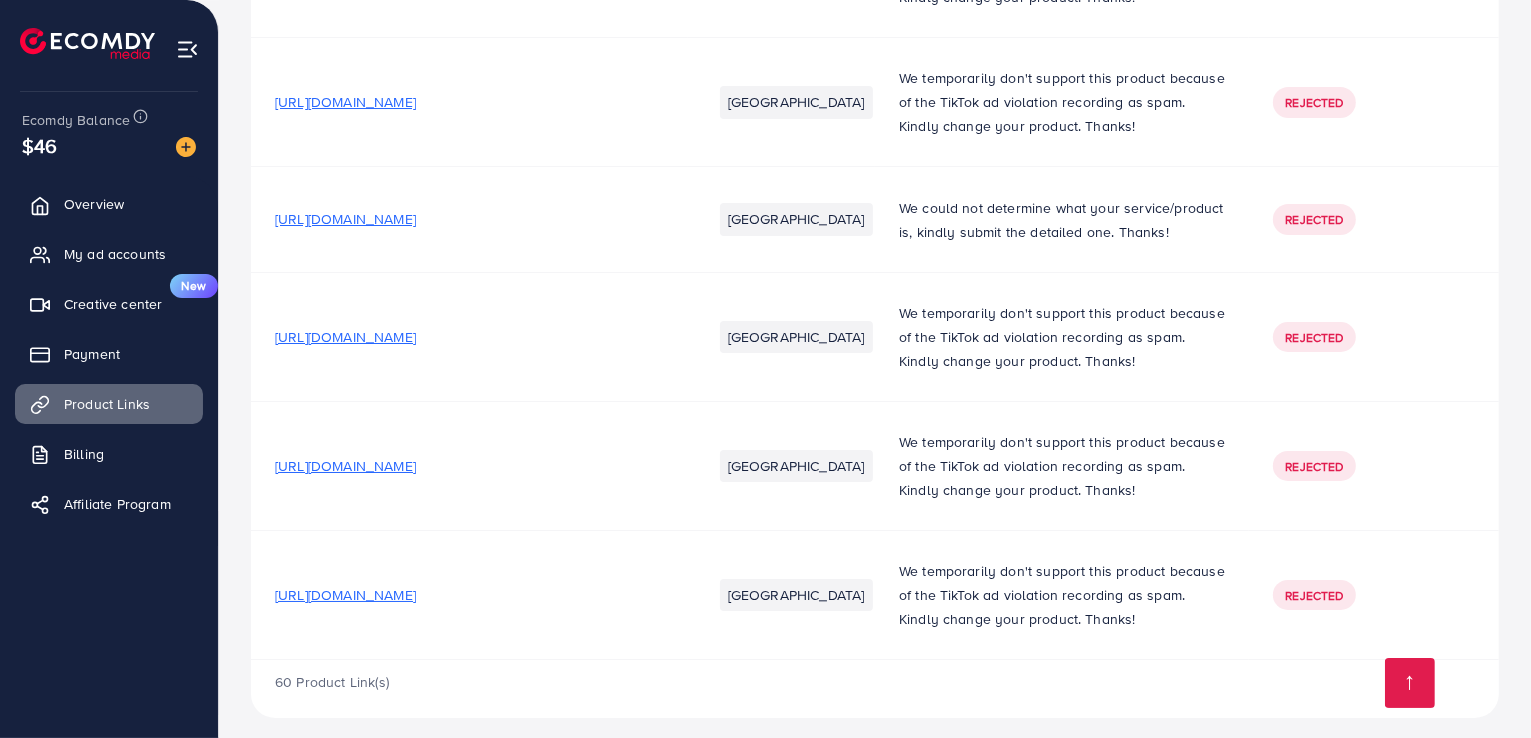 click on "https://00jubi-de.myshopify.com/products/10pcs-creative-snack-plates-spit-bone-dish-set?utm_source=copyToPasteBoard&utm_medium=product-links&utm_content=web" at bounding box center (345, 466) 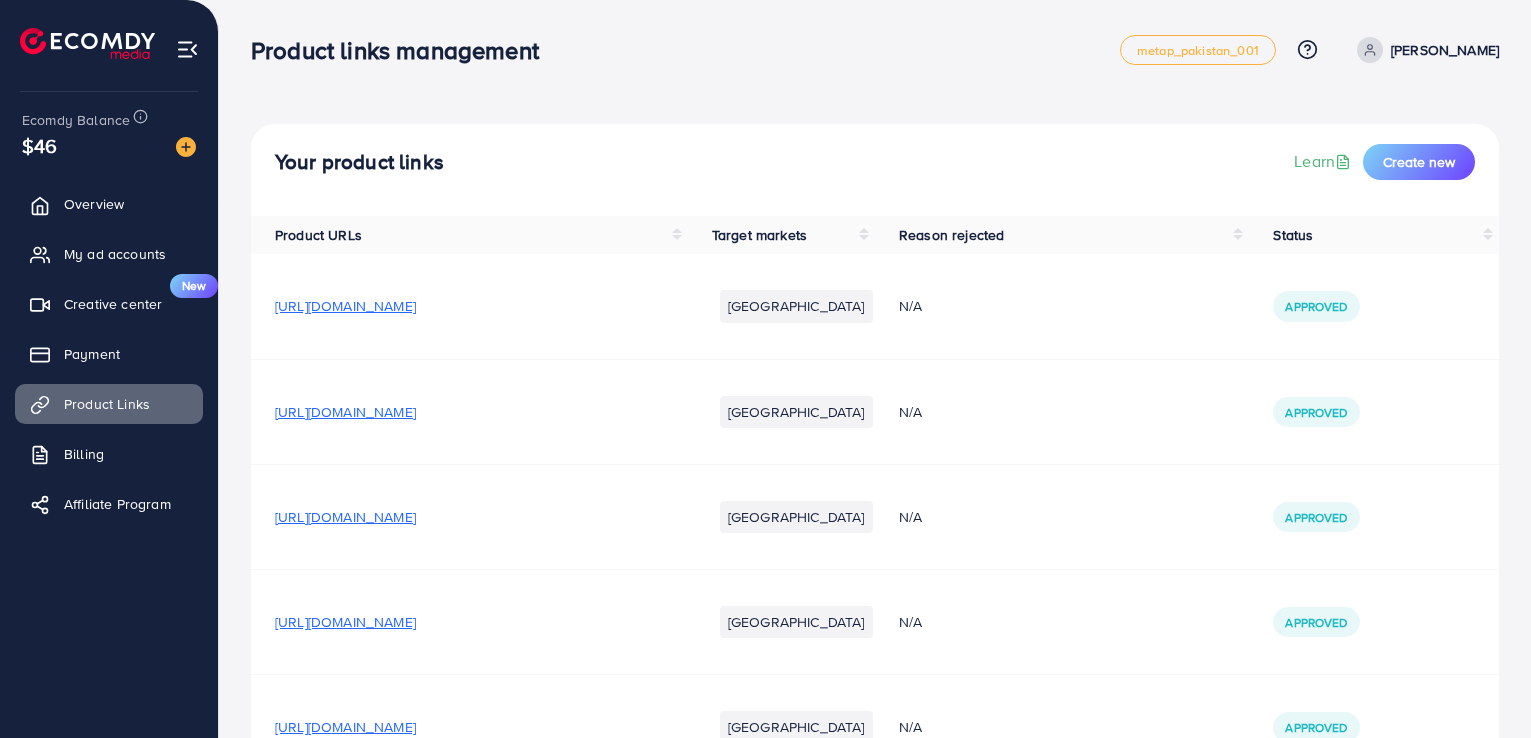 scroll, scrollTop: 0, scrollLeft: 0, axis: both 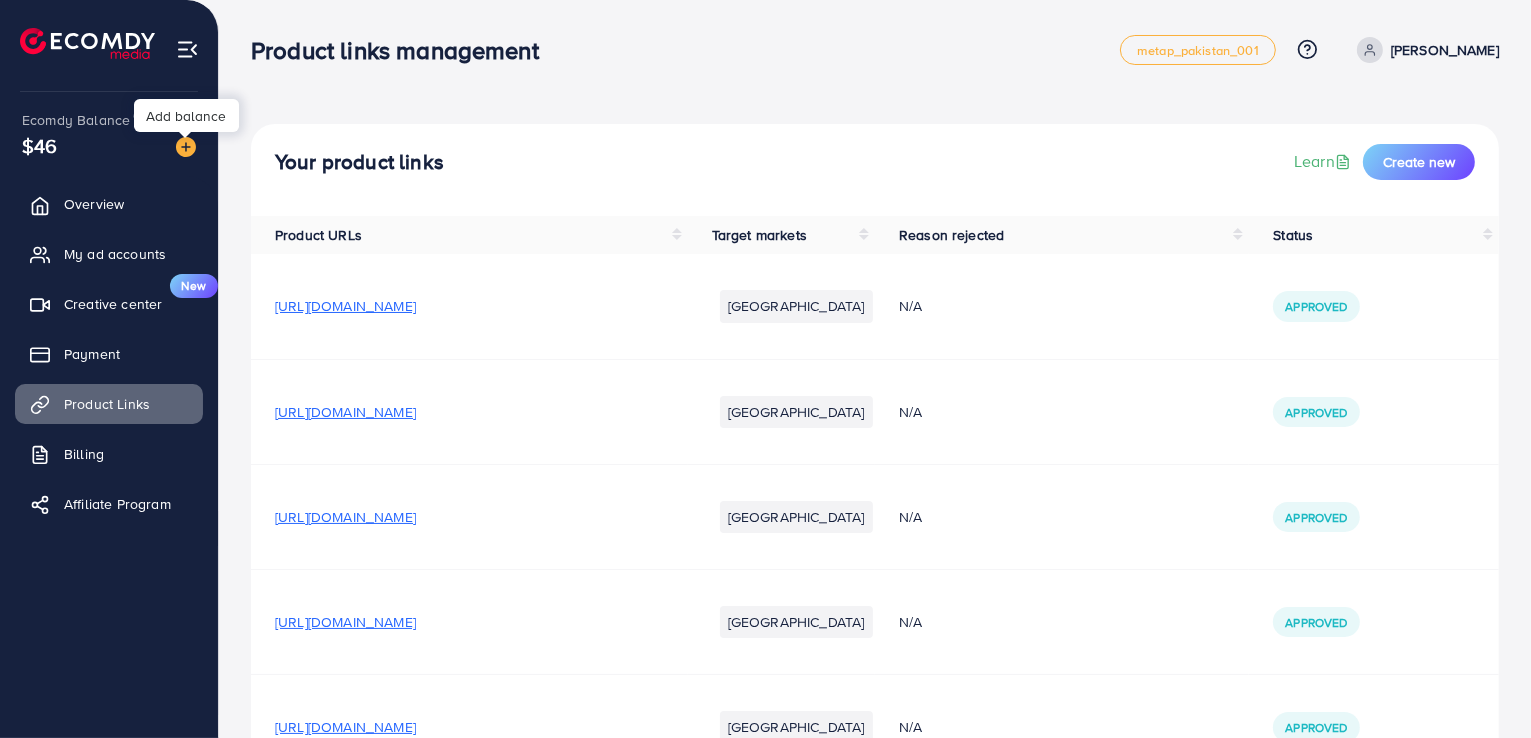 click at bounding box center (185, 135) 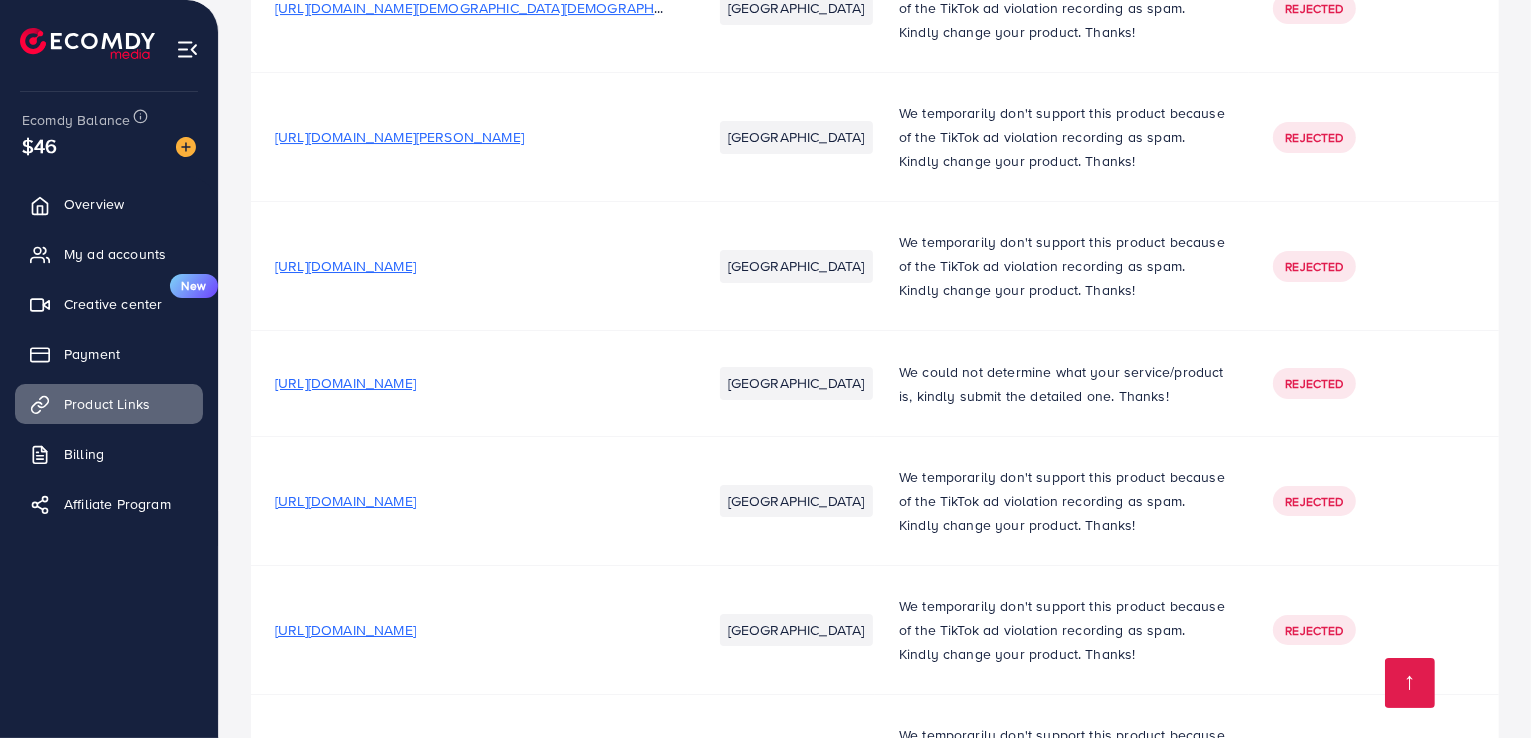 scroll, scrollTop: 7363, scrollLeft: 0, axis: vertical 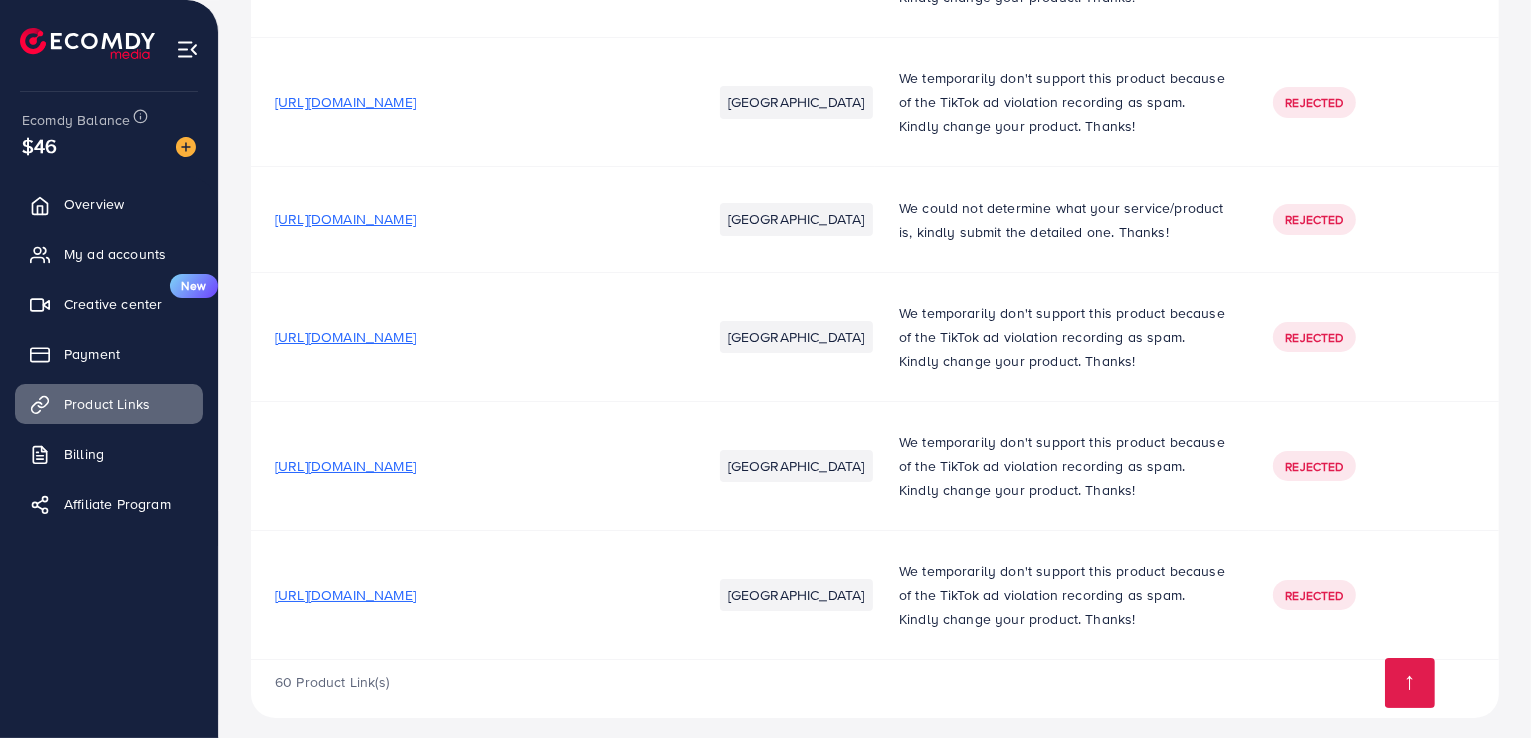 click on "[URL][DOMAIN_NAME]" at bounding box center [345, 466] 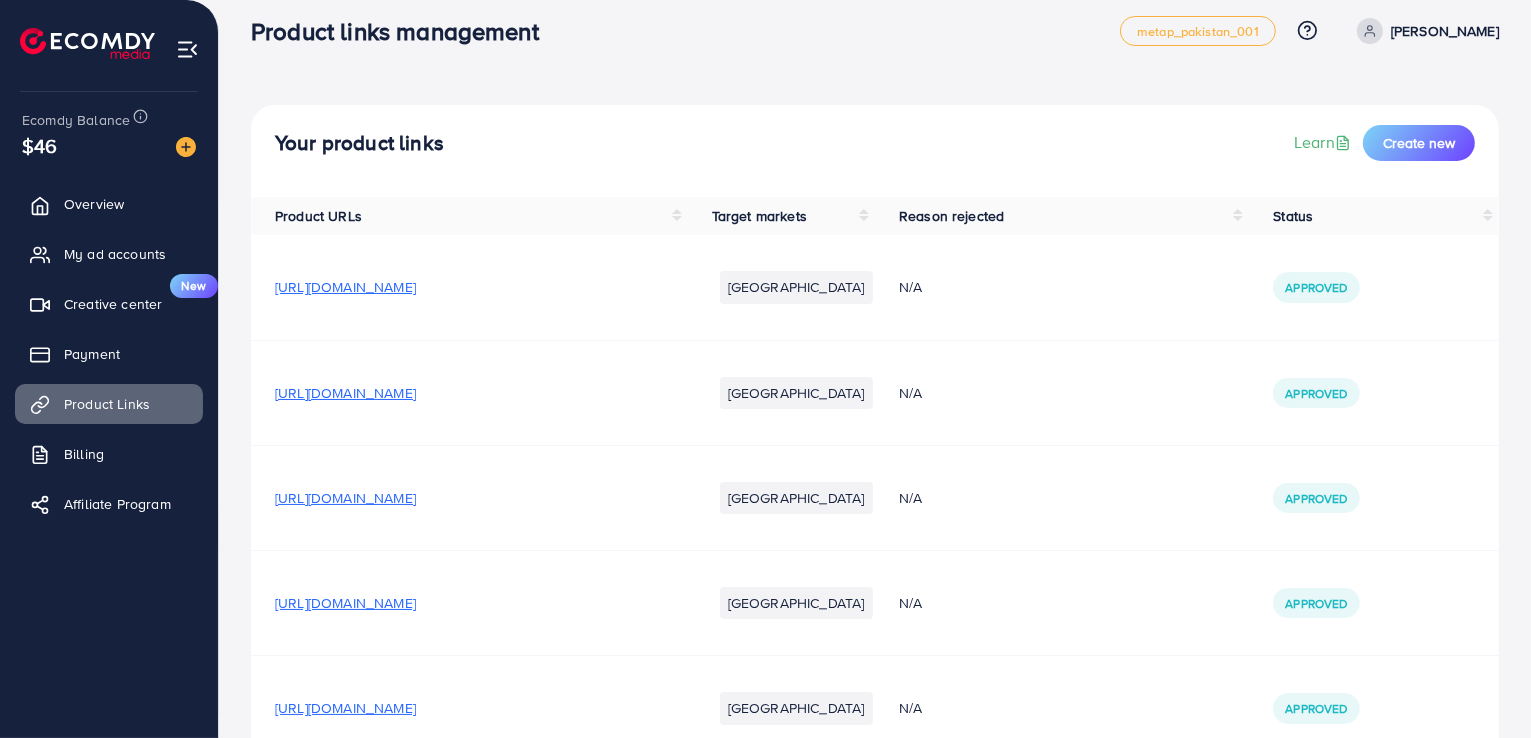 scroll, scrollTop: 0, scrollLeft: 0, axis: both 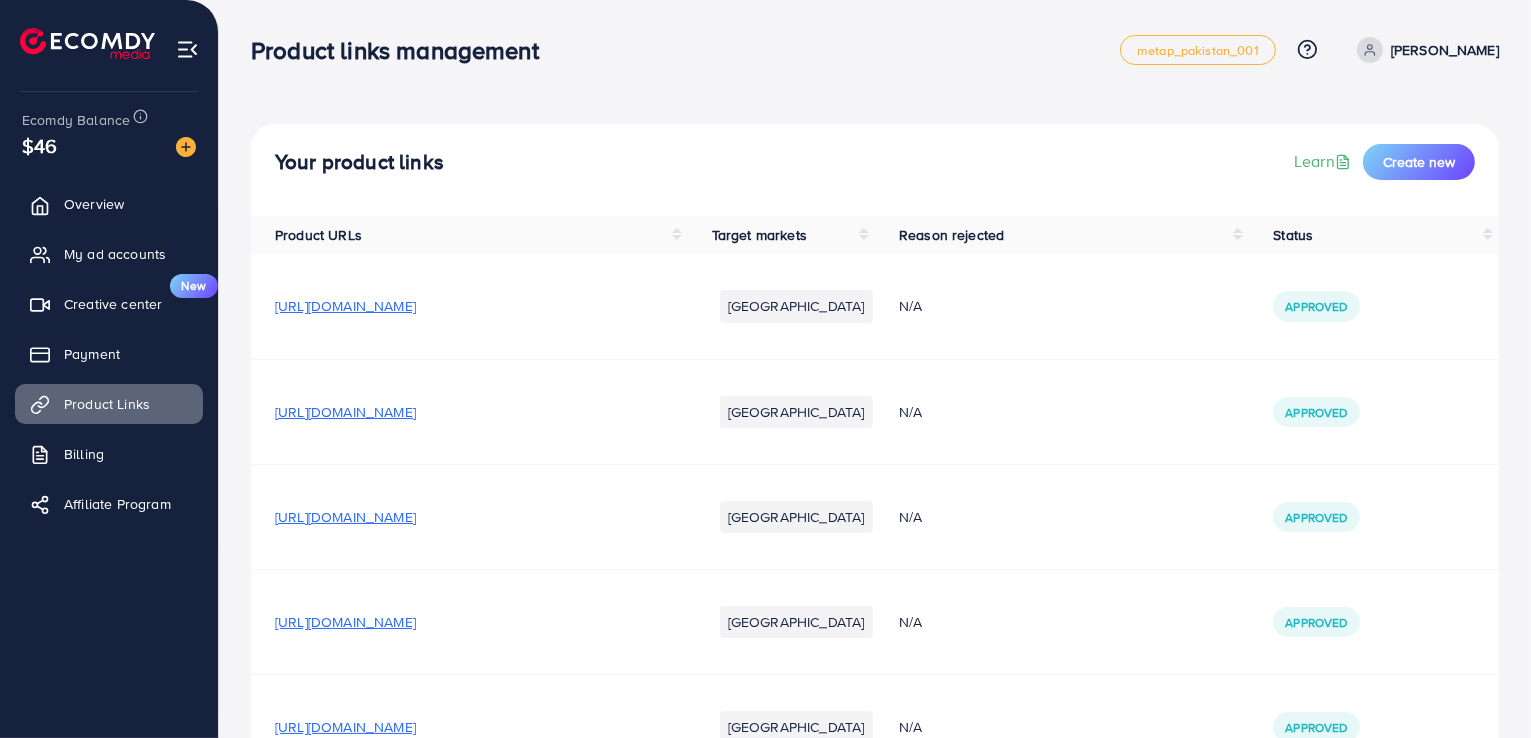 click on "Your product links   Learn   Create new" at bounding box center [875, 170] 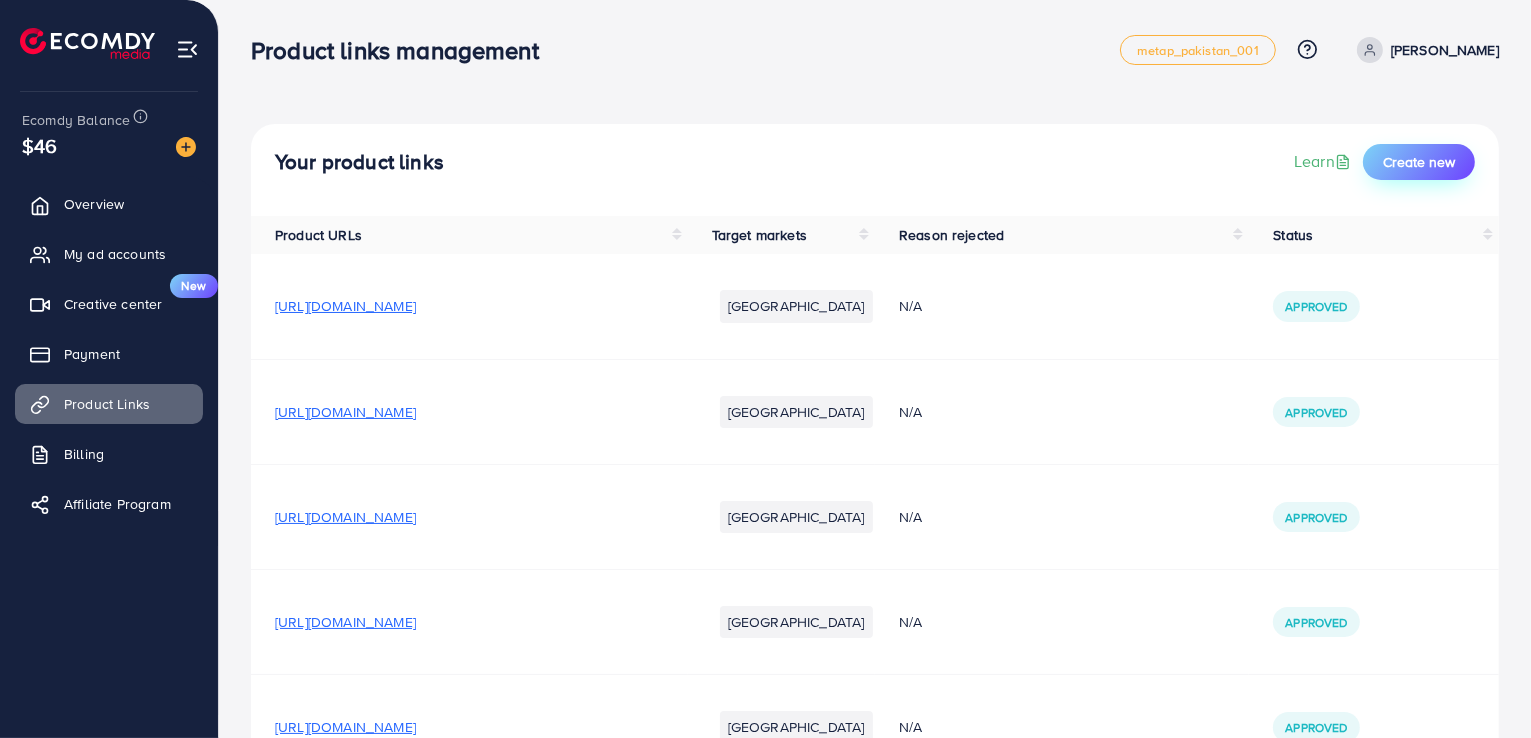 click on "Create new" at bounding box center [1419, 162] 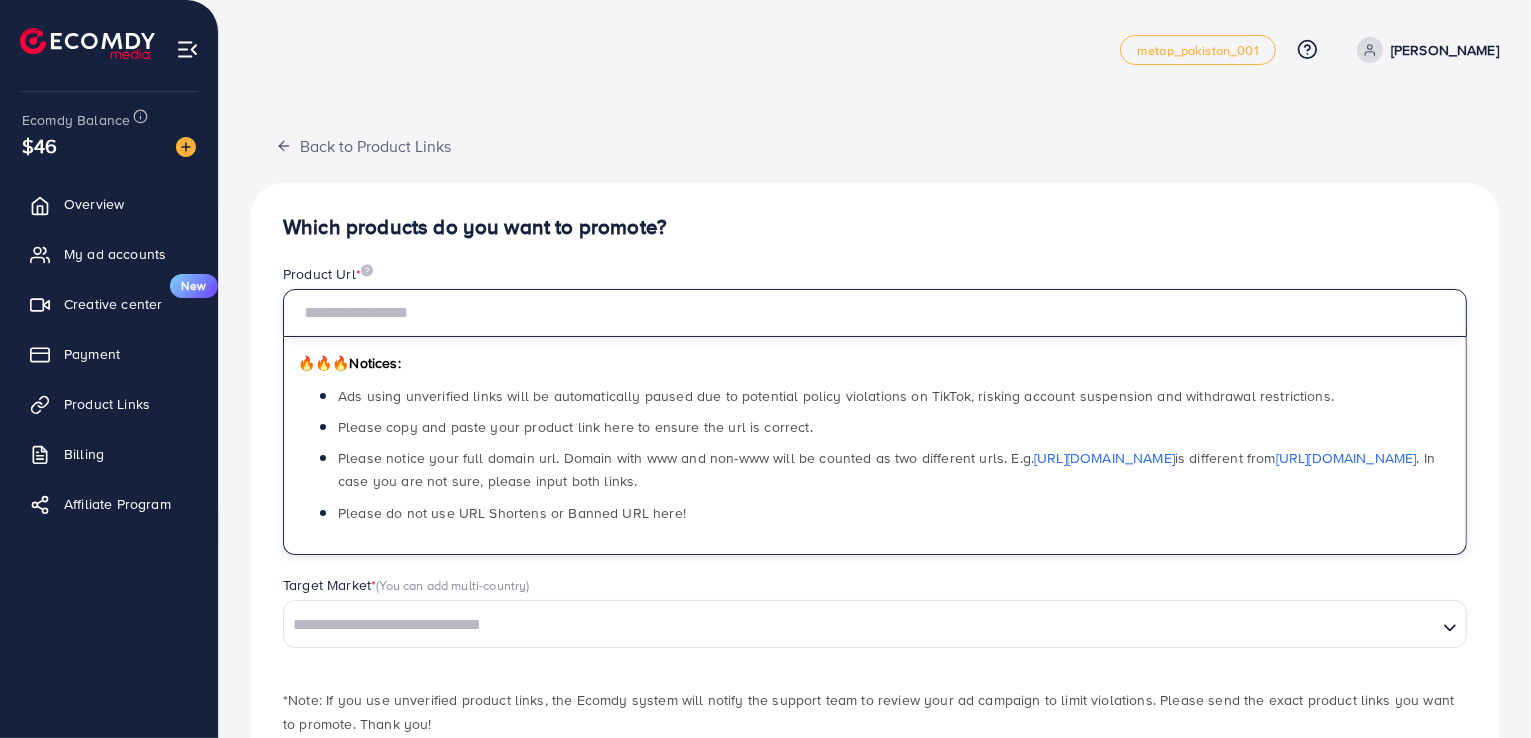 drag, startPoint x: 428, startPoint y: 328, endPoint x: 425, endPoint y: 312, distance: 16.27882 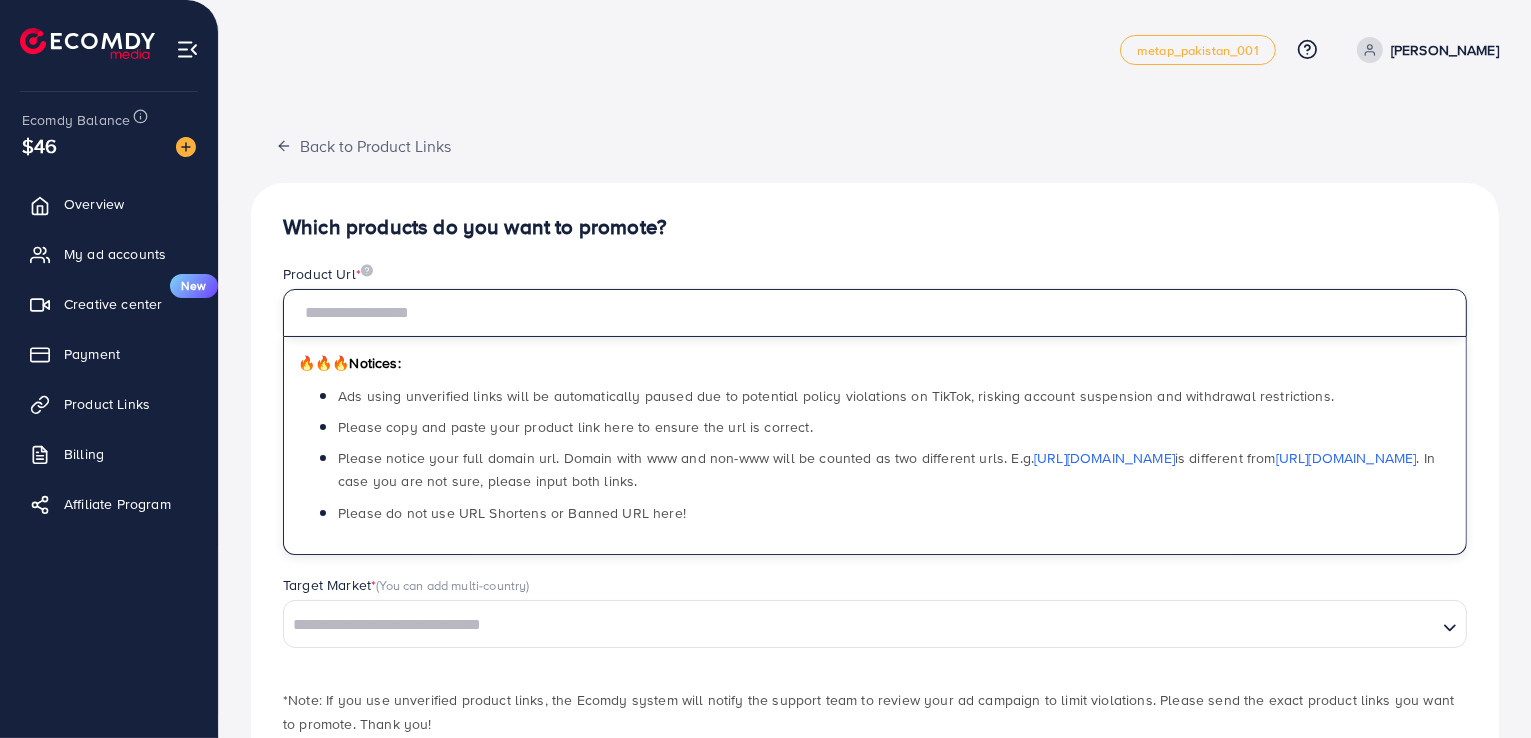 click at bounding box center (875, 313) 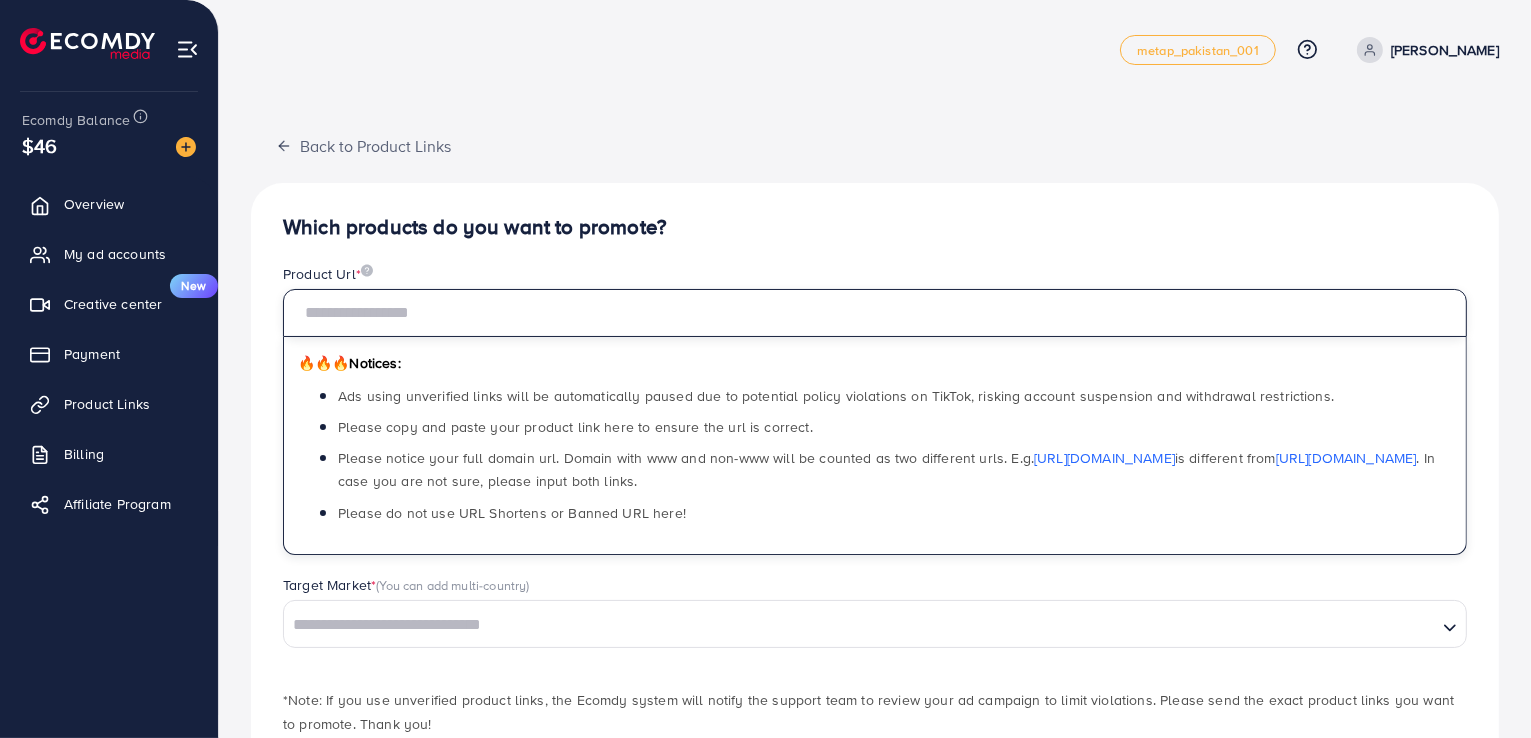 paste on "**********" 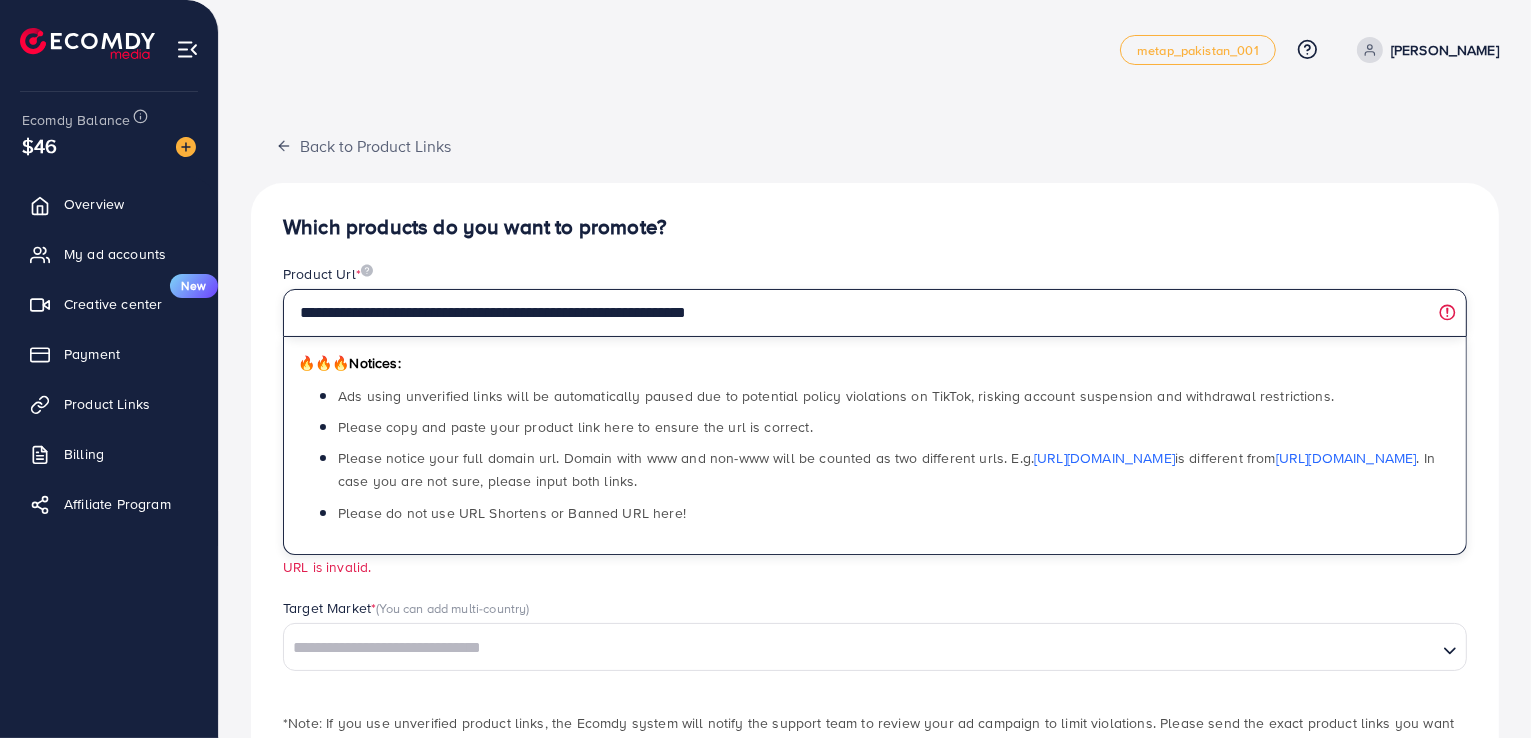 scroll, scrollTop: 100, scrollLeft: 0, axis: vertical 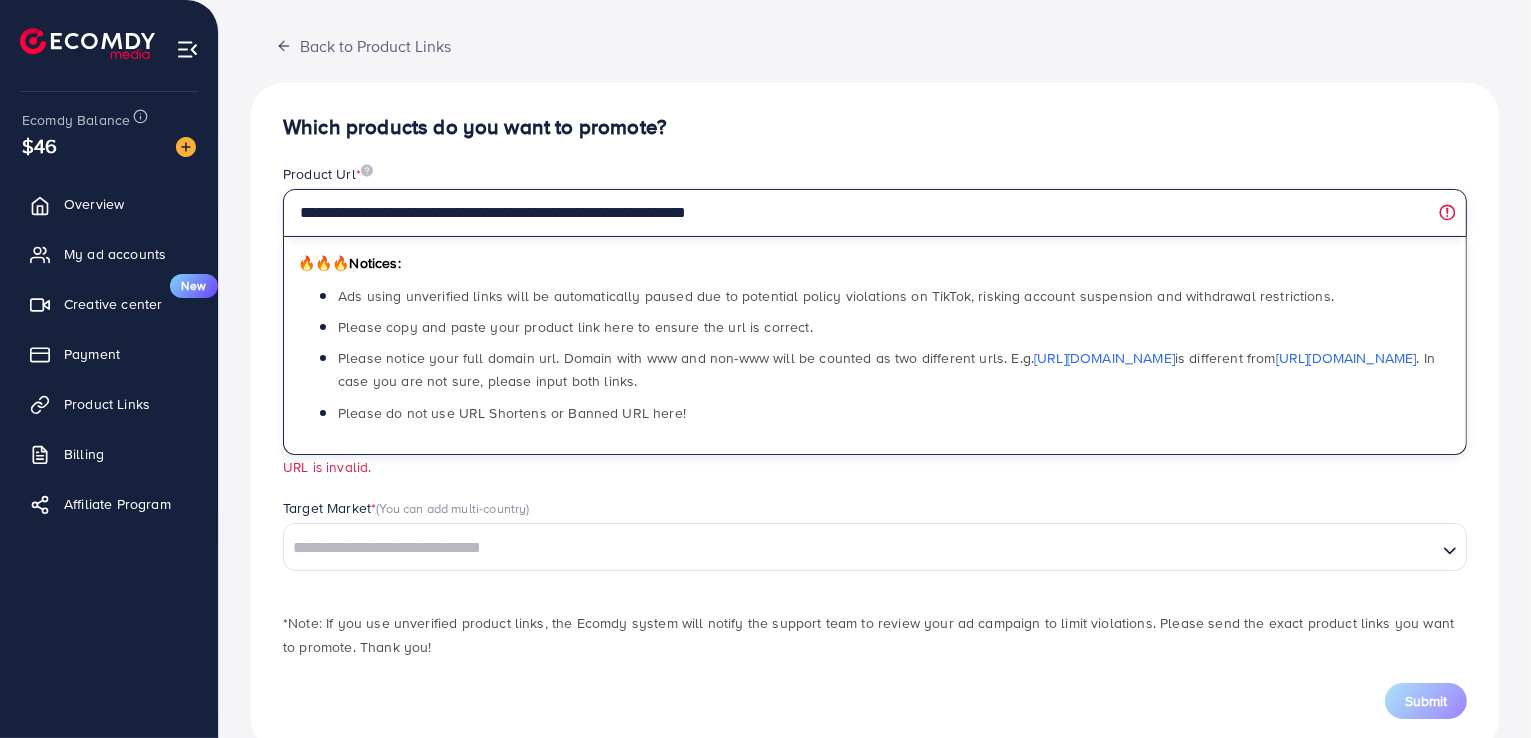 type on "**********" 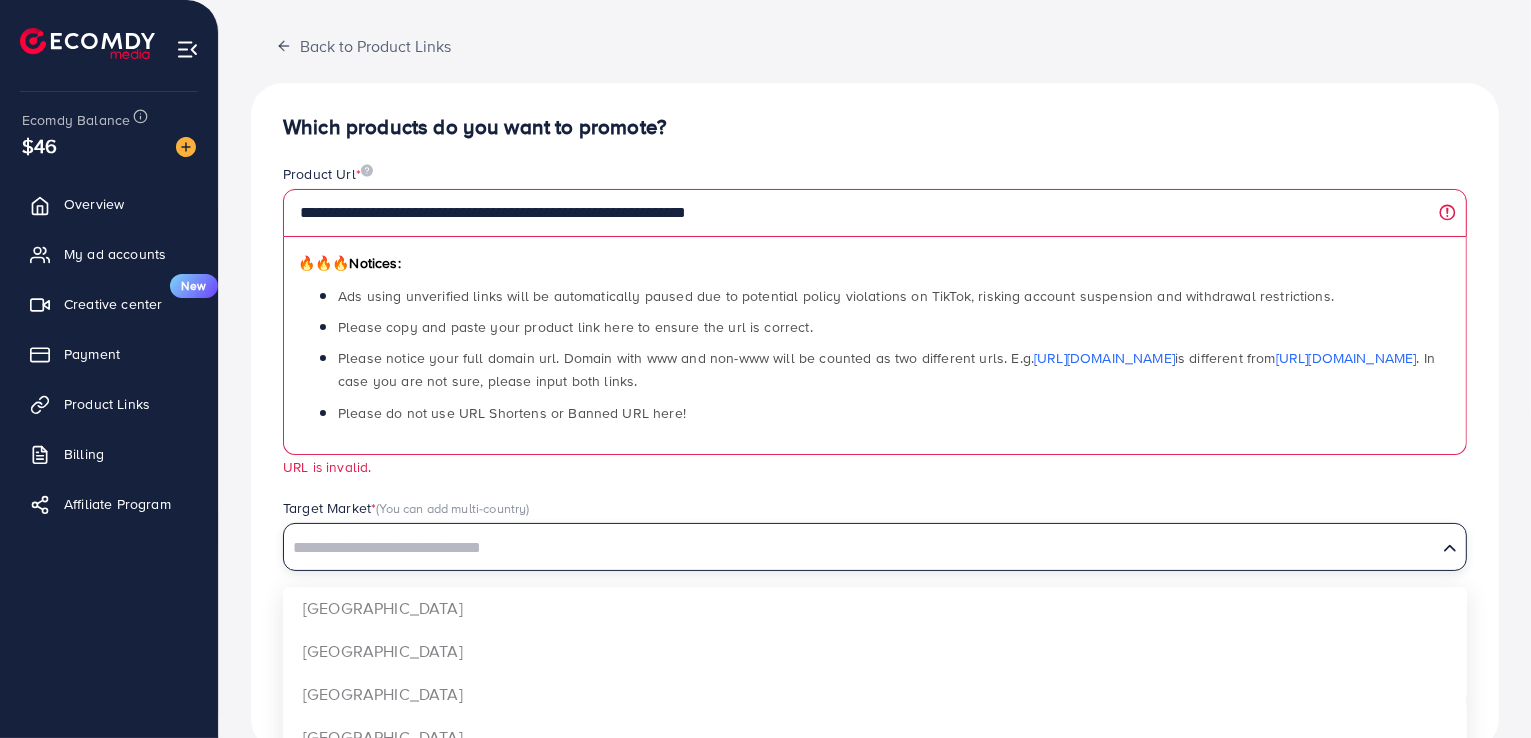 drag, startPoint x: 357, startPoint y: 535, endPoint x: 365, endPoint y: 552, distance: 18.788294 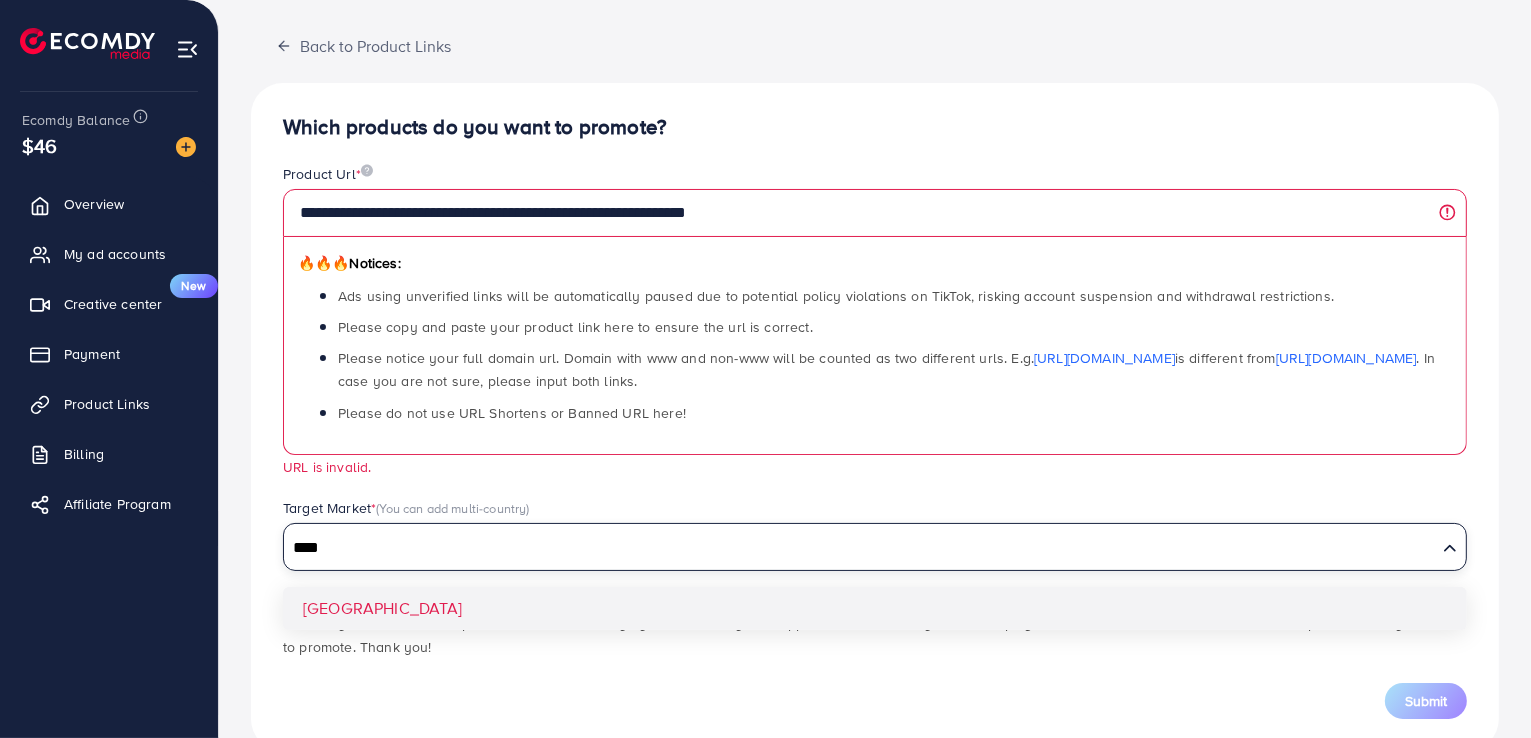 type on "****" 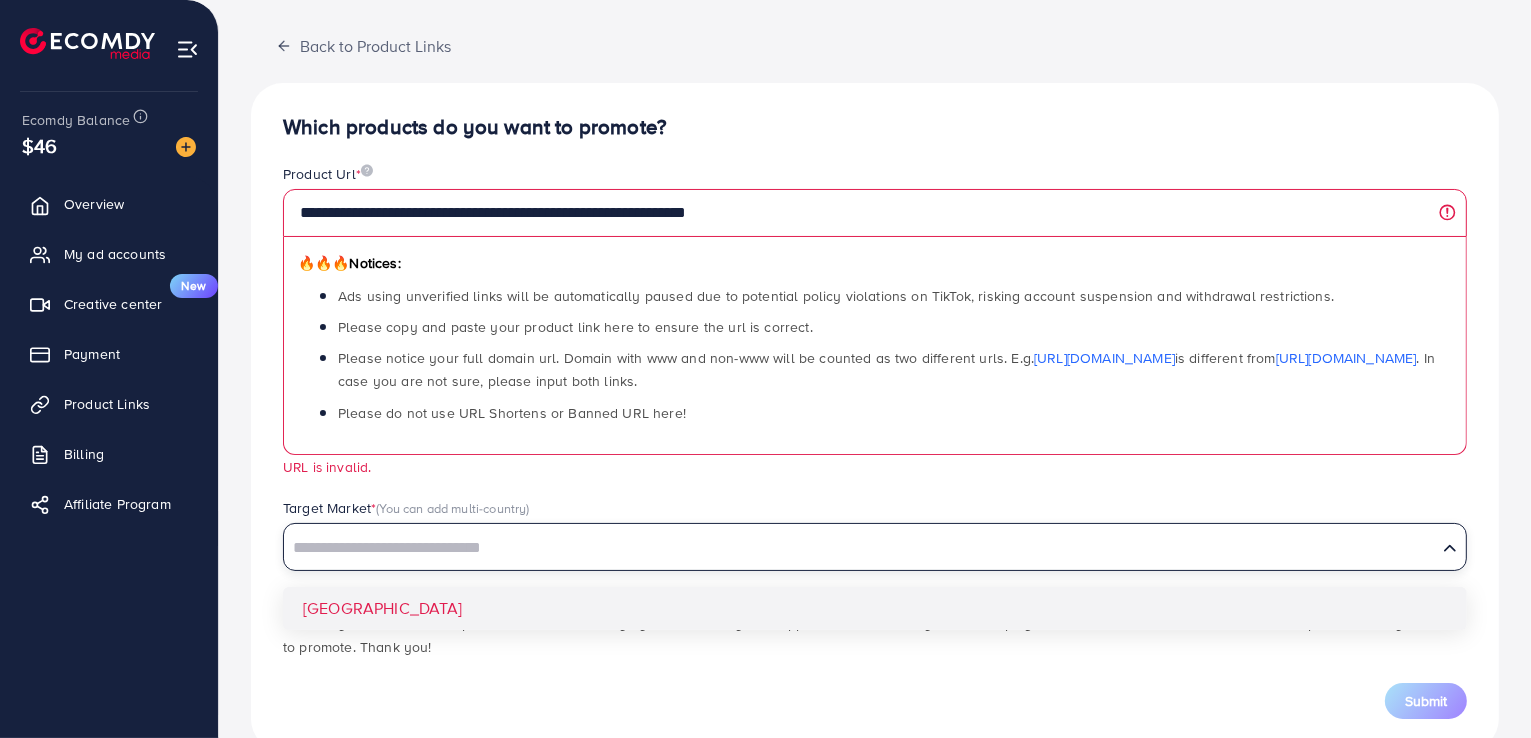 click on "**********" at bounding box center [875, 417] 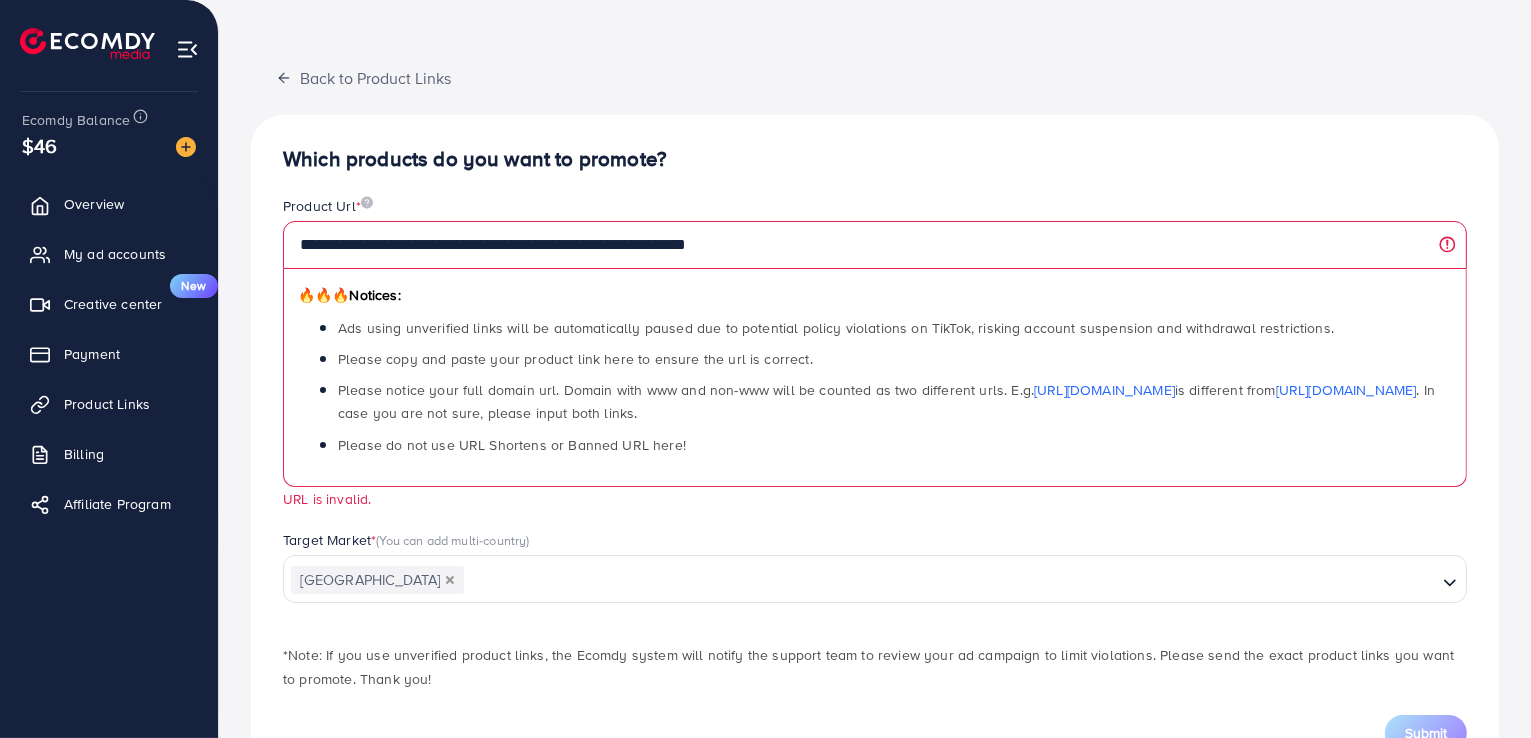 scroll, scrollTop: 100, scrollLeft: 0, axis: vertical 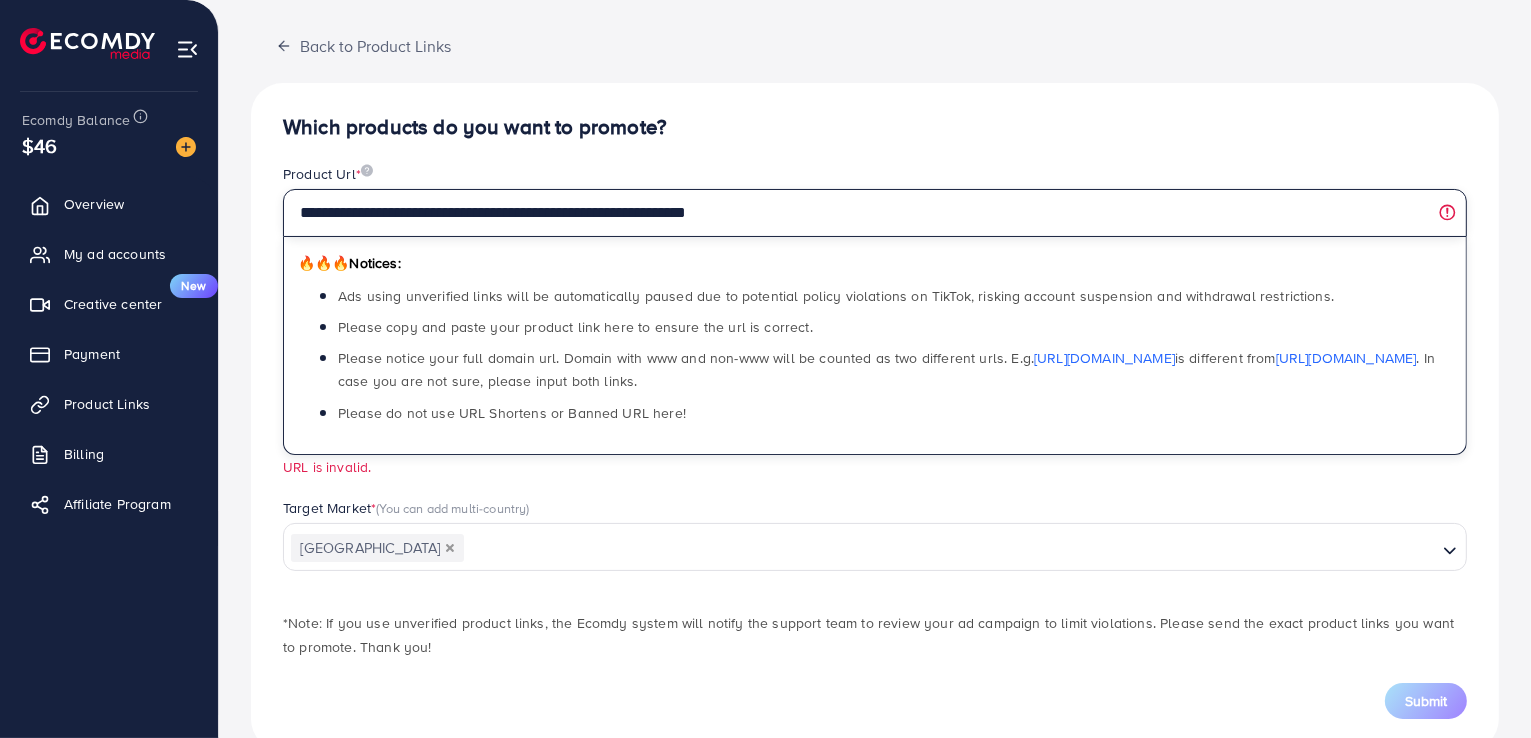 drag, startPoint x: 787, startPoint y: 209, endPoint x: 20, endPoint y: 232, distance: 767.3448 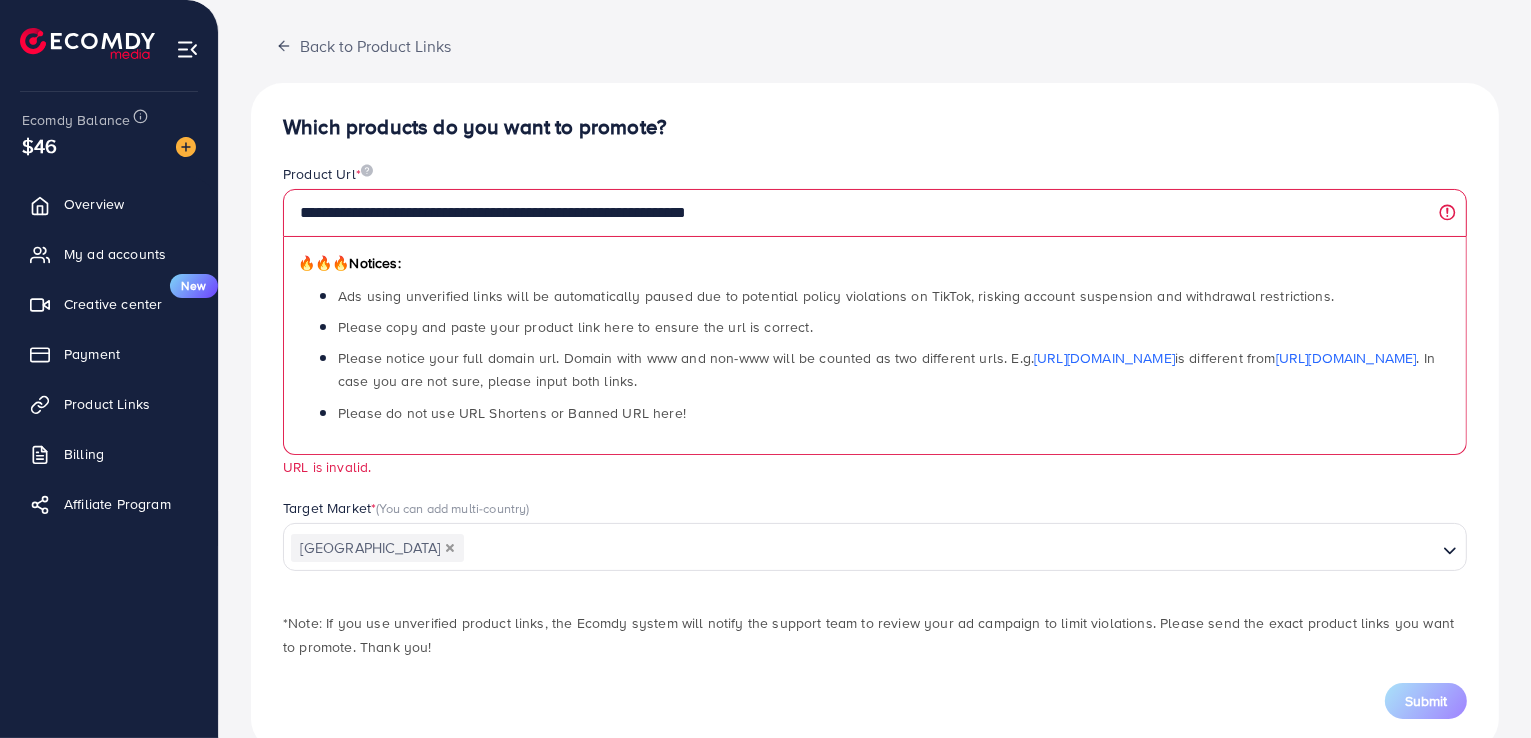 drag, startPoint x: 24, startPoint y: 232, endPoint x: 76, endPoint y: 274, distance: 66.8431 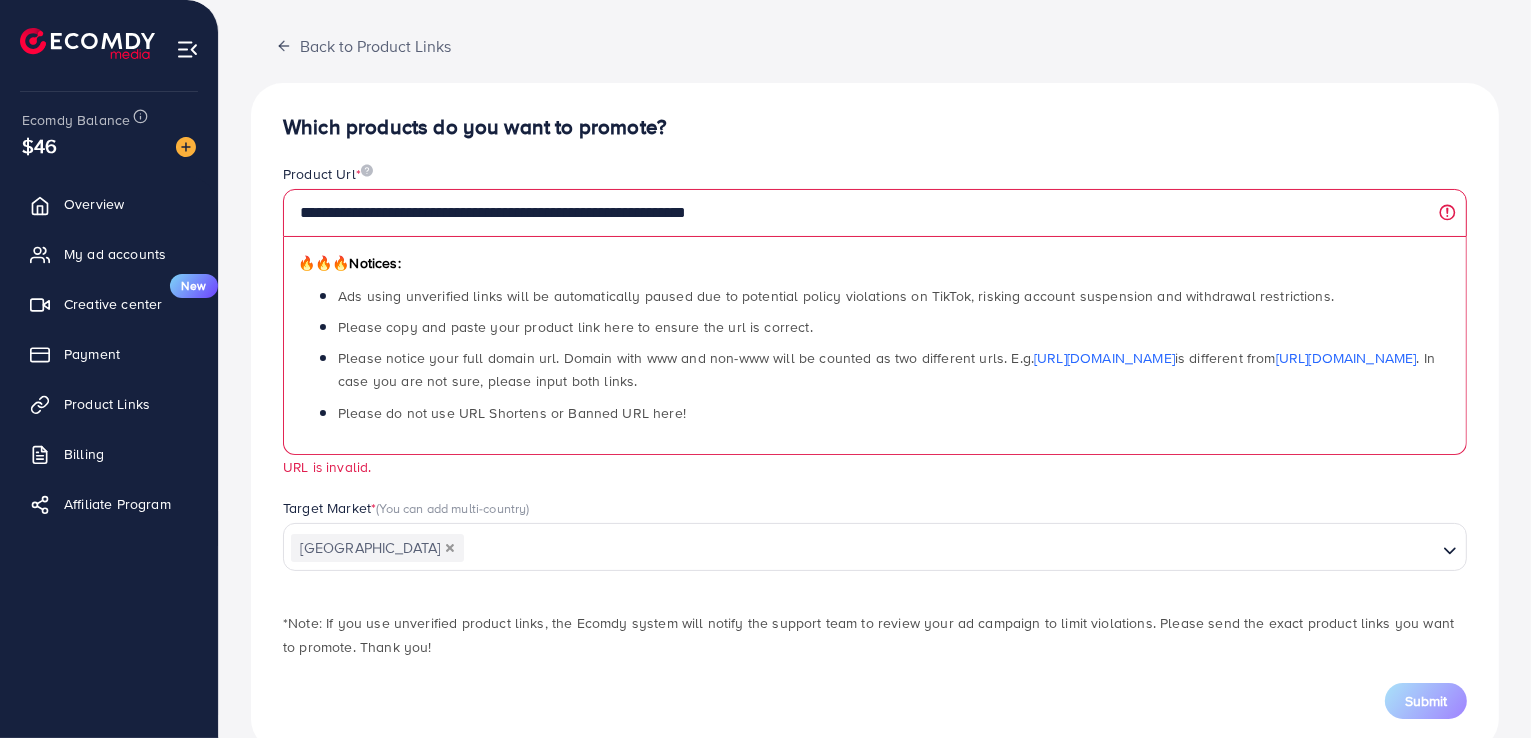 drag, startPoint x: 76, startPoint y: 274, endPoint x: 592, endPoint y: 515, distance: 569.5059 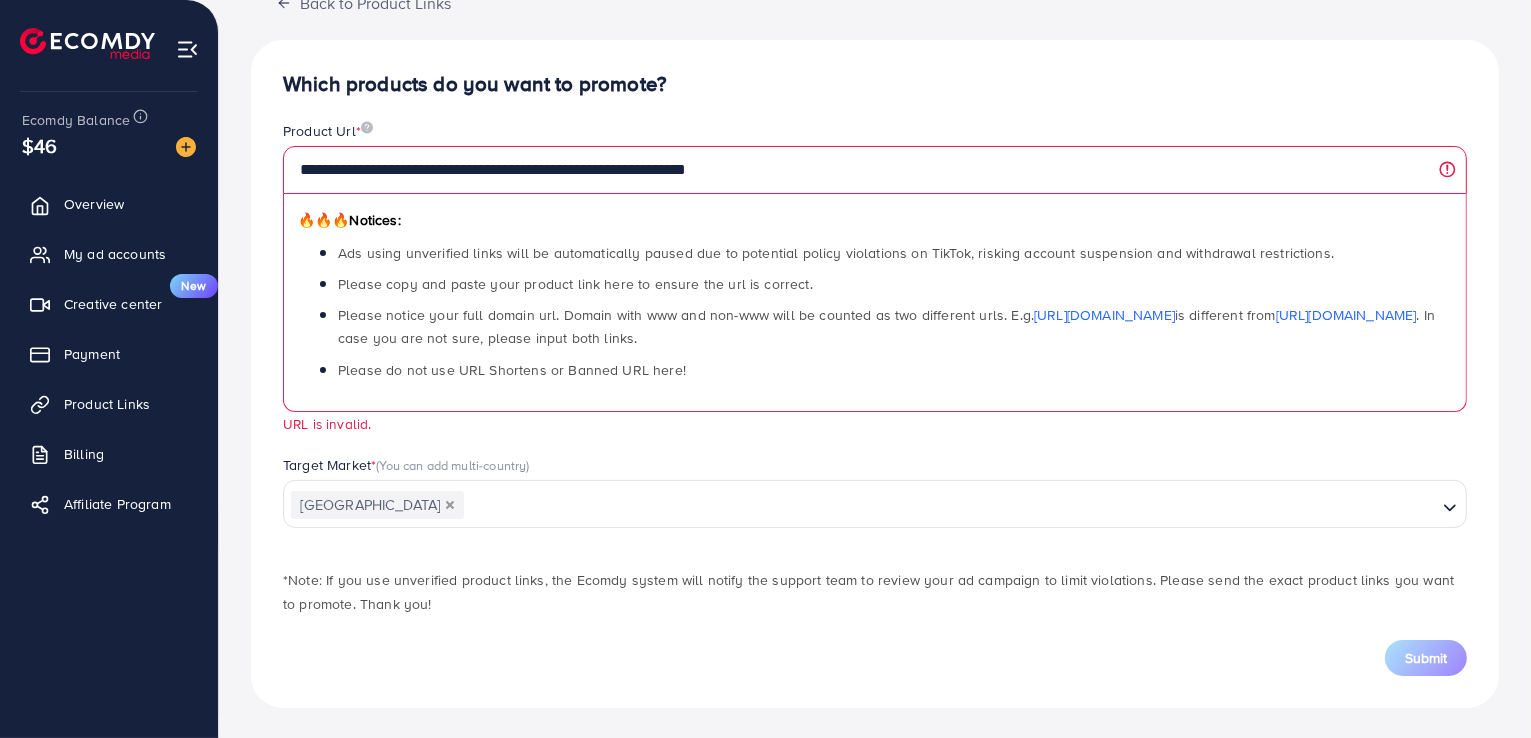 scroll, scrollTop: 144, scrollLeft: 0, axis: vertical 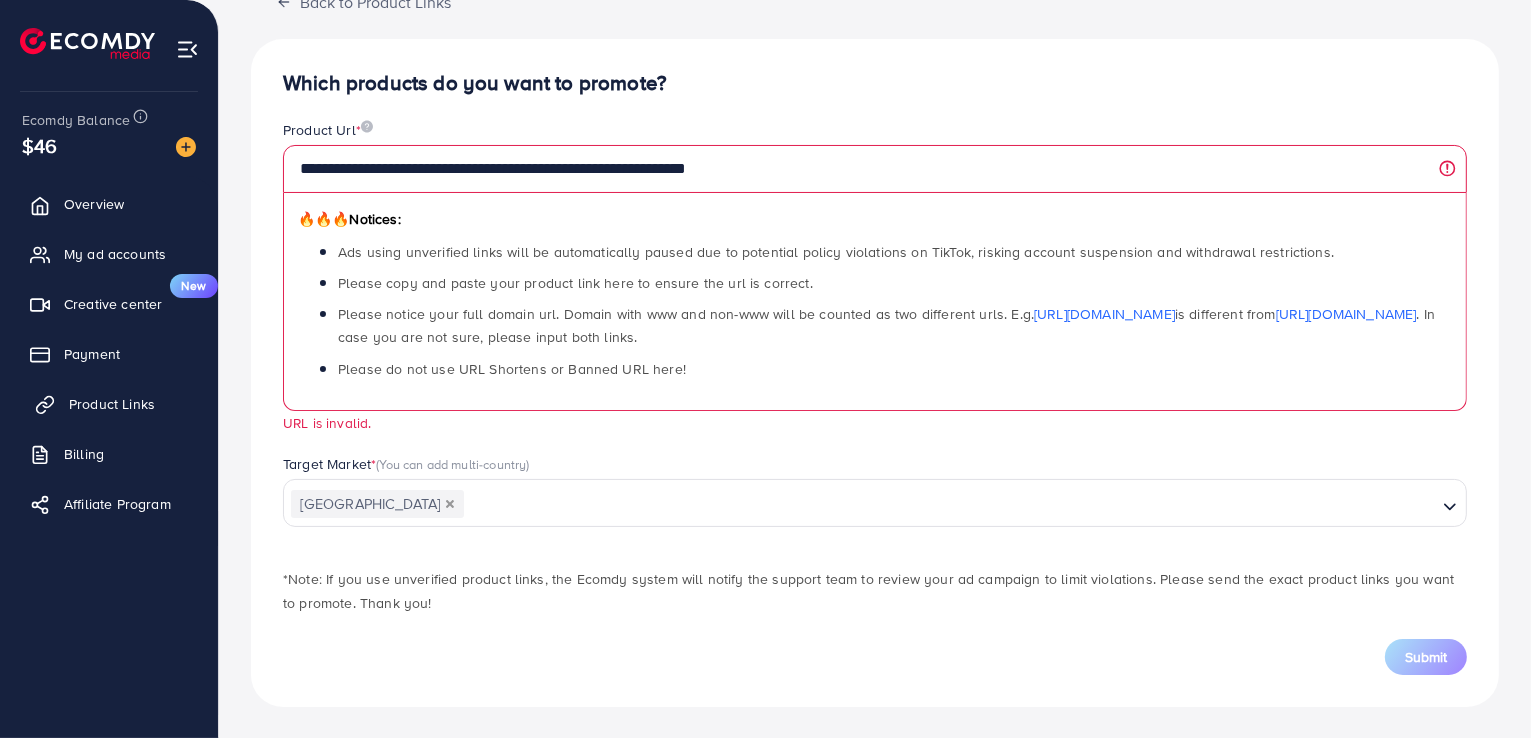 click on "Product Links" at bounding box center (112, 404) 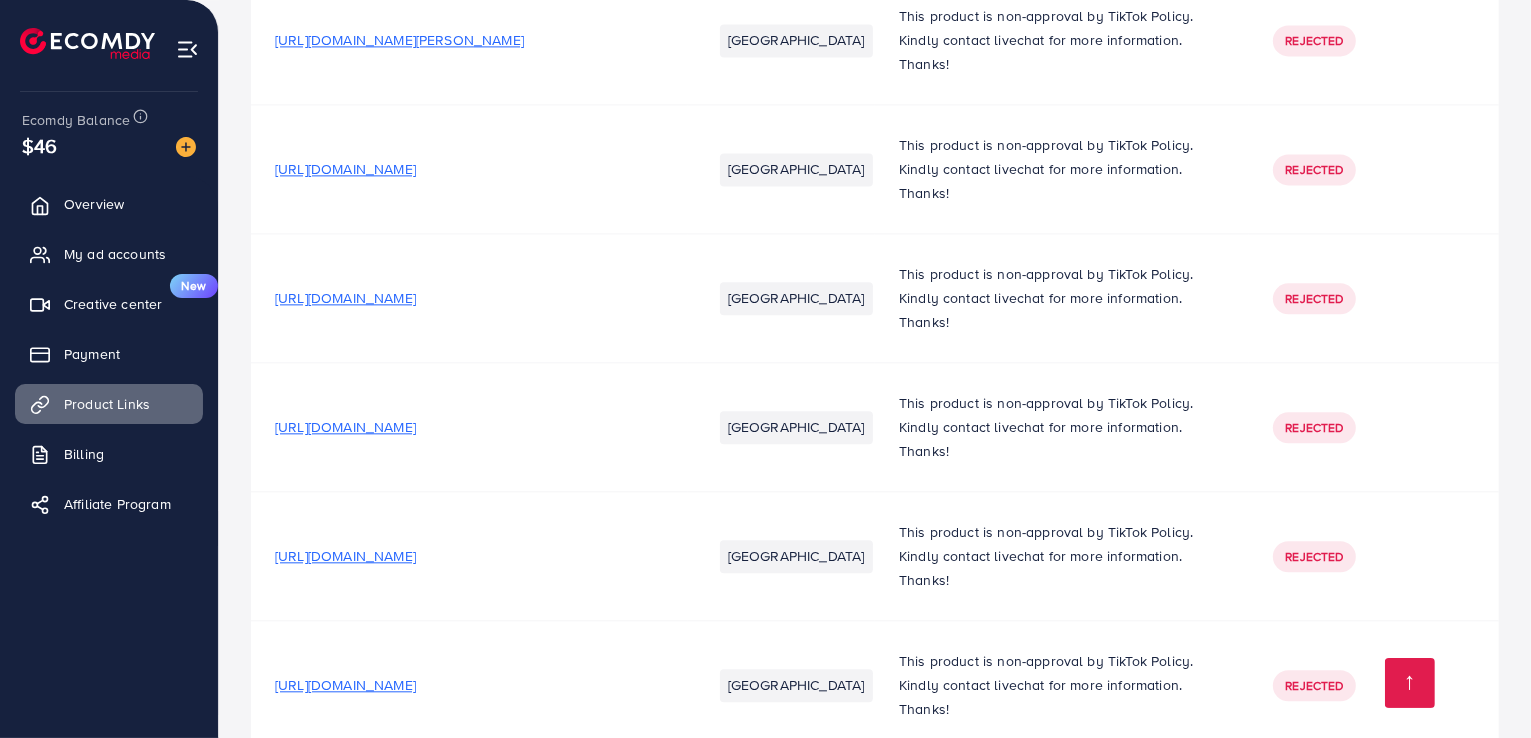scroll, scrollTop: 4700, scrollLeft: 0, axis: vertical 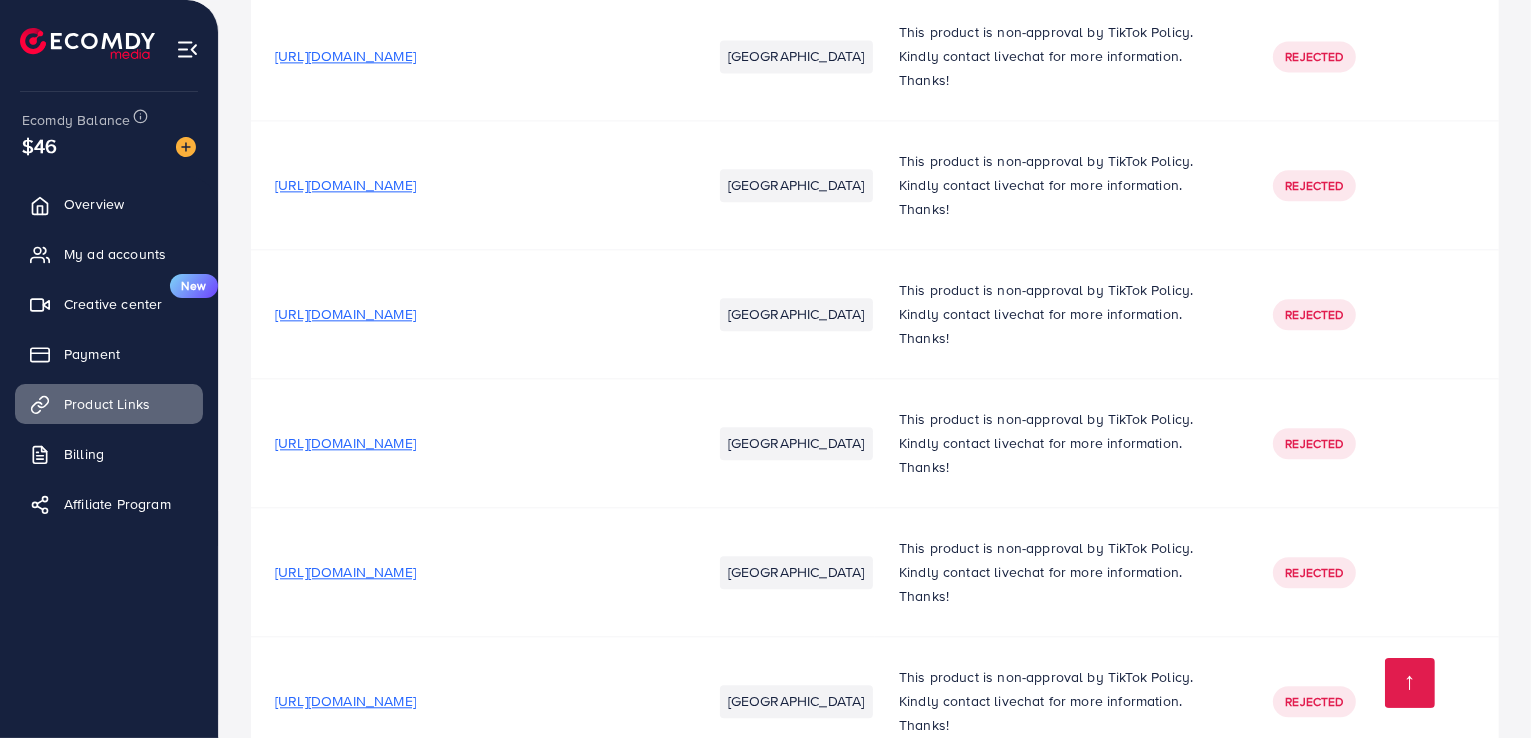 click on "[URL][DOMAIN_NAME]" at bounding box center [345, 701] 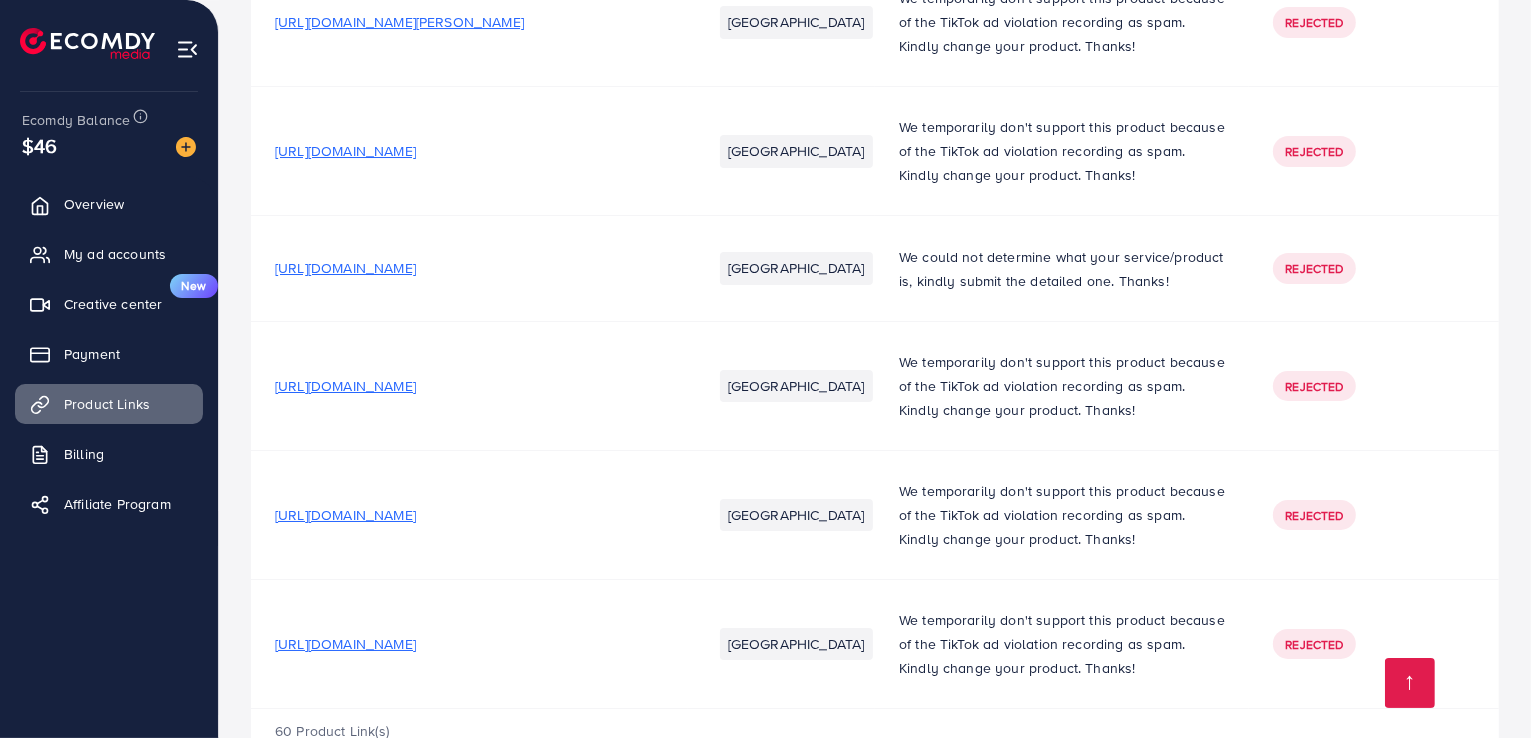 scroll, scrollTop: 7363, scrollLeft: 0, axis: vertical 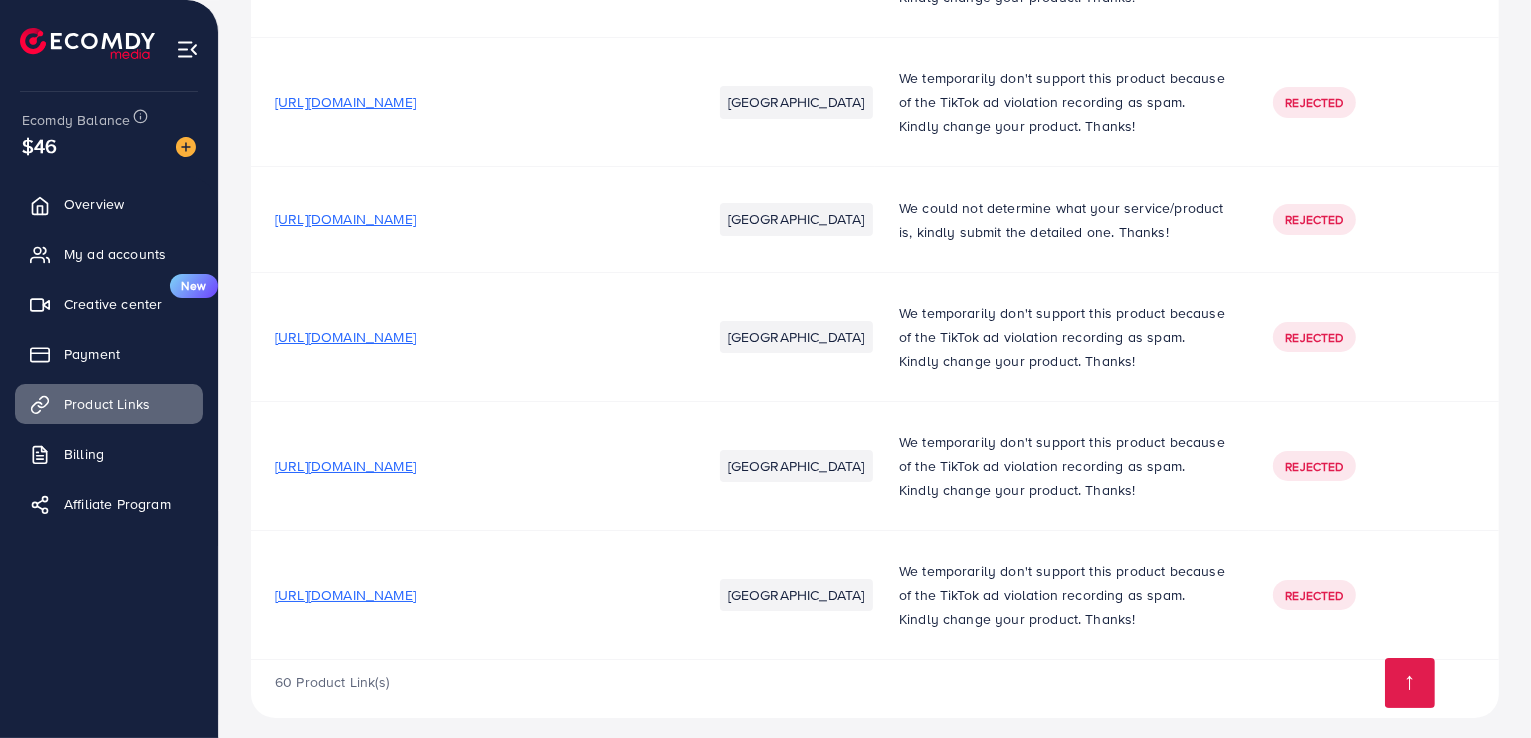 drag, startPoint x: 422, startPoint y: 313, endPoint x: 432, endPoint y: 321, distance: 12.806249 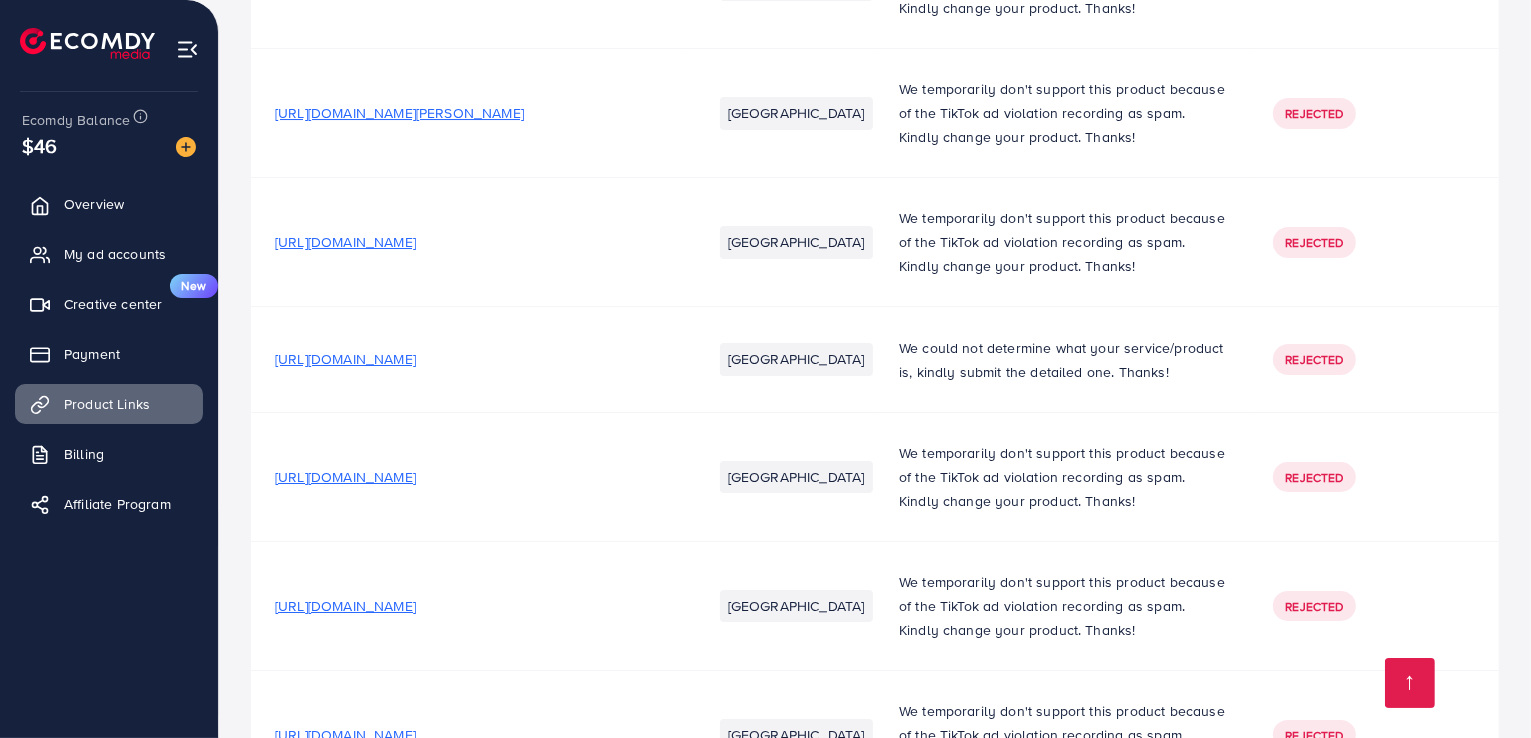 scroll, scrollTop: 7363, scrollLeft: 0, axis: vertical 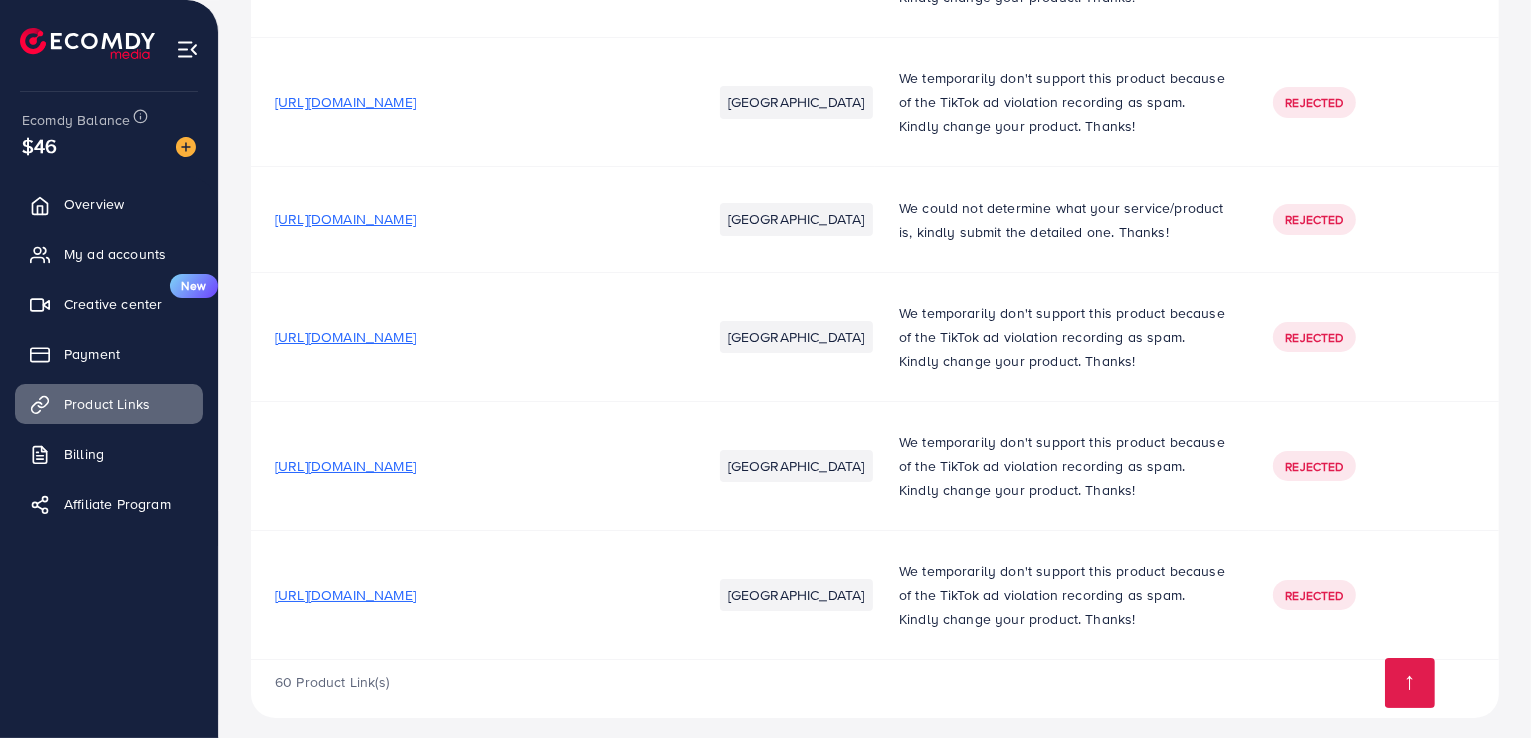 click on "[URL][DOMAIN_NAME]" at bounding box center (345, 466) 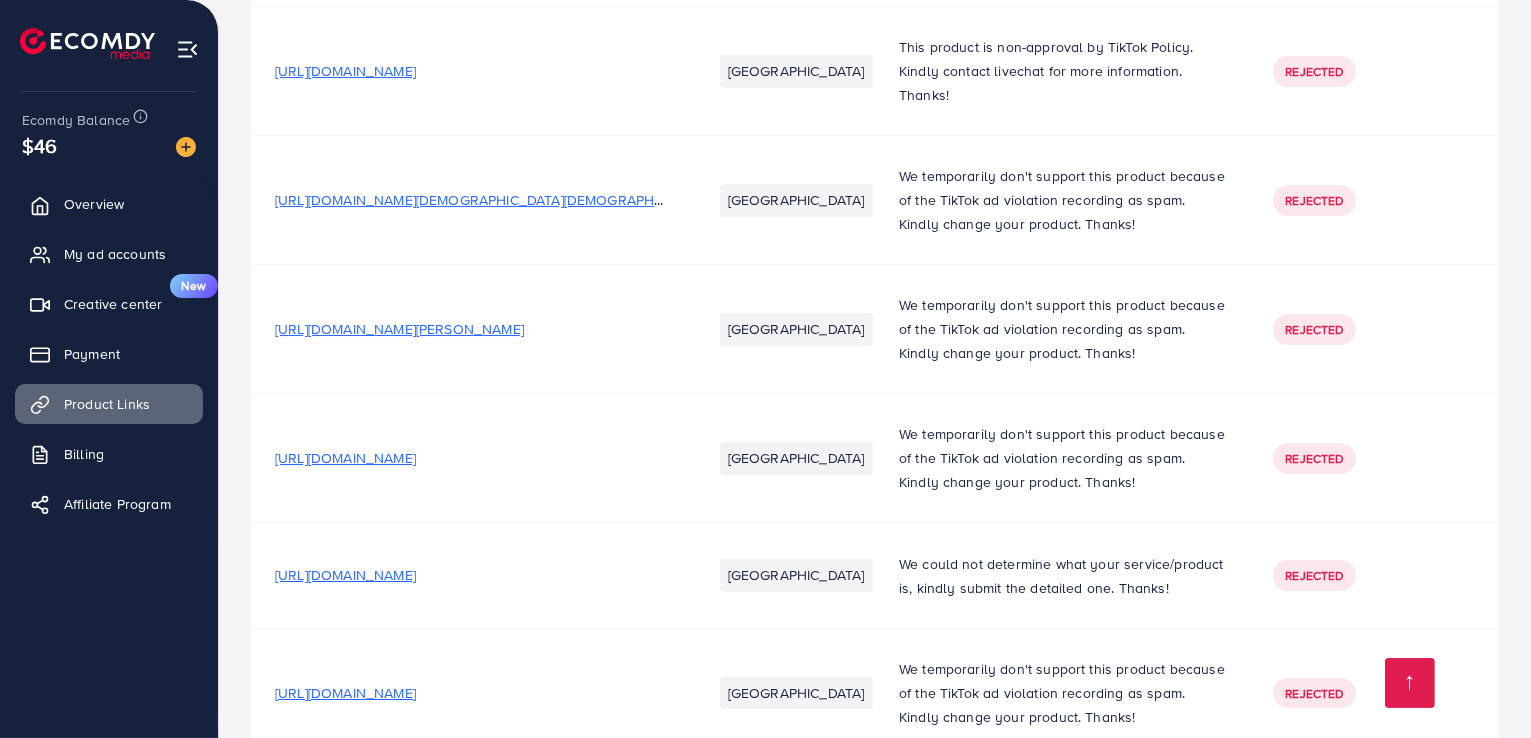 scroll, scrollTop: 6763, scrollLeft: 0, axis: vertical 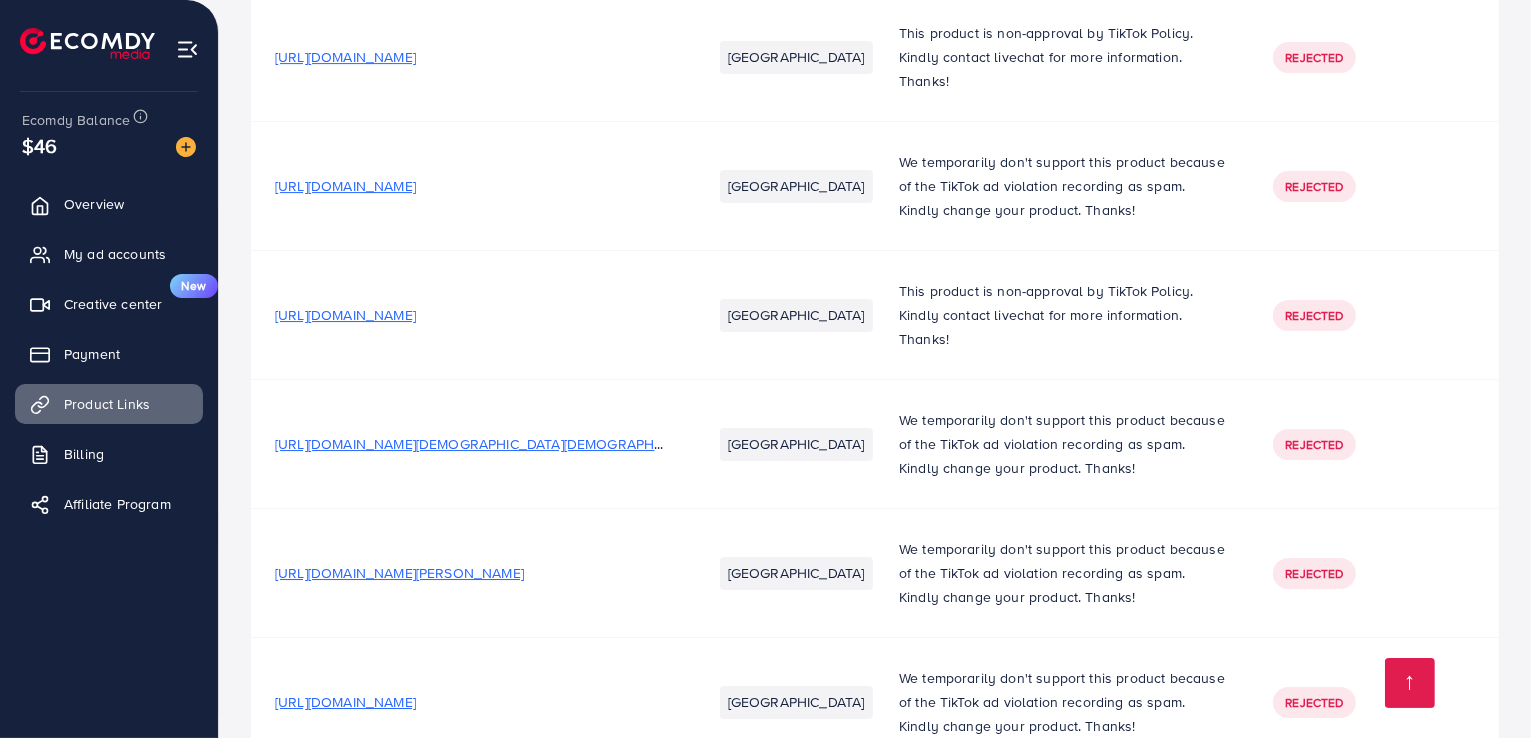 click on "[URL][DOMAIN_NAME]" at bounding box center [345, 315] 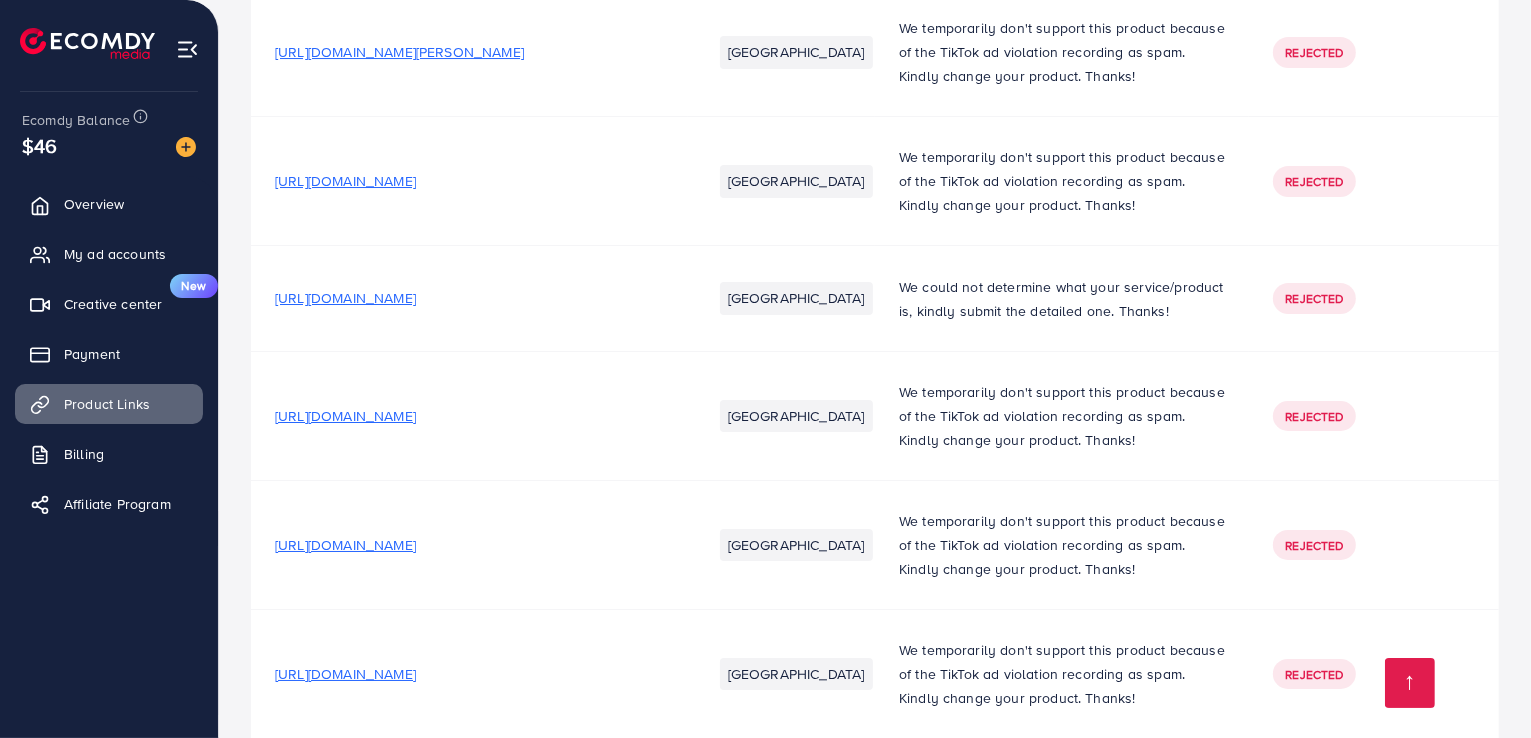 scroll, scrollTop: 7363, scrollLeft: 0, axis: vertical 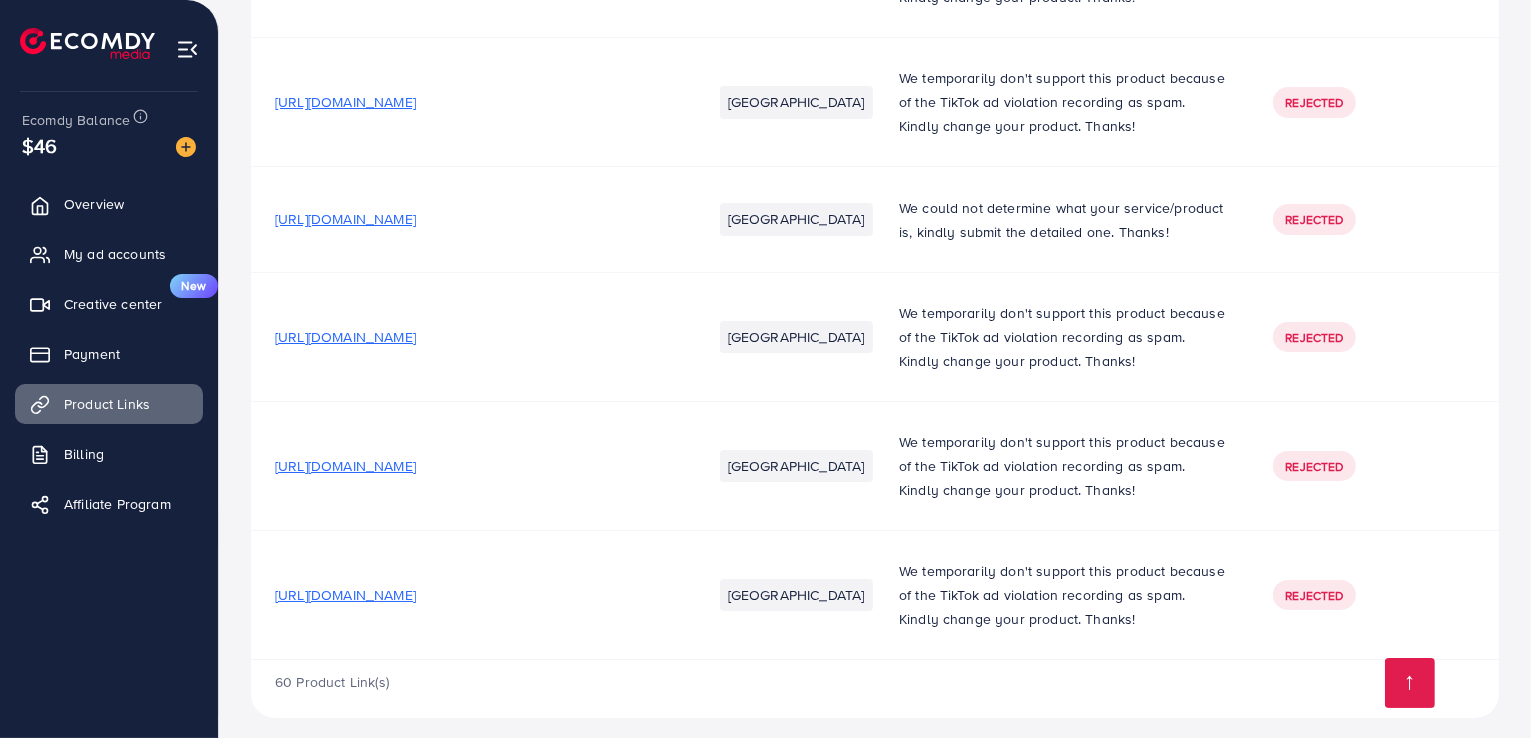 click on "[URL][DOMAIN_NAME]" at bounding box center (345, 337) 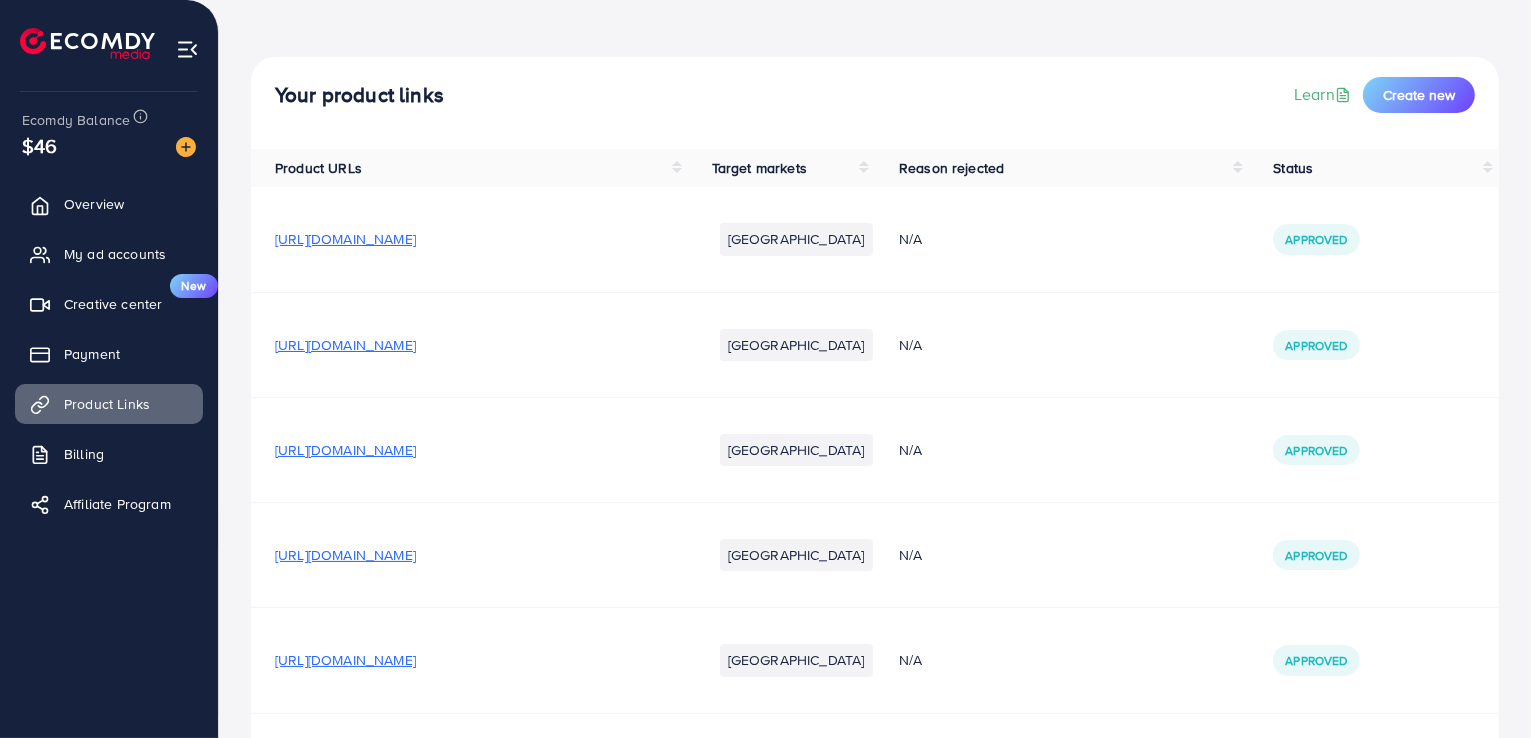 scroll, scrollTop: 0, scrollLeft: 0, axis: both 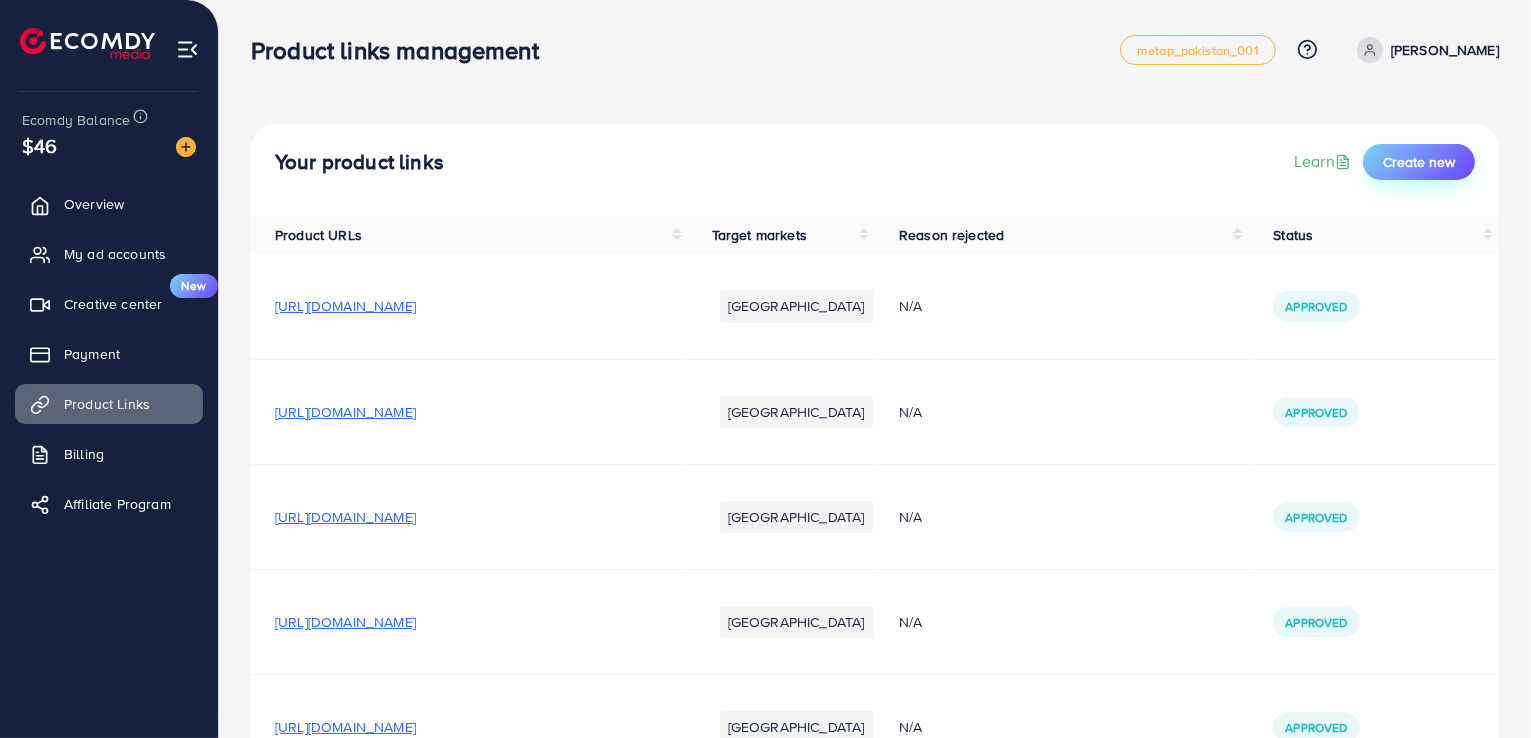 click on "Create new" at bounding box center (1419, 162) 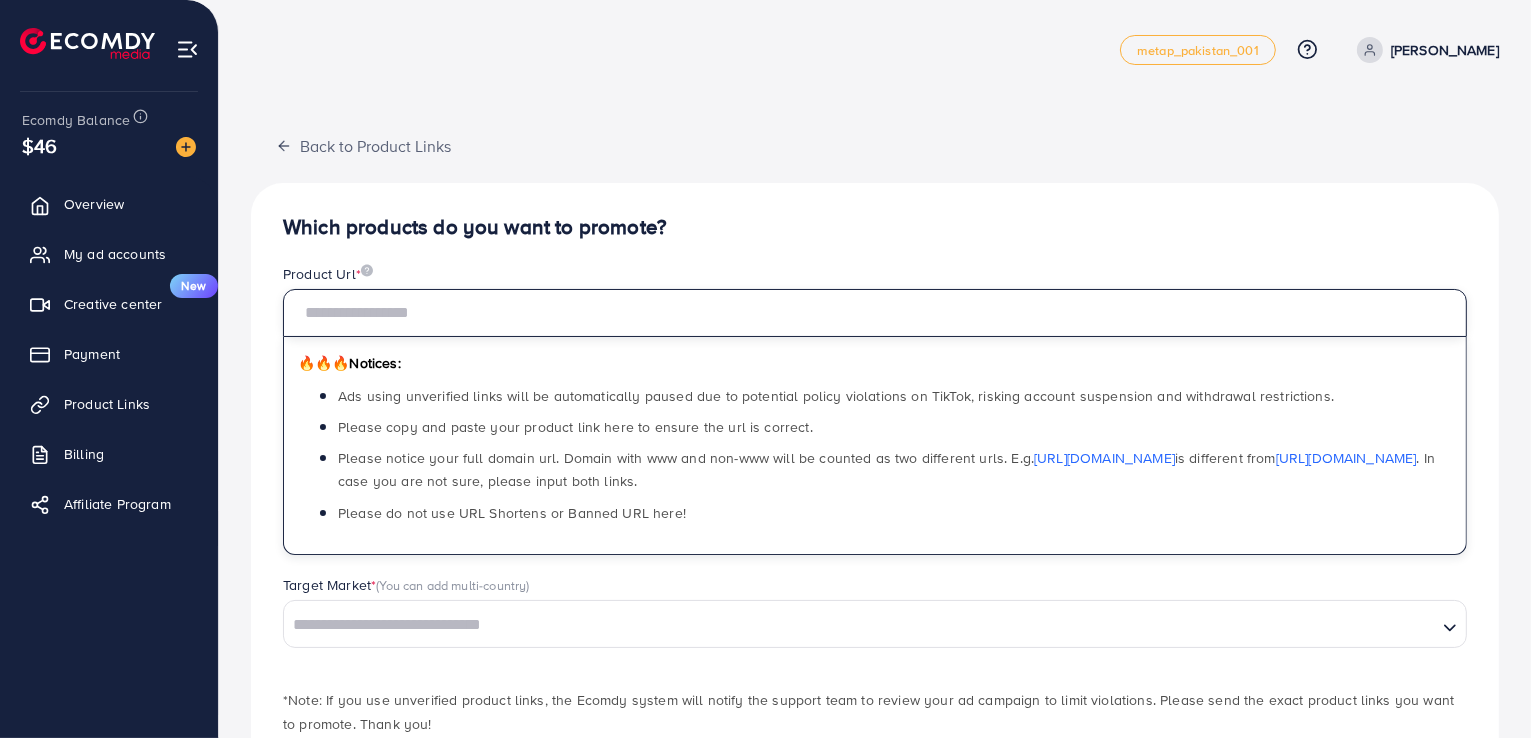 click at bounding box center [875, 313] 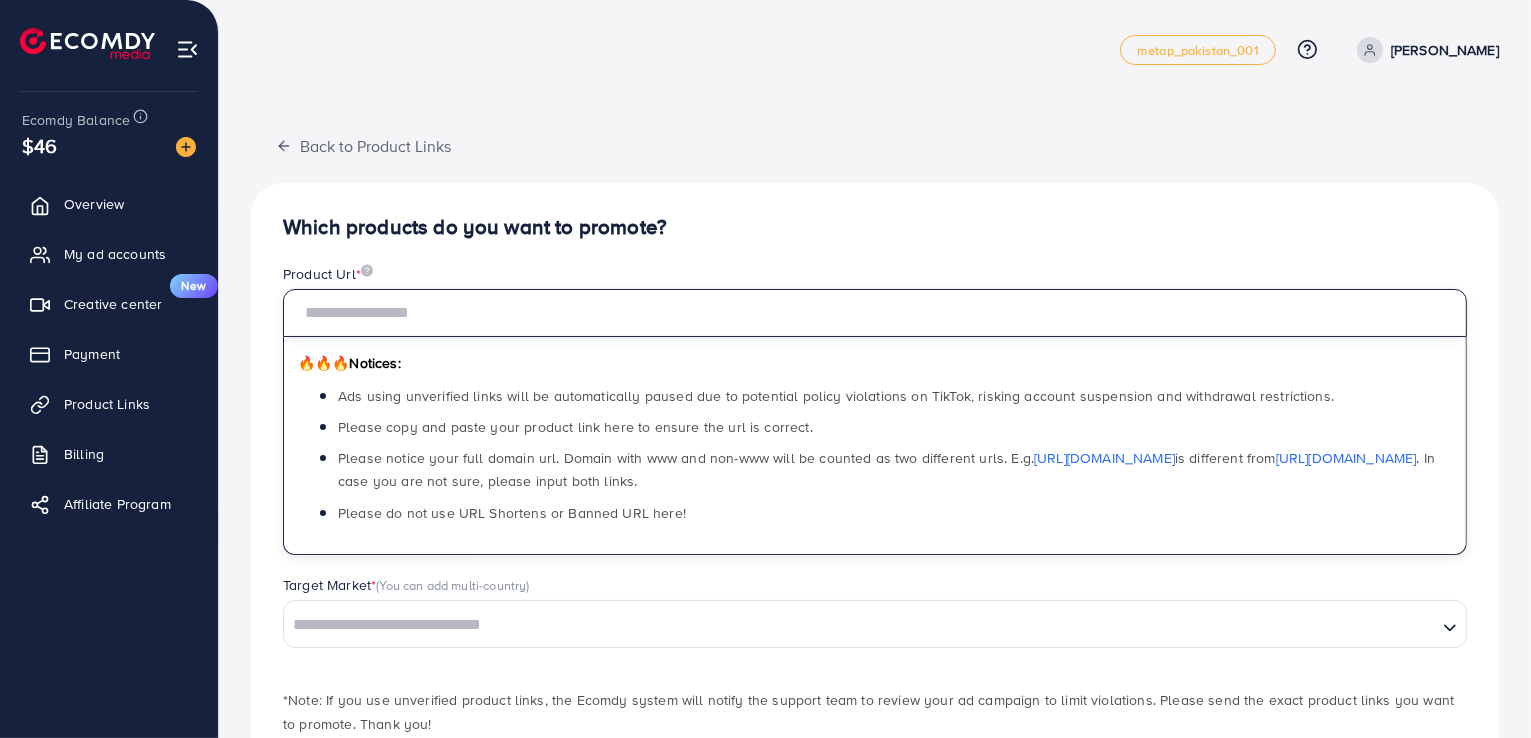 paste on "**********" 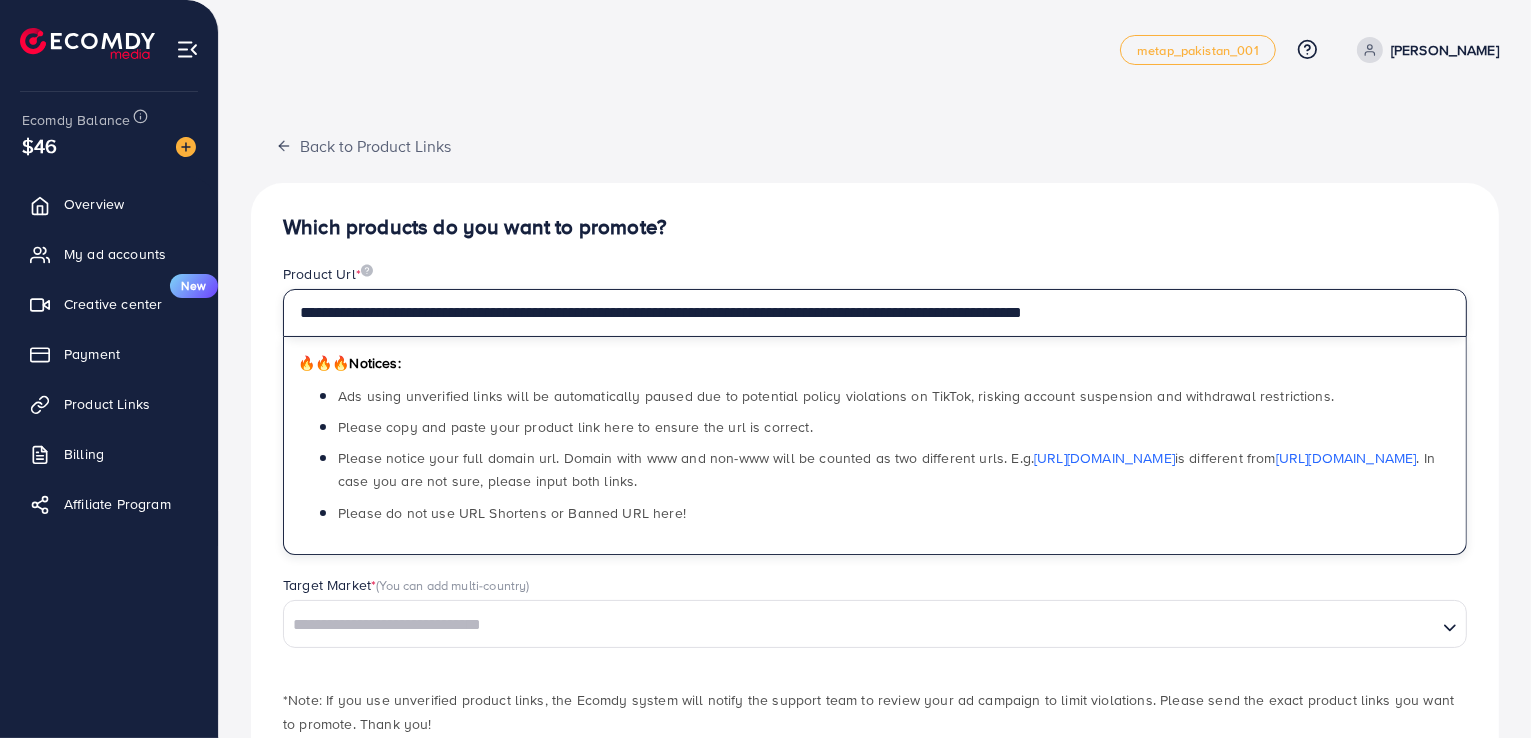type on "**********" 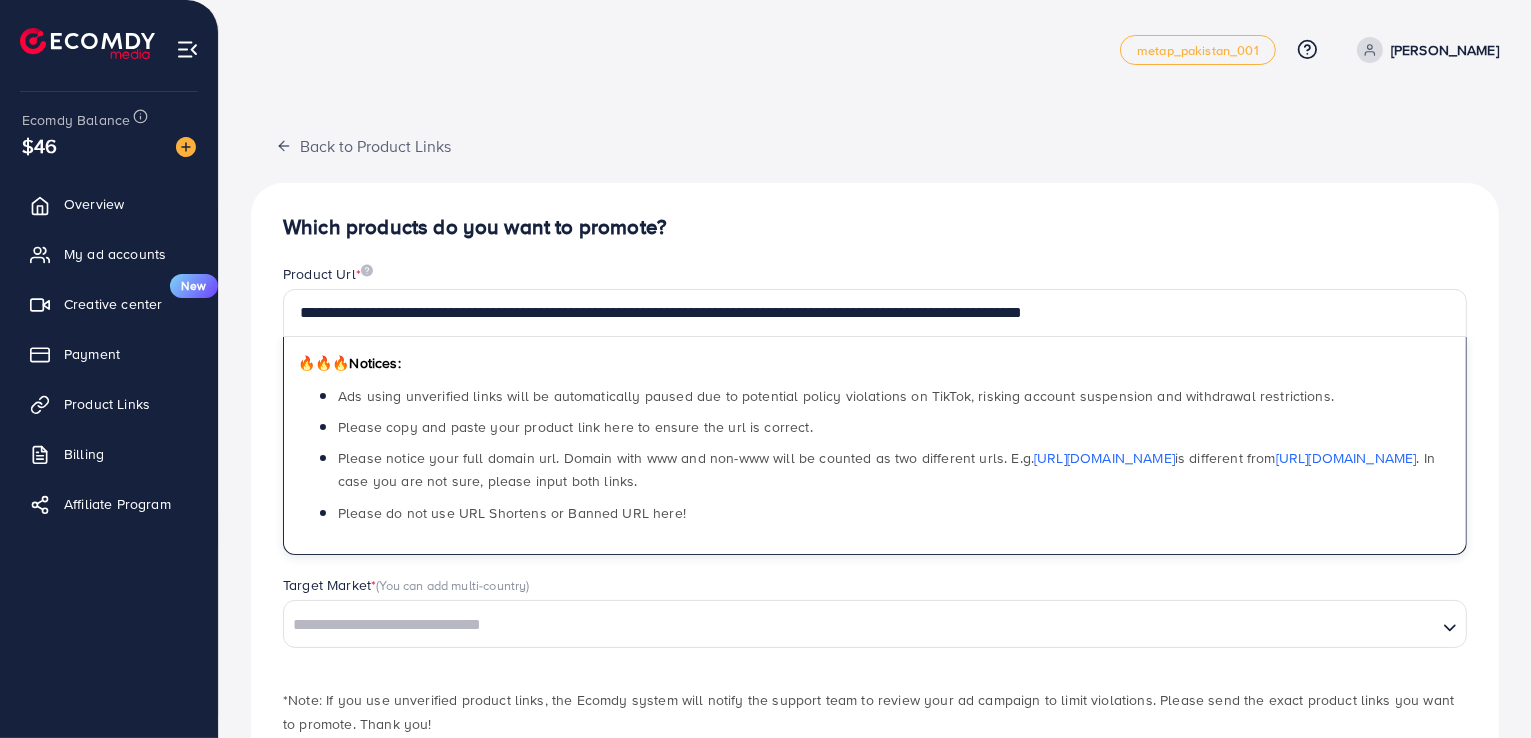 click at bounding box center (860, 625) 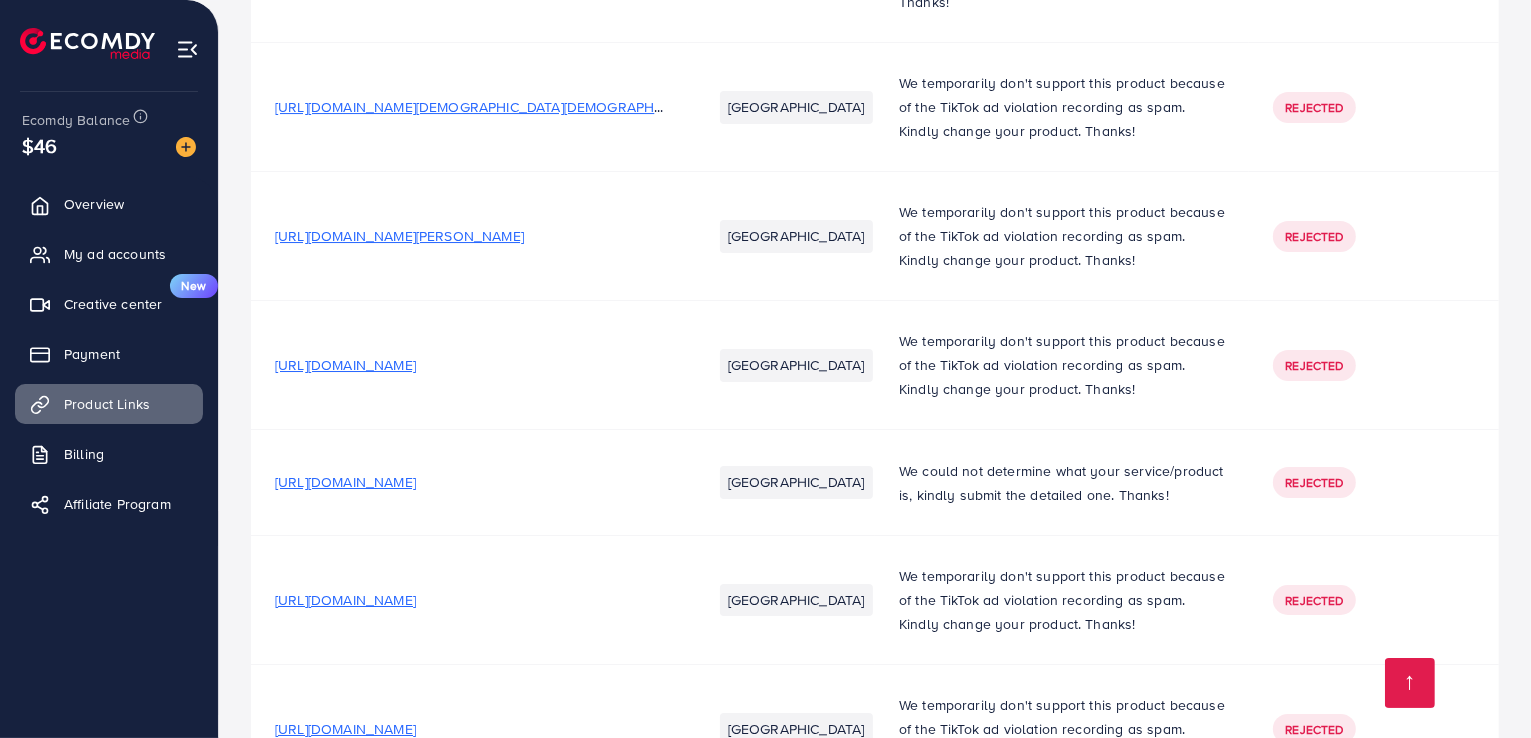scroll, scrollTop: 7363, scrollLeft: 0, axis: vertical 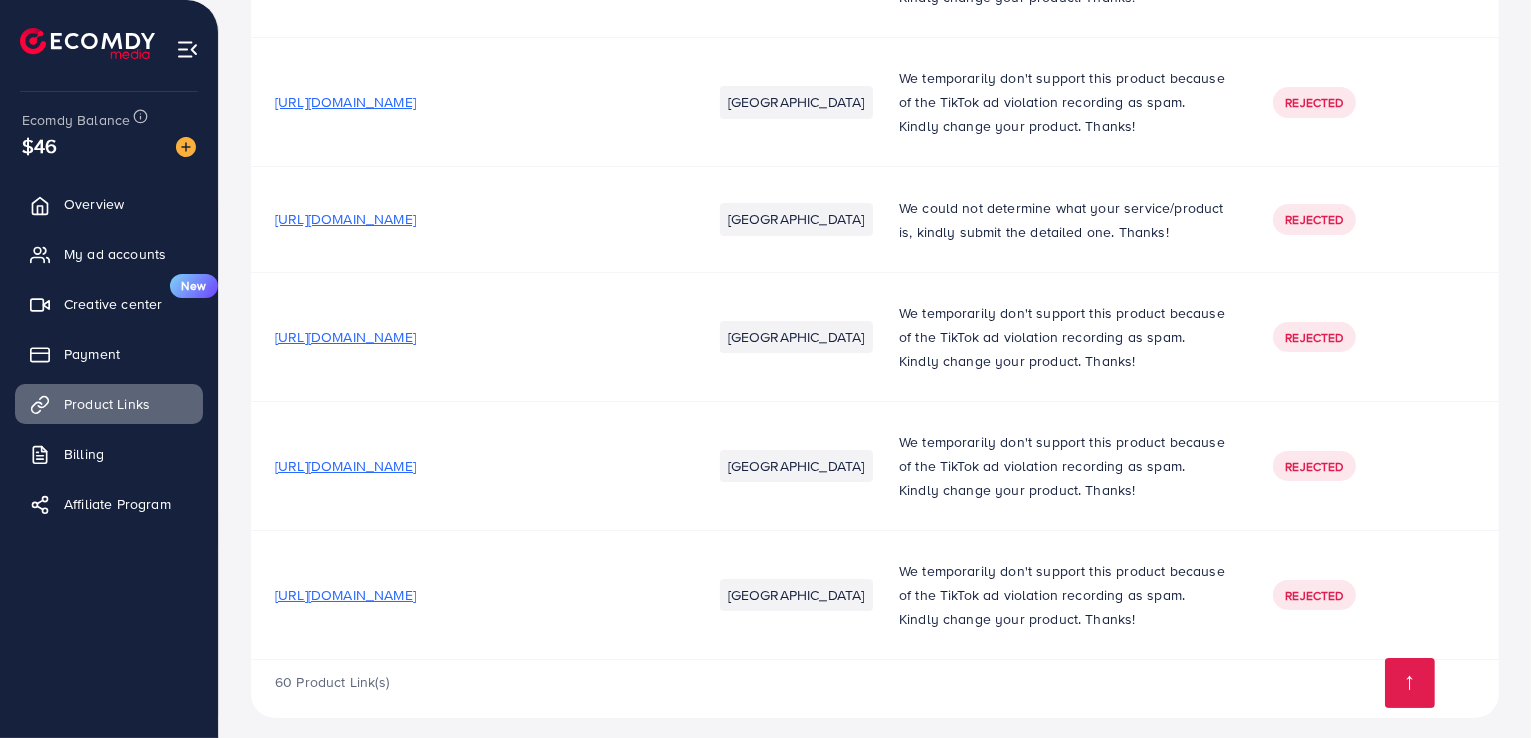 click on "[URL][DOMAIN_NAME]" at bounding box center [345, 337] 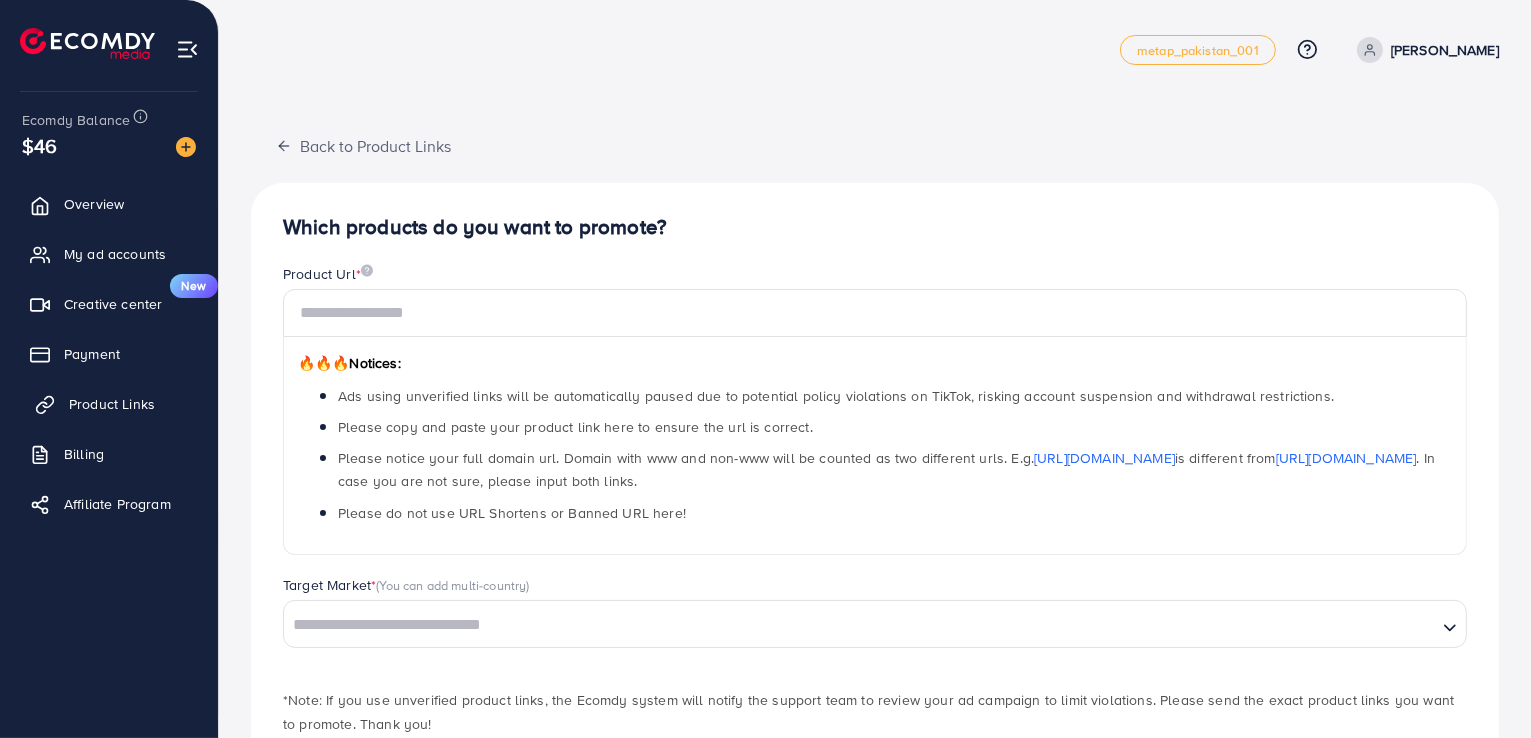 click on "Product Links" at bounding box center [112, 404] 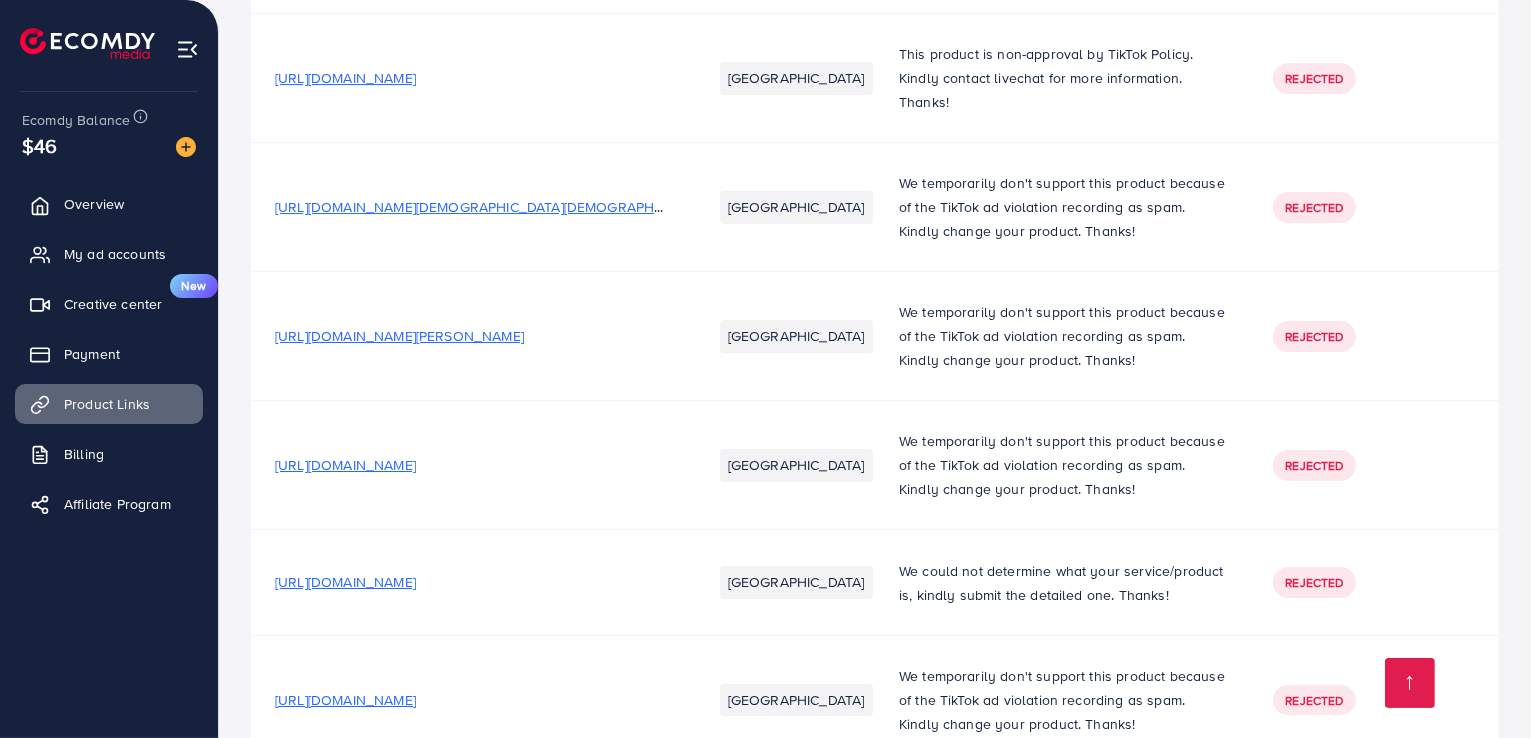 scroll, scrollTop: 7363, scrollLeft: 0, axis: vertical 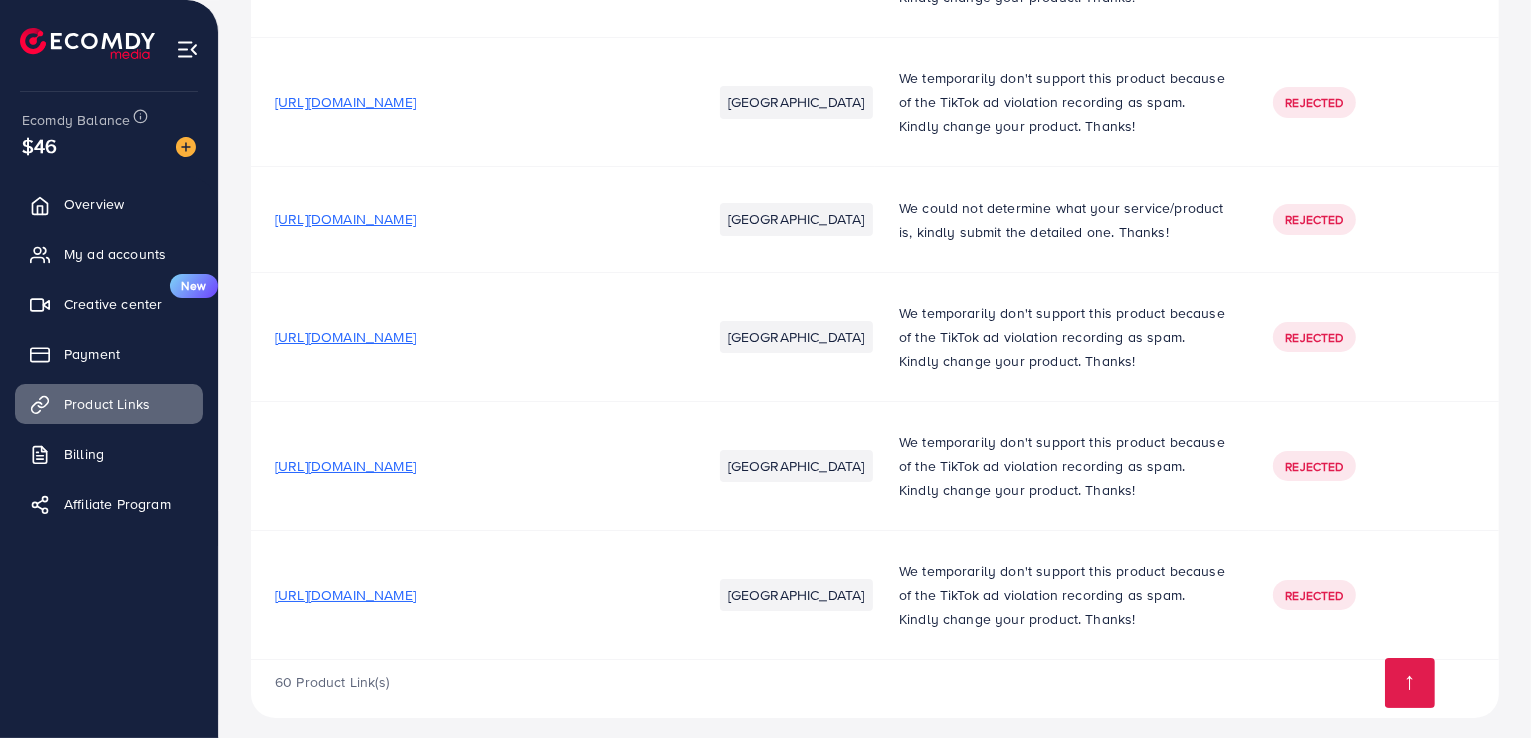click on "[URL][DOMAIN_NAME]" at bounding box center [469, 336] 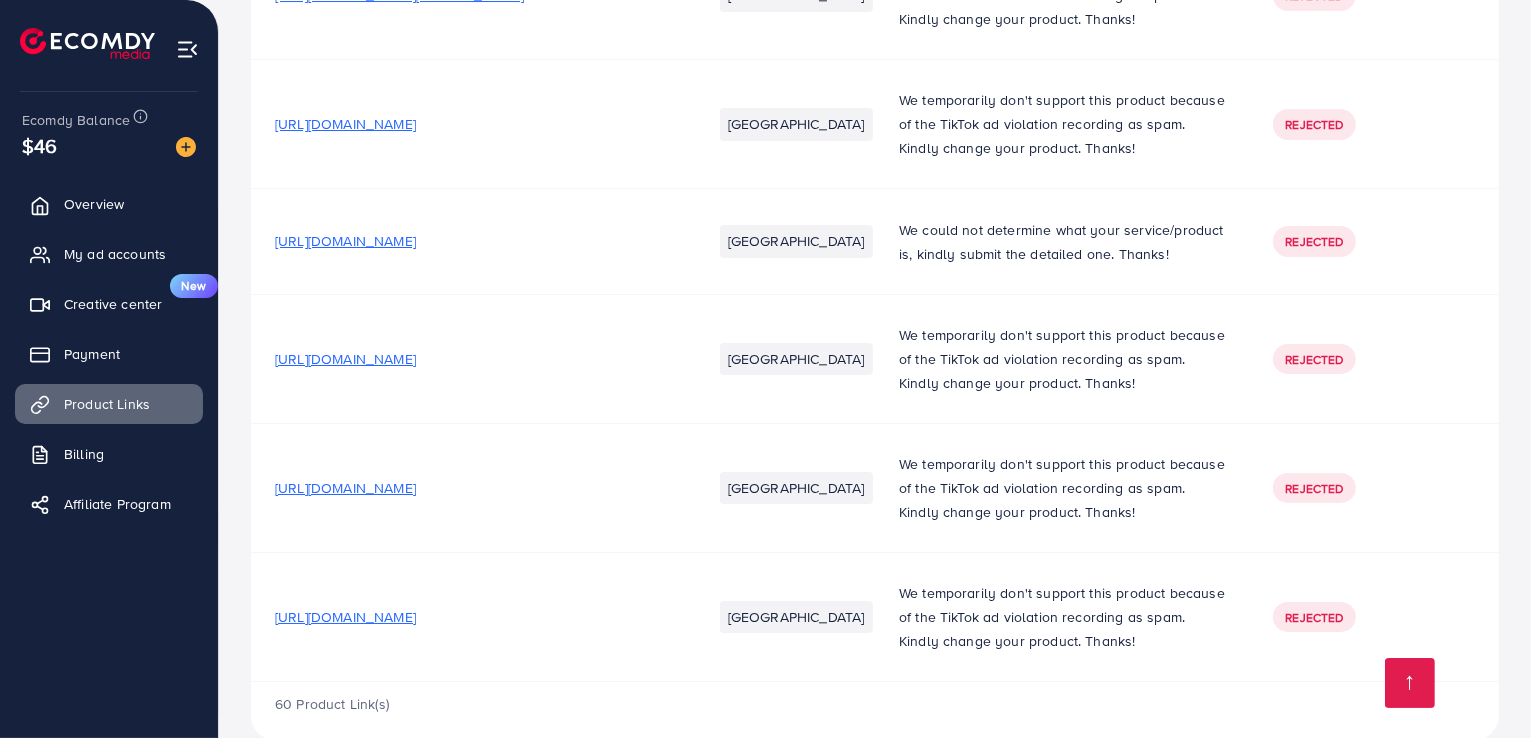 scroll, scrollTop: 7363, scrollLeft: 0, axis: vertical 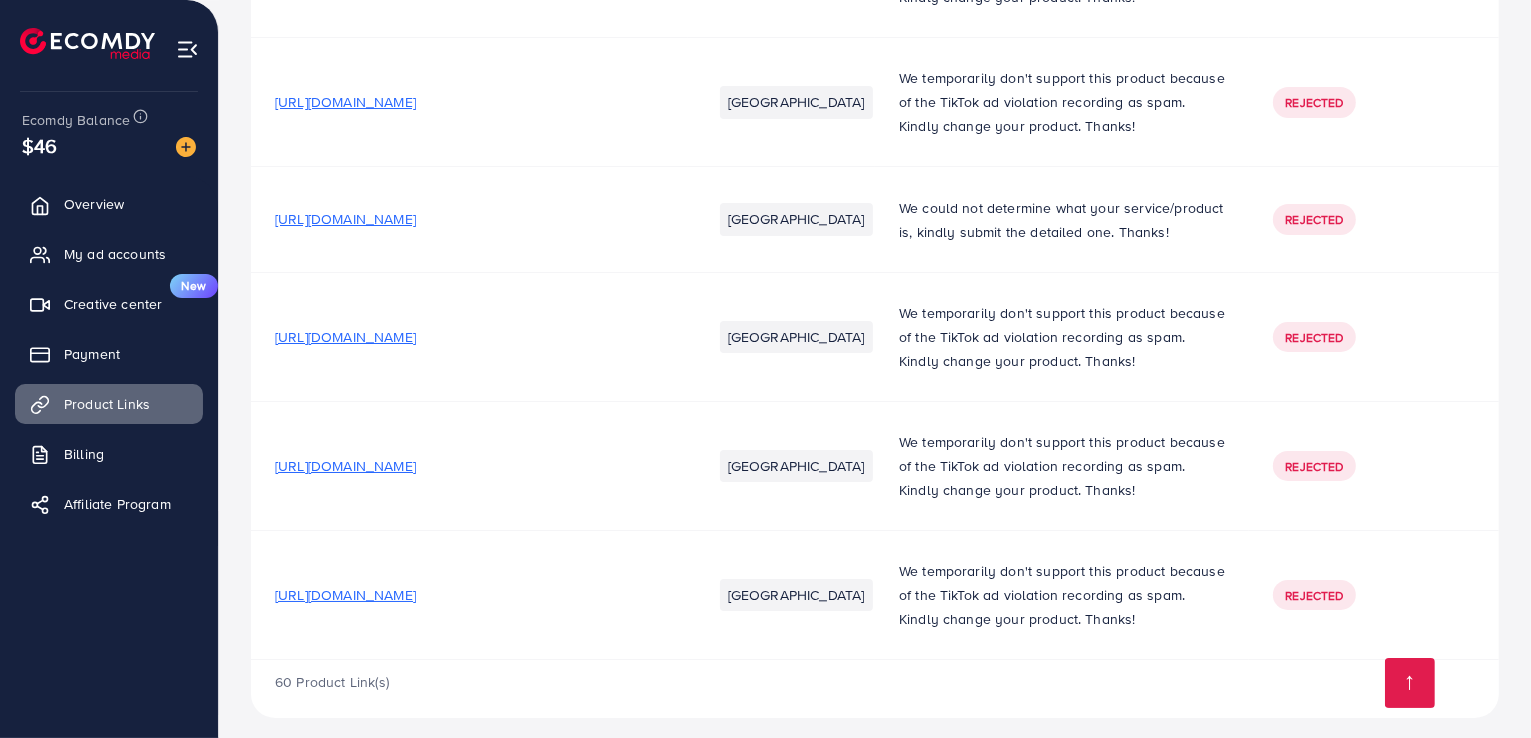 click on "[URL][DOMAIN_NAME]" at bounding box center [345, 337] 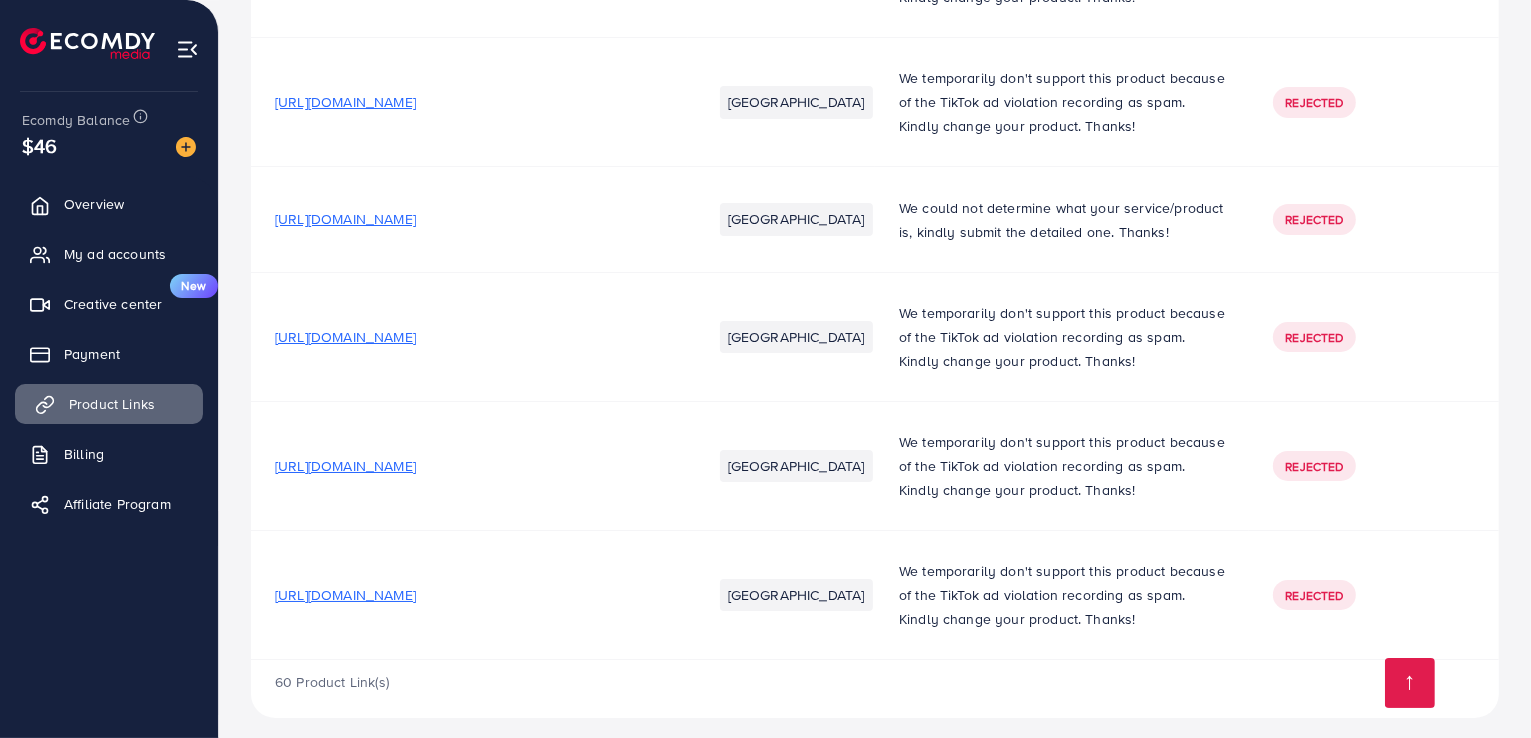 click on "Product Links" at bounding box center (112, 404) 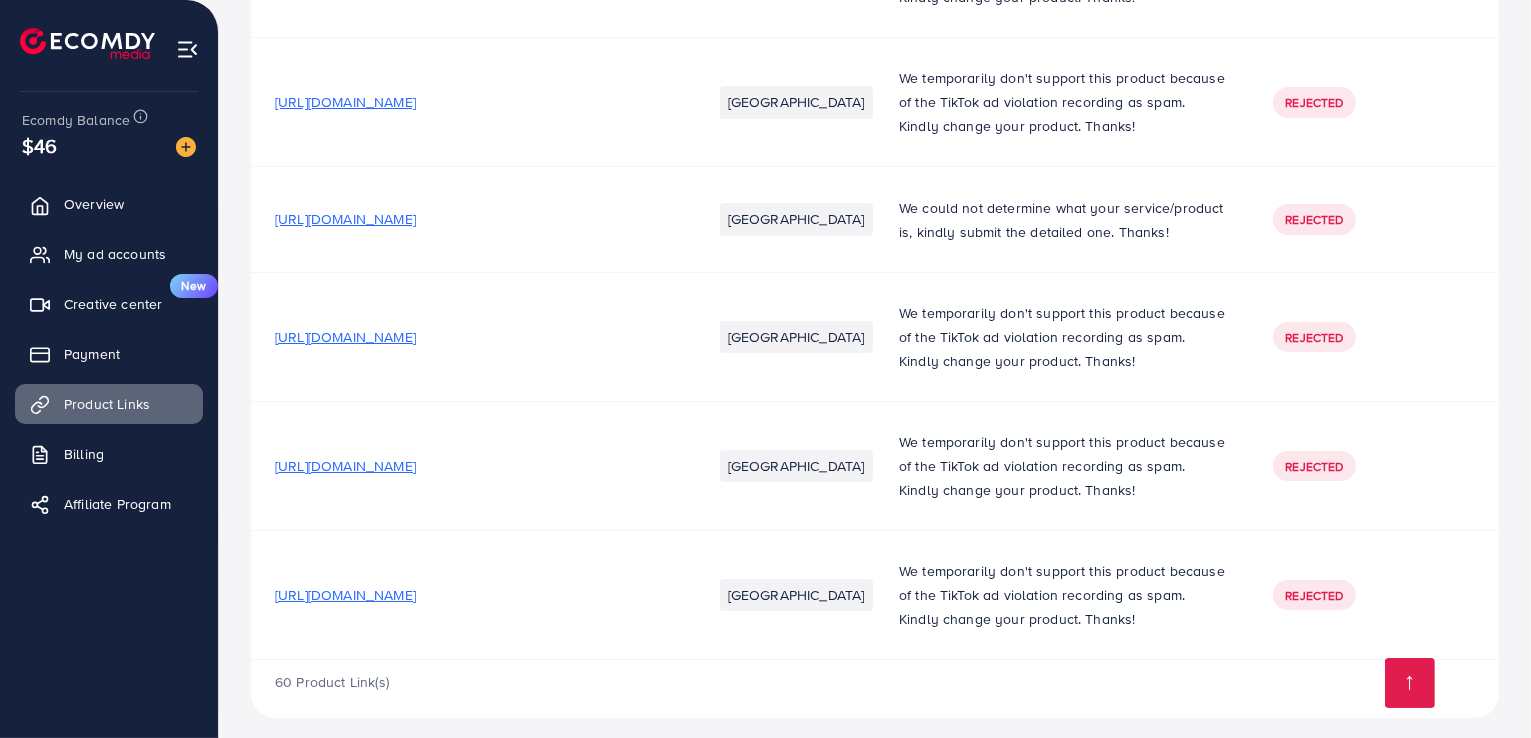 click on "[URL][DOMAIN_NAME]" at bounding box center [345, 337] 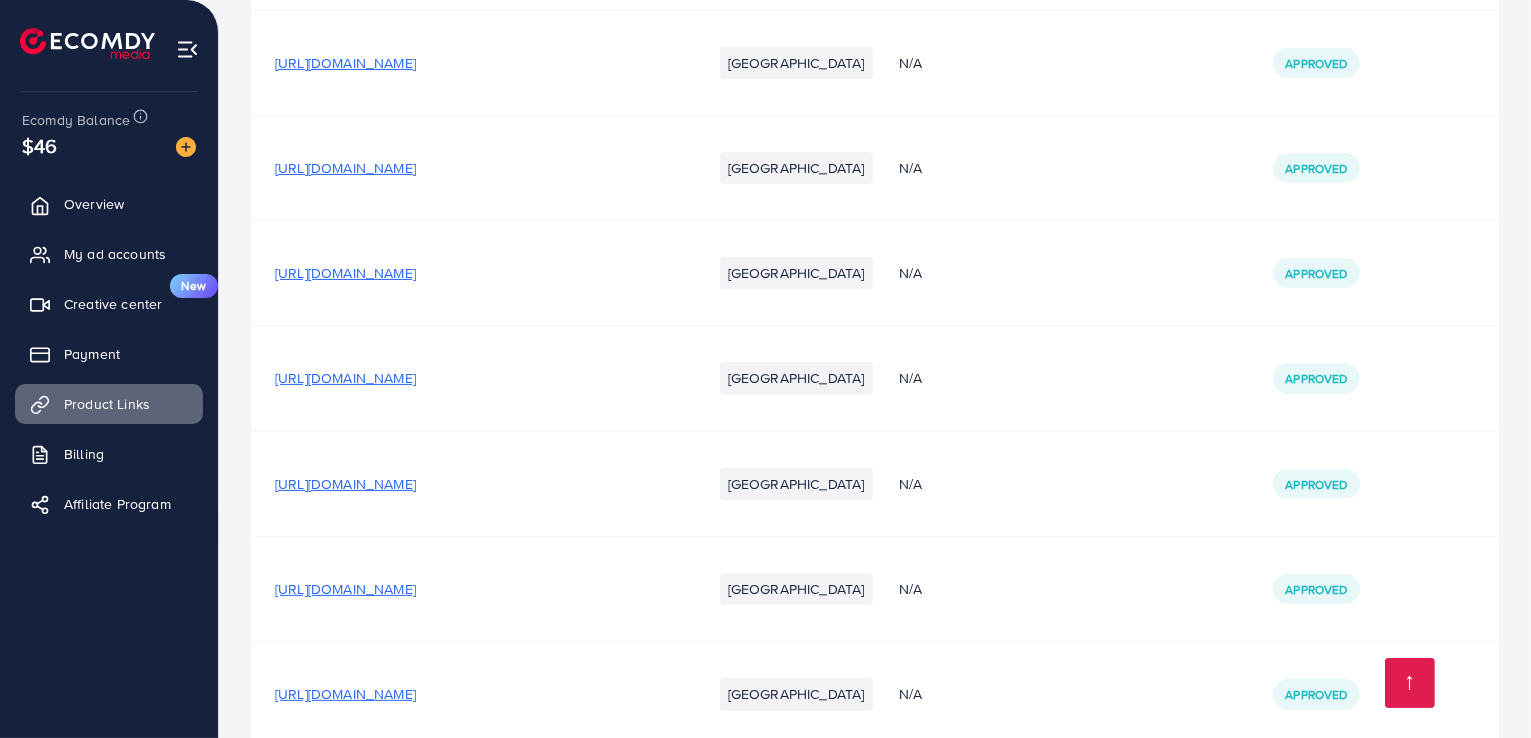 scroll, scrollTop: 0, scrollLeft: 0, axis: both 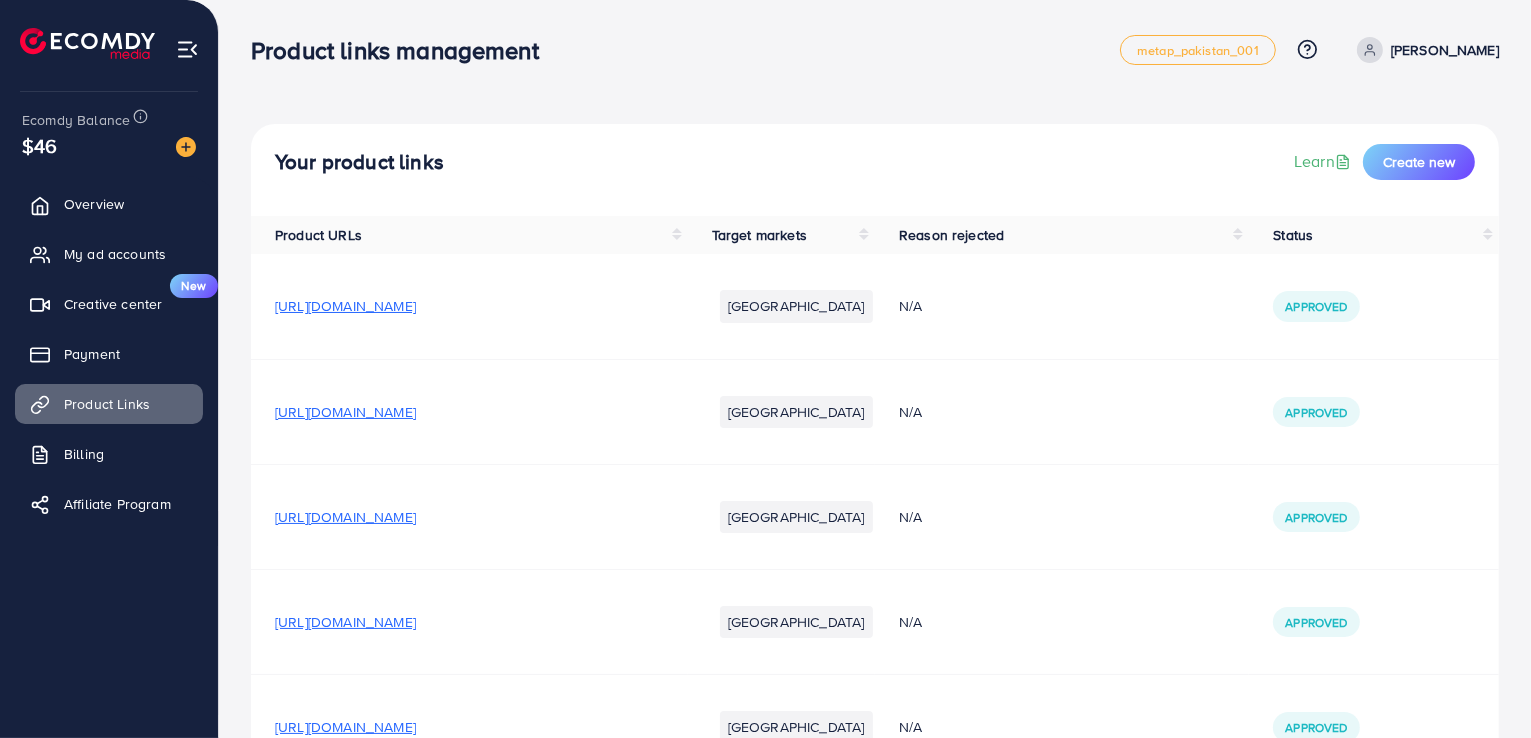 click on "[URL][DOMAIN_NAME]" at bounding box center (345, 306) 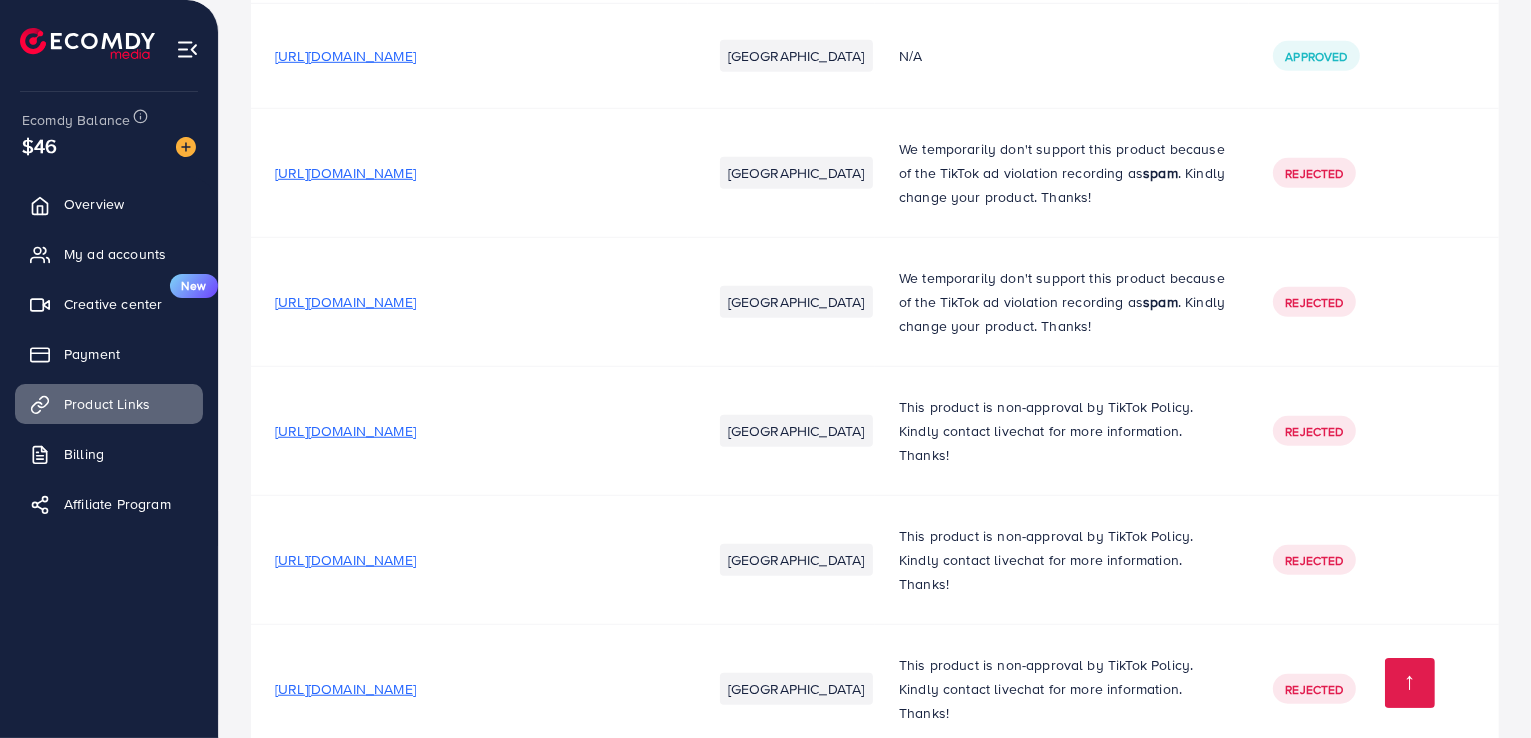scroll, scrollTop: 1300, scrollLeft: 0, axis: vertical 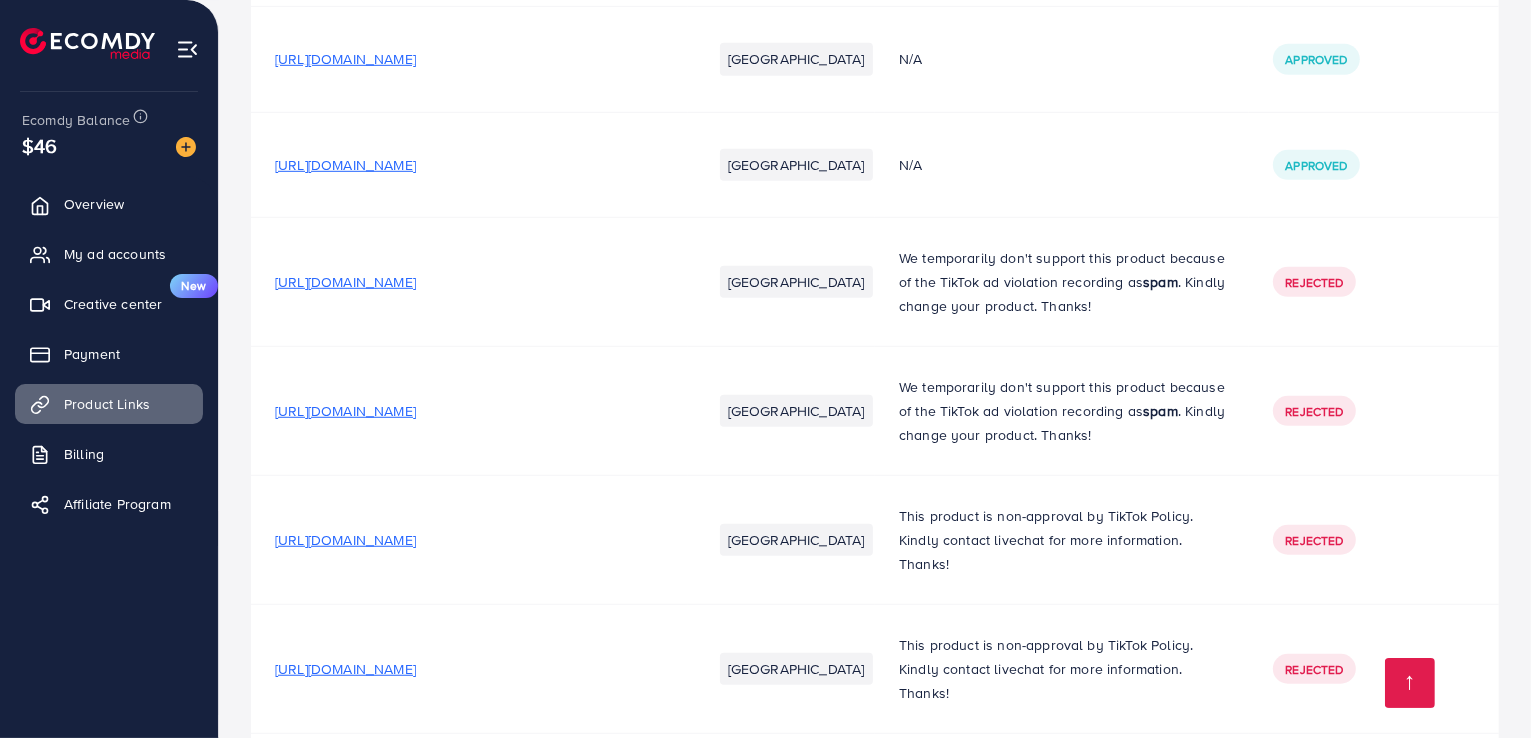 click on "[URL][DOMAIN_NAME]" at bounding box center (469, 281) 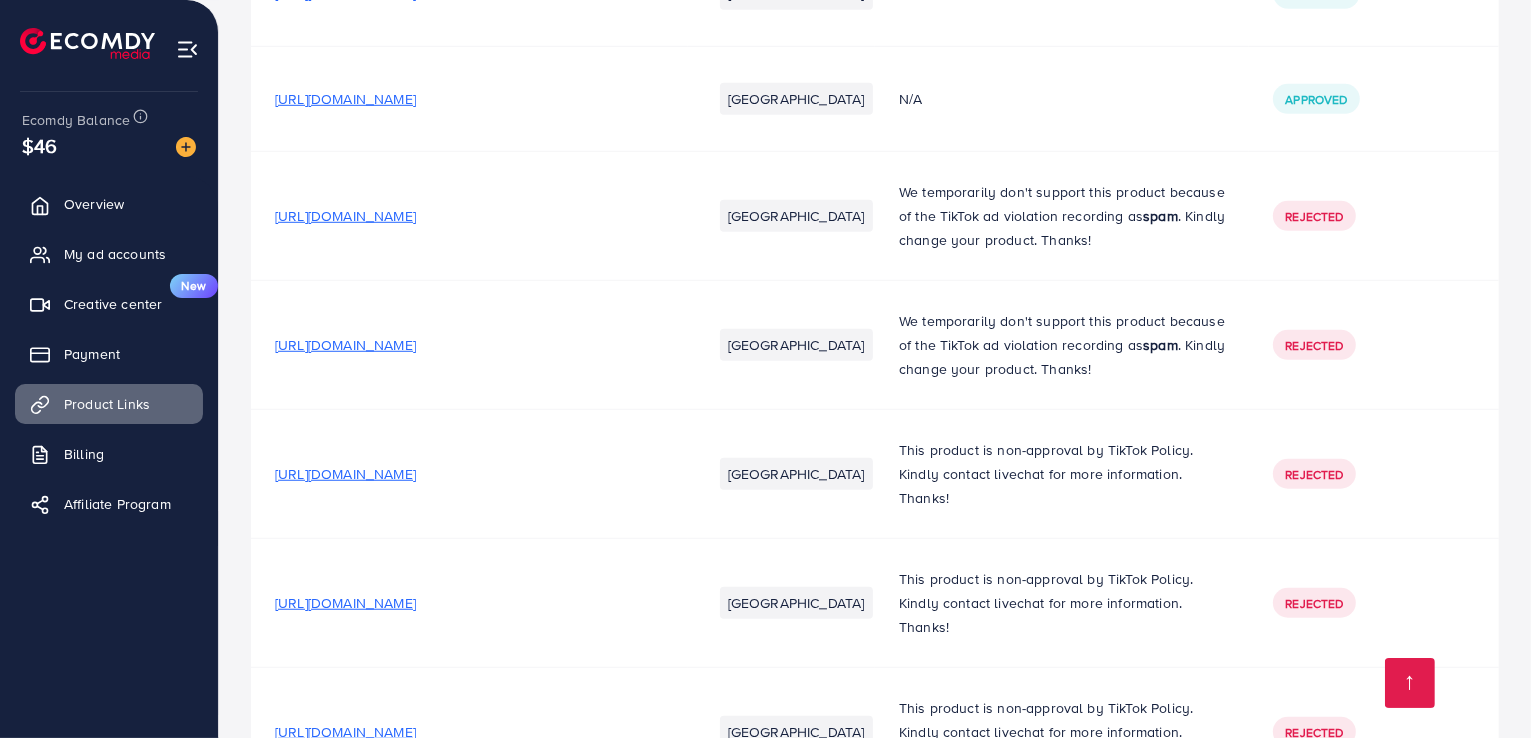 scroll, scrollTop: 1400, scrollLeft: 0, axis: vertical 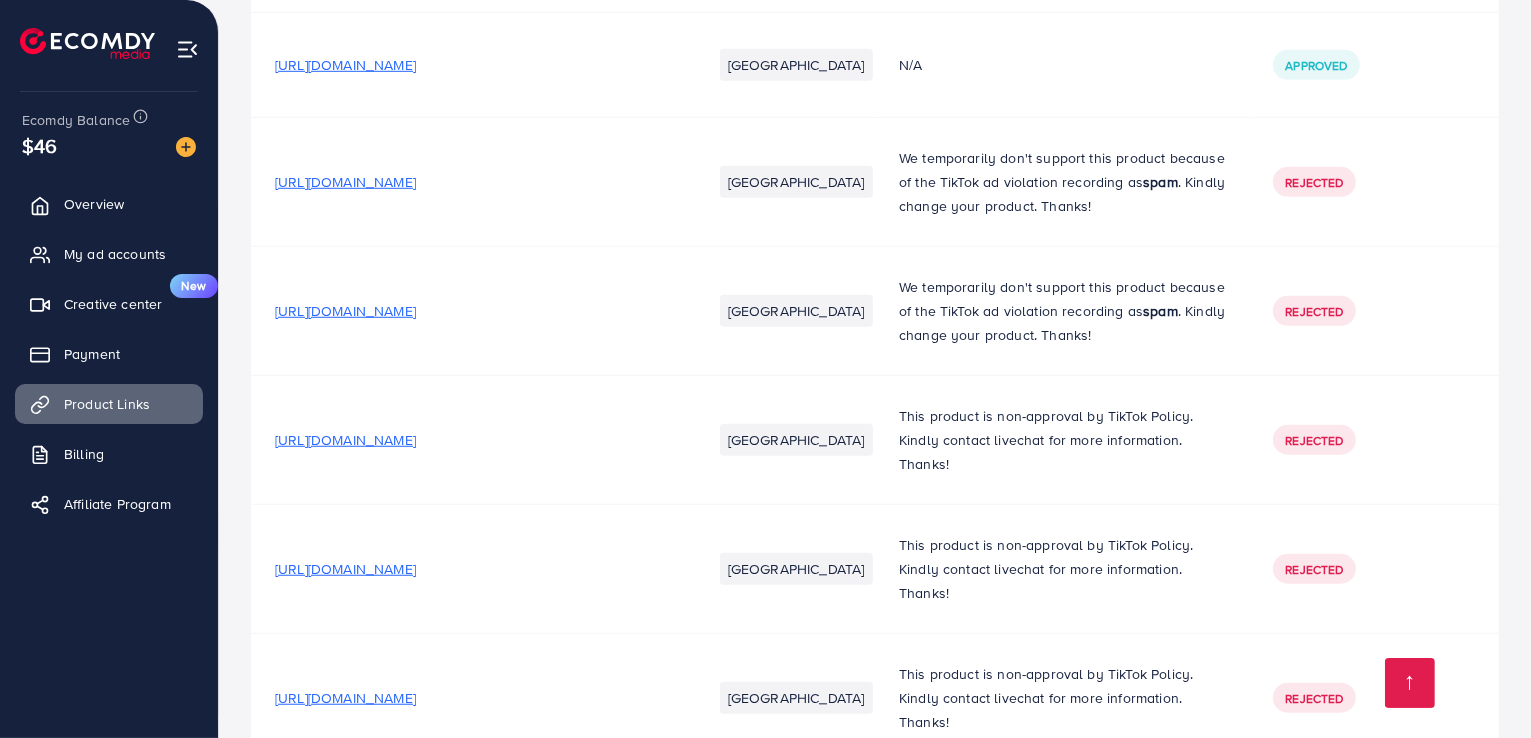 click on "[URL][DOMAIN_NAME]" at bounding box center (345, 311) 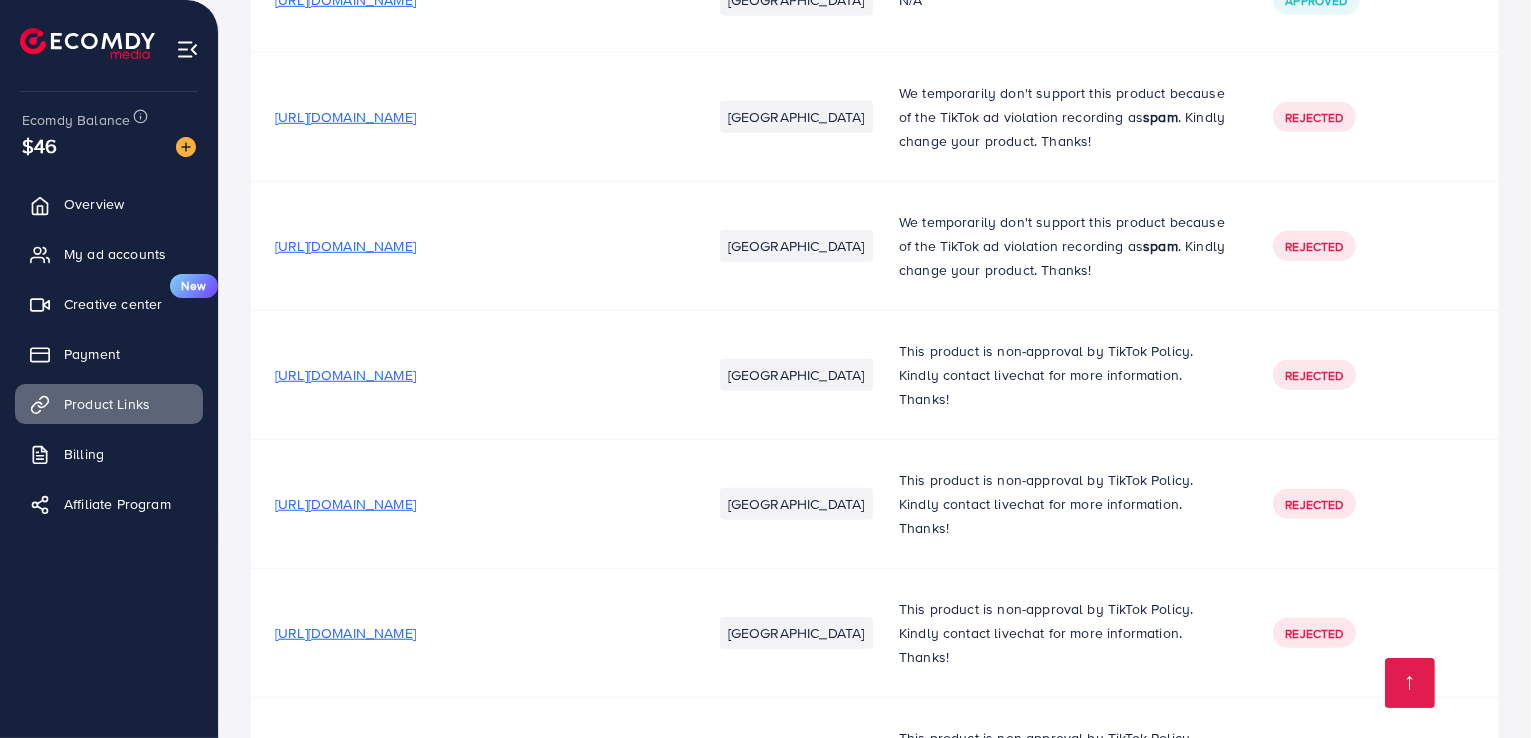 scroll, scrollTop: 1500, scrollLeft: 0, axis: vertical 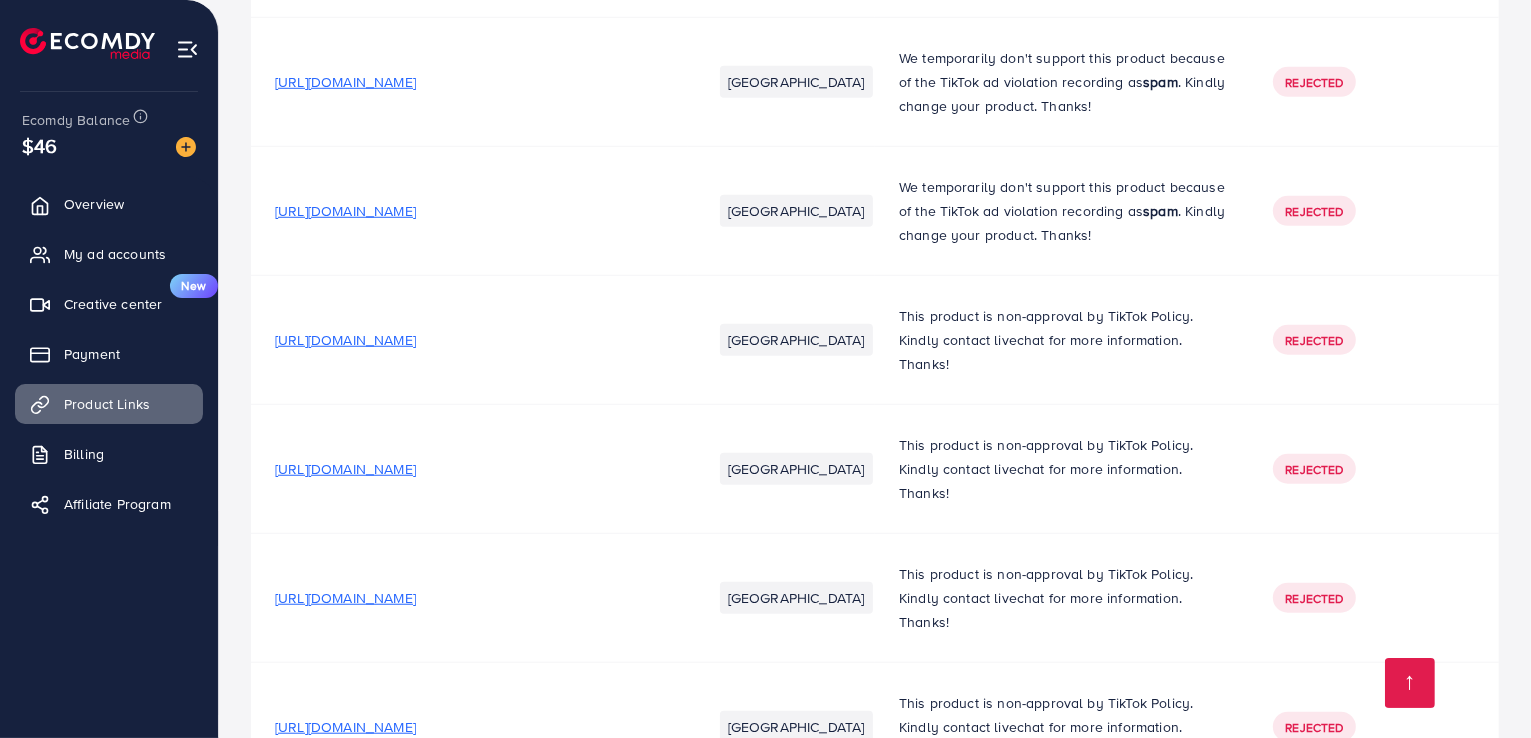 click on "[URL][DOMAIN_NAME]" at bounding box center [345, 469] 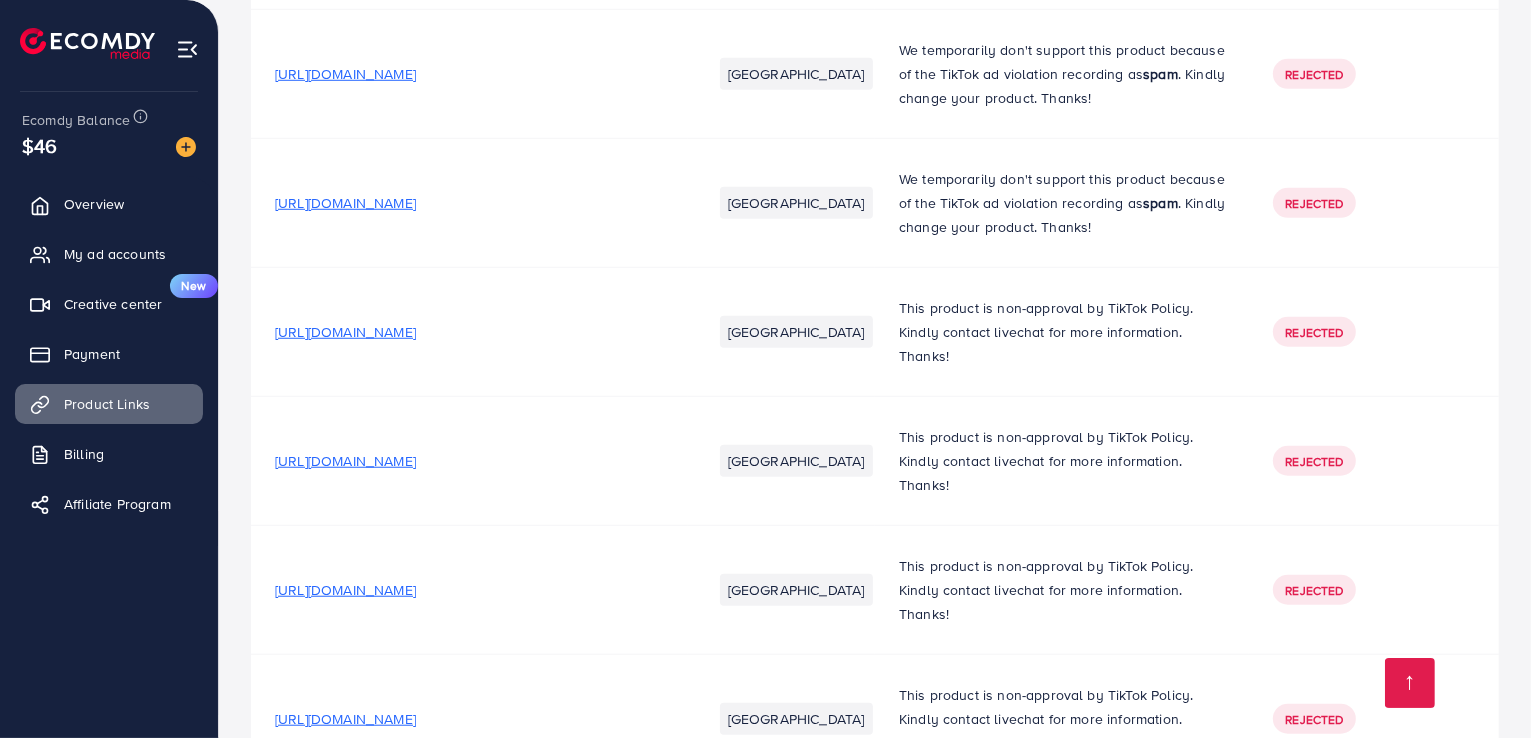 scroll, scrollTop: 1800, scrollLeft: 0, axis: vertical 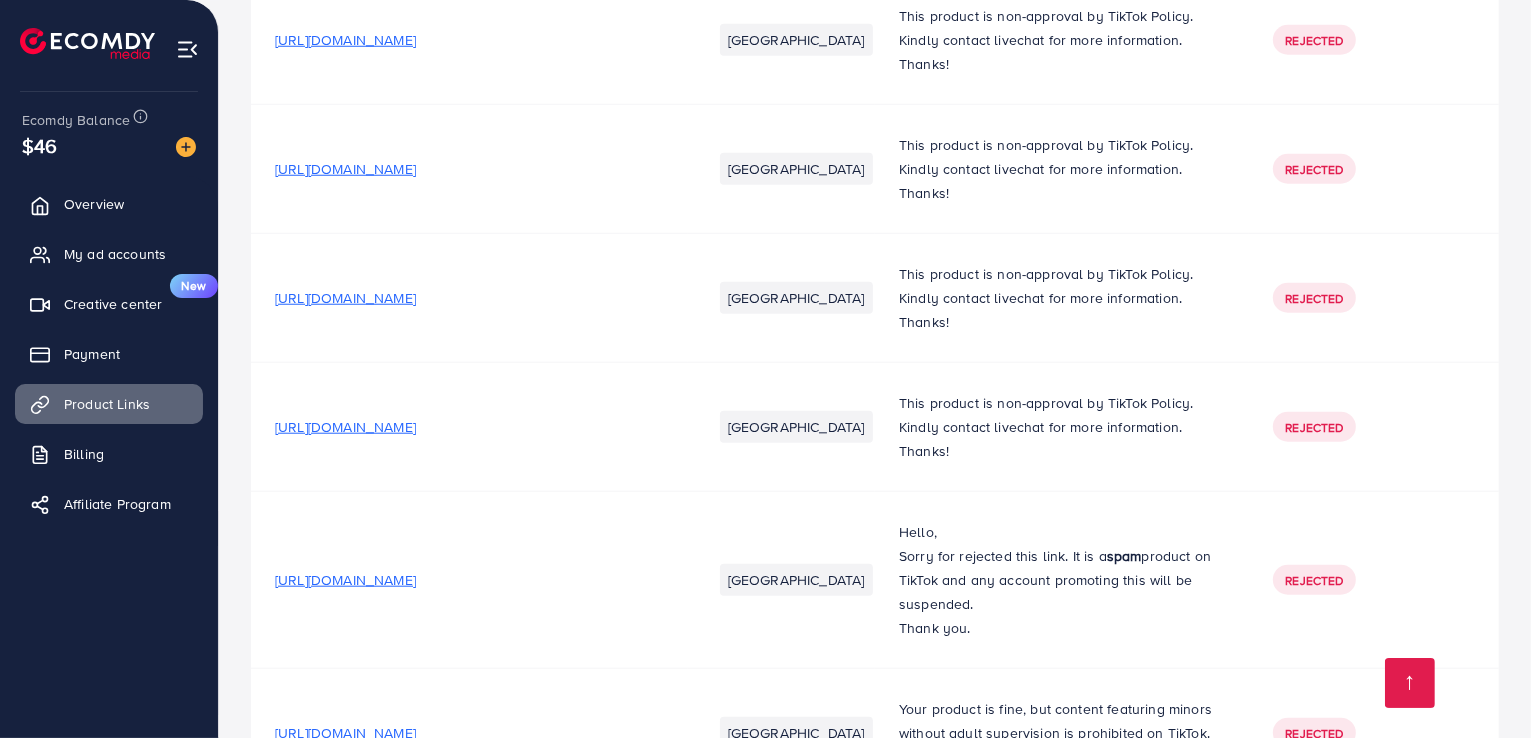 click on "[URL][DOMAIN_NAME]" at bounding box center [345, 427] 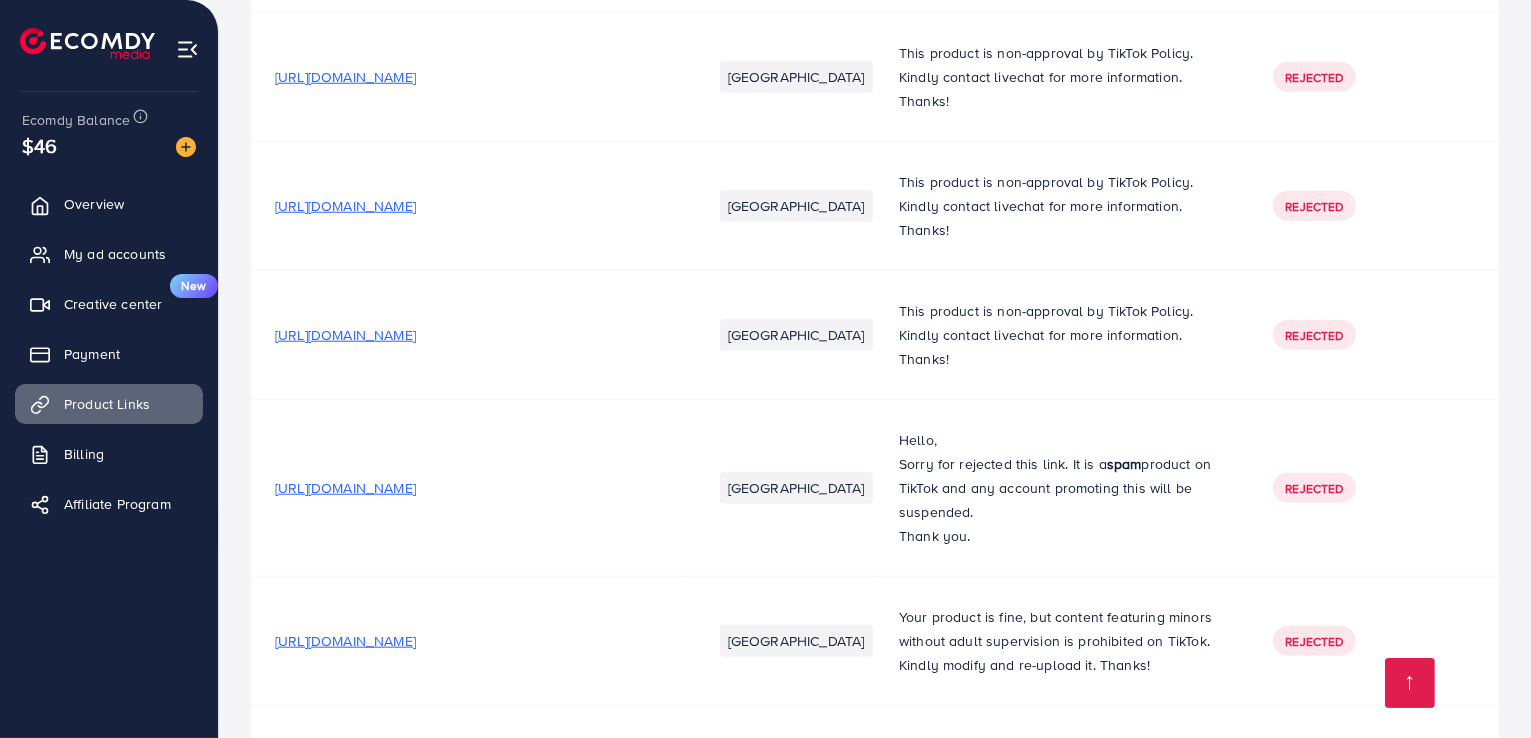 scroll, scrollTop: 2000, scrollLeft: 0, axis: vertical 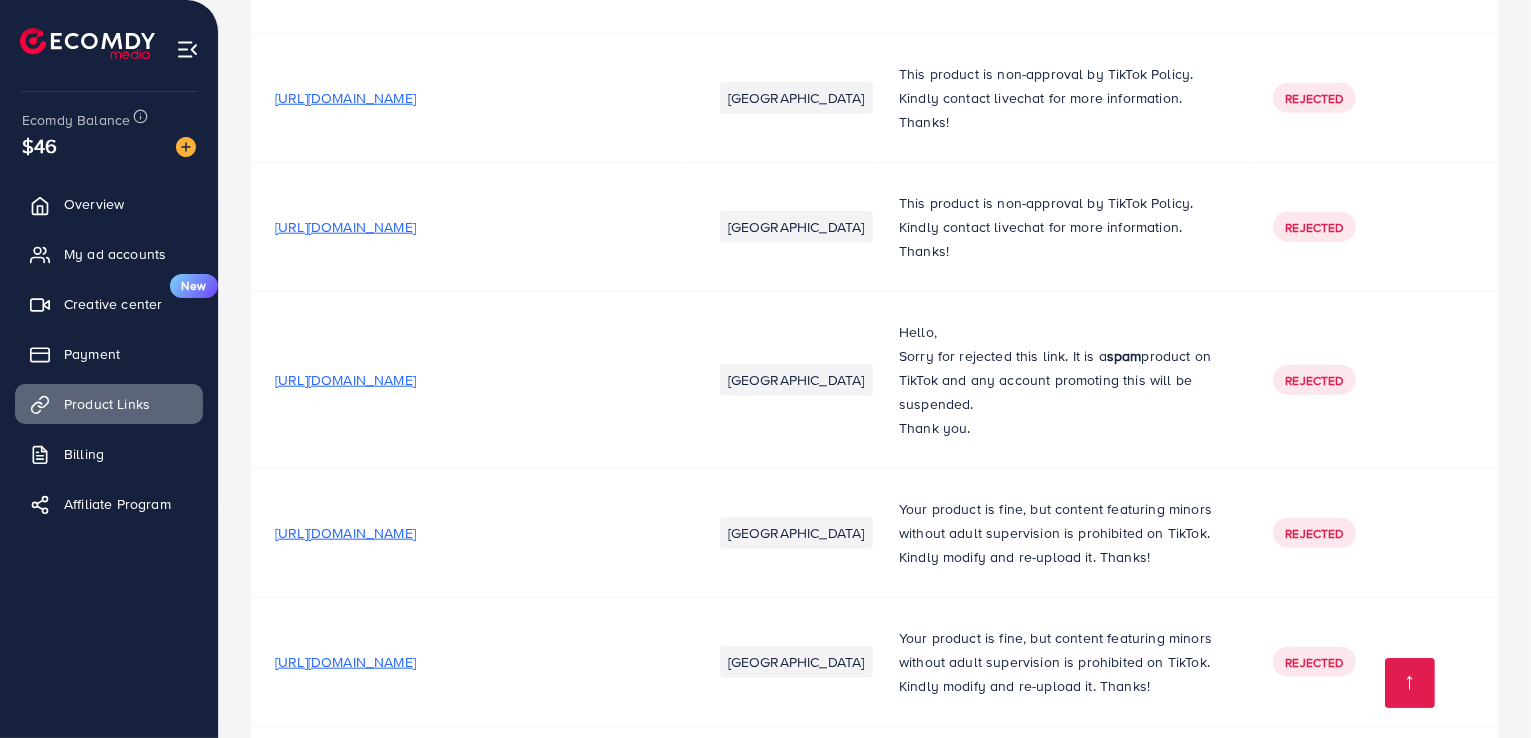 drag, startPoint x: 529, startPoint y: 379, endPoint x: 519, endPoint y: 369, distance: 14.142136 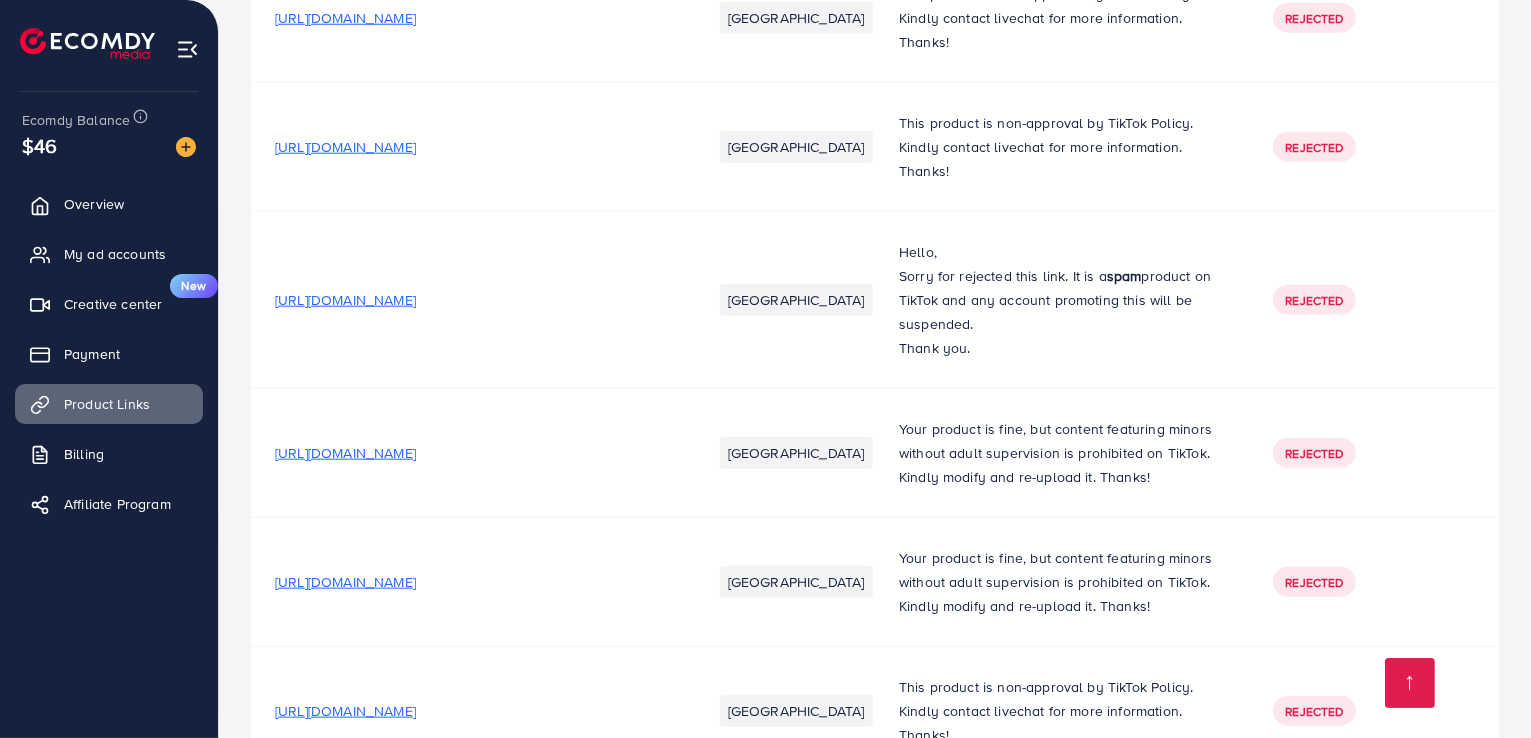 scroll, scrollTop: 2200, scrollLeft: 0, axis: vertical 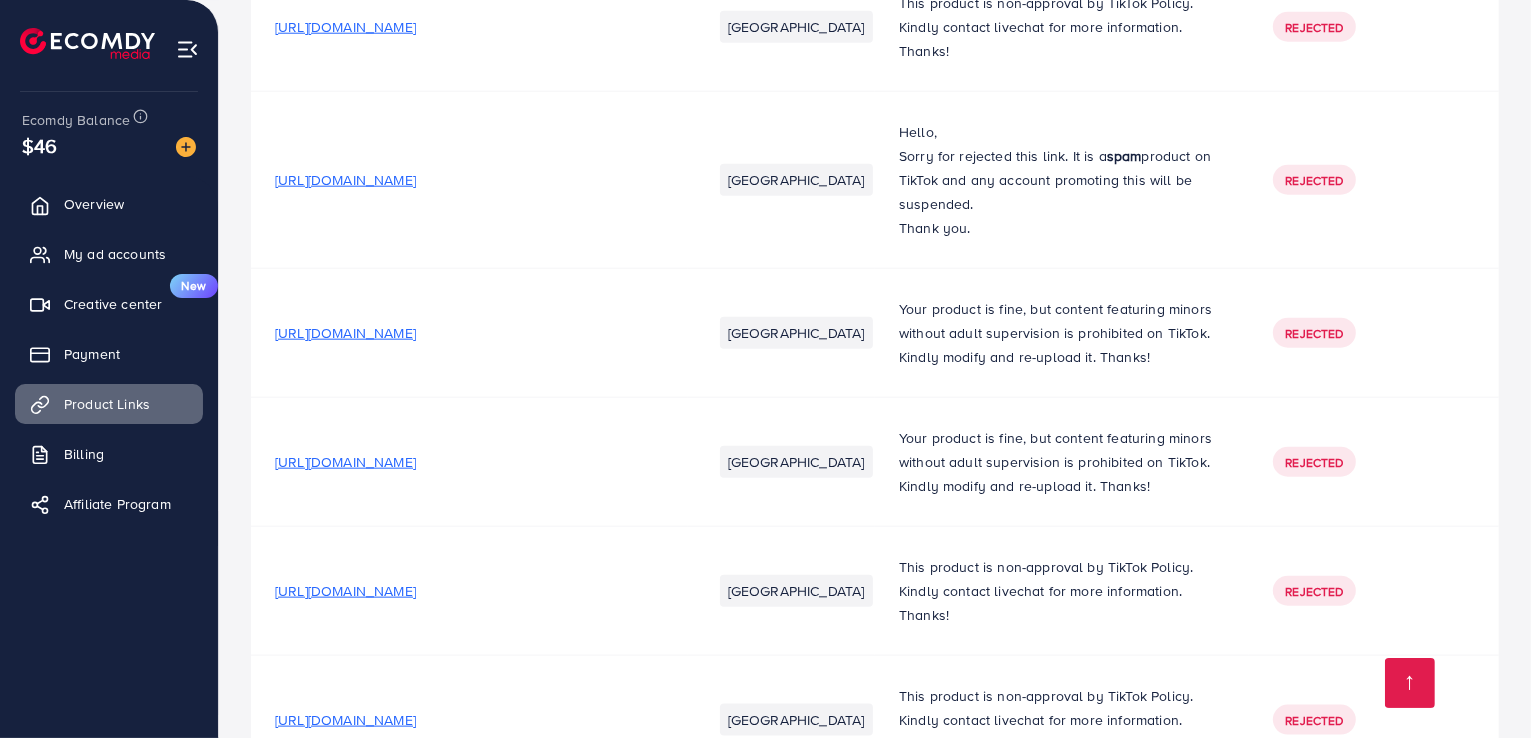 click on "[URL][DOMAIN_NAME]" at bounding box center (345, 462) 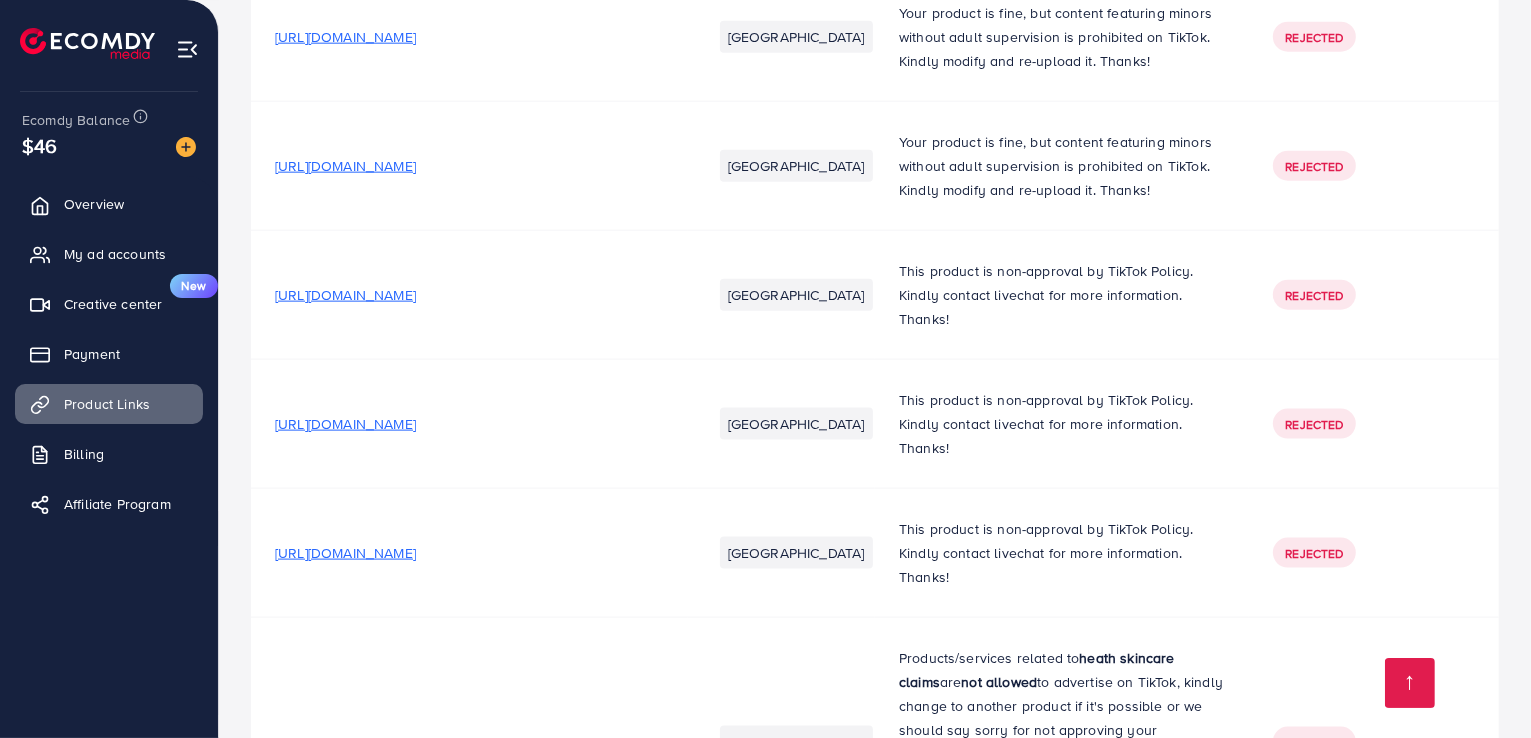 scroll, scrollTop: 2500, scrollLeft: 0, axis: vertical 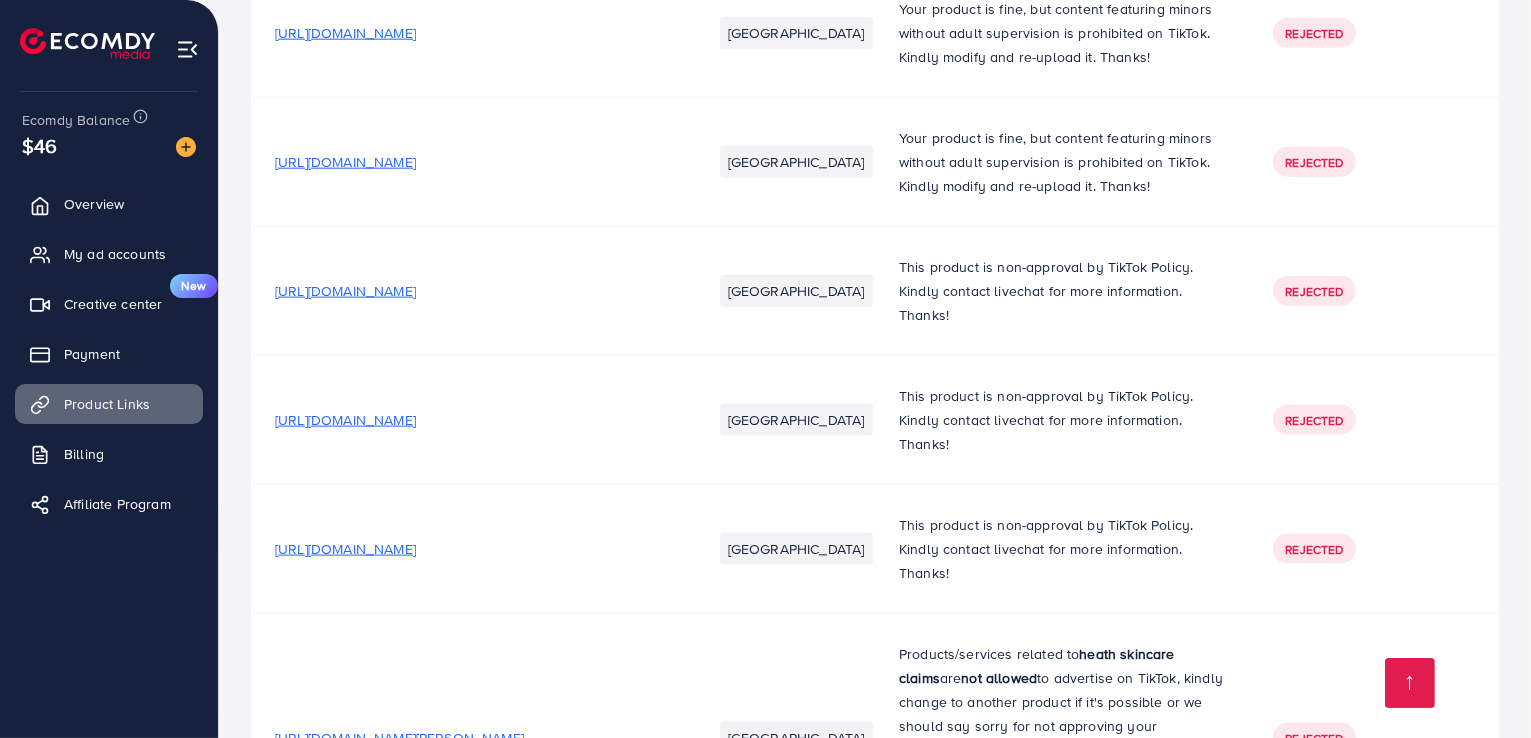 click on "[URL][DOMAIN_NAME]" at bounding box center [345, 291] 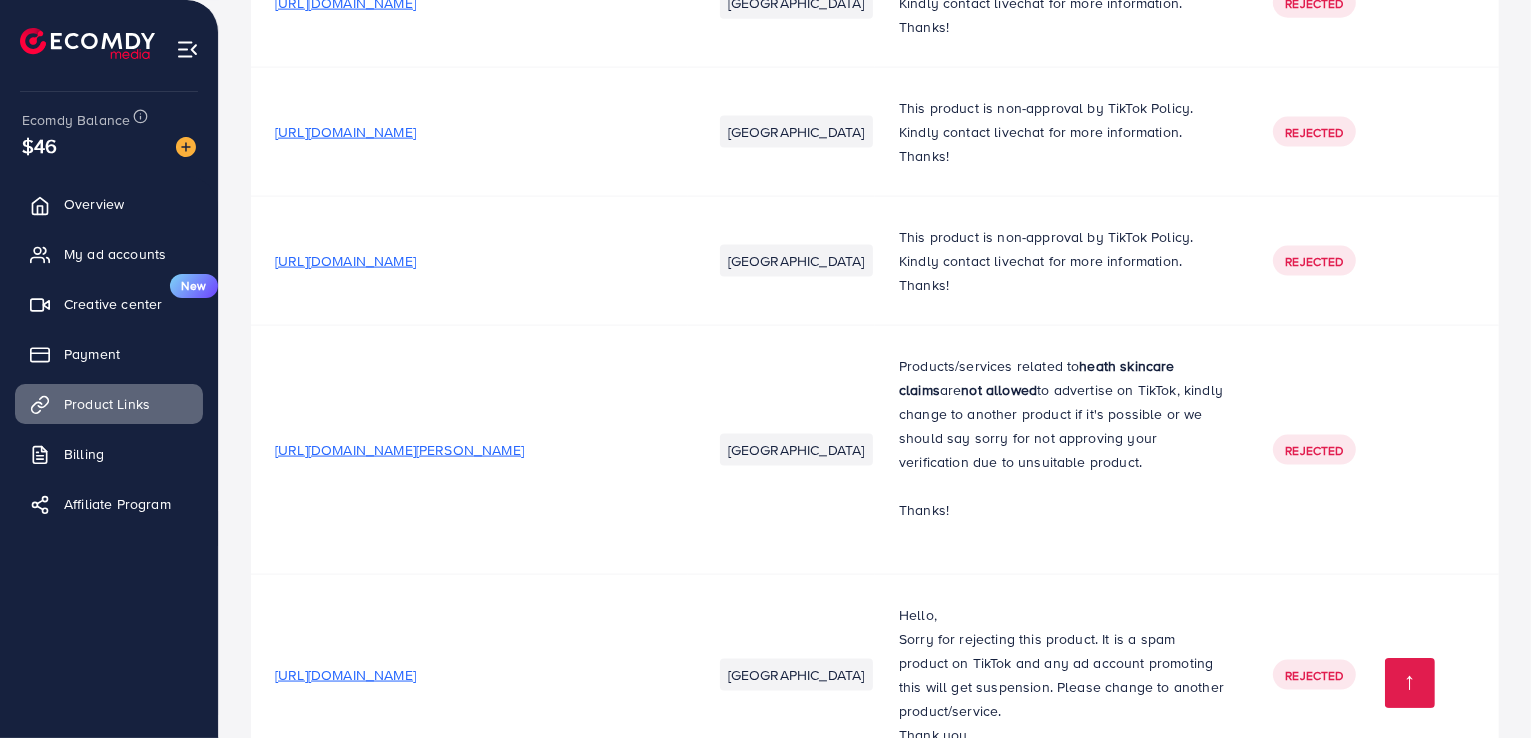 scroll, scrollTop: 2800, scrollLeft: 0, axis: vertical 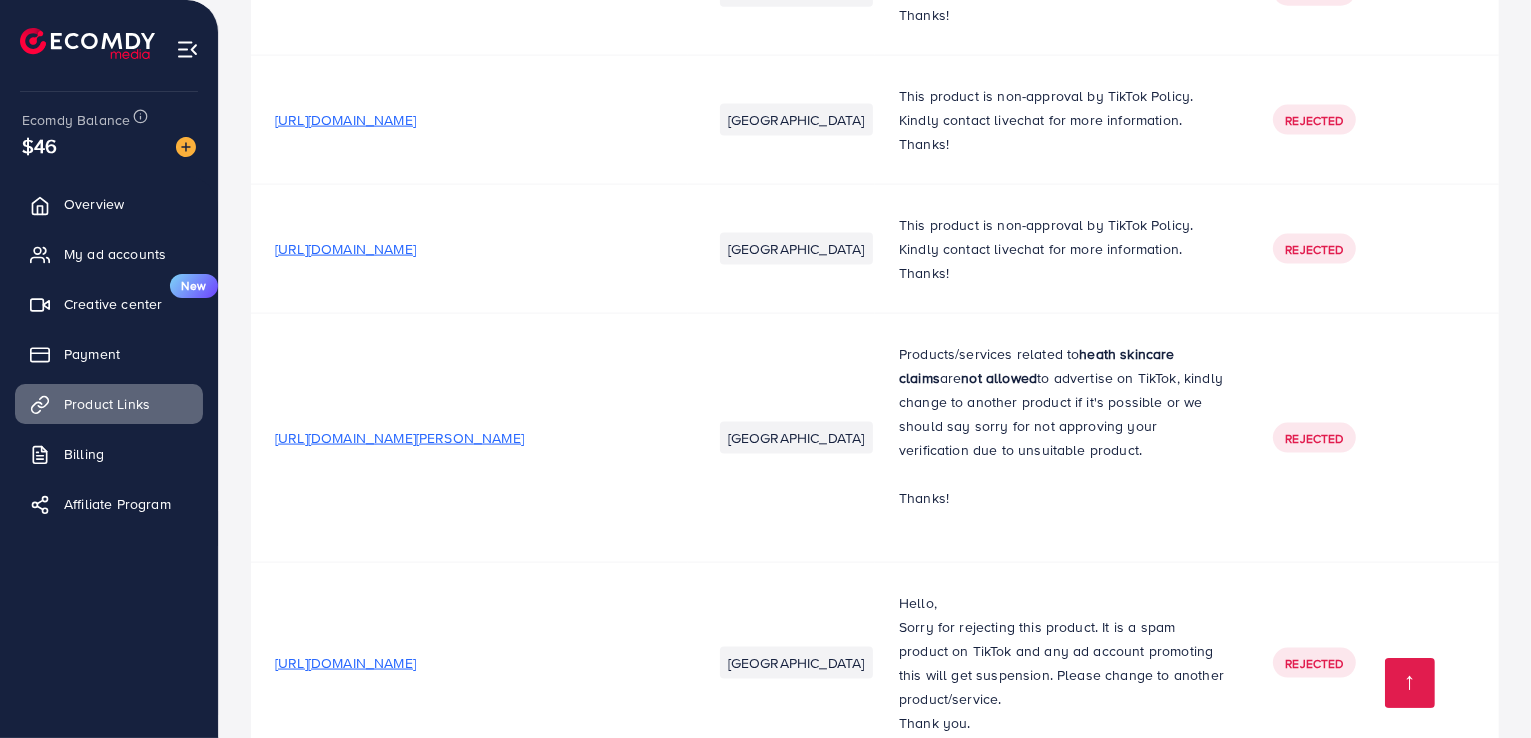 click on "[URL][DOMAIN_NAME][PERSON_NAME]" at bounding box center (399, 438) 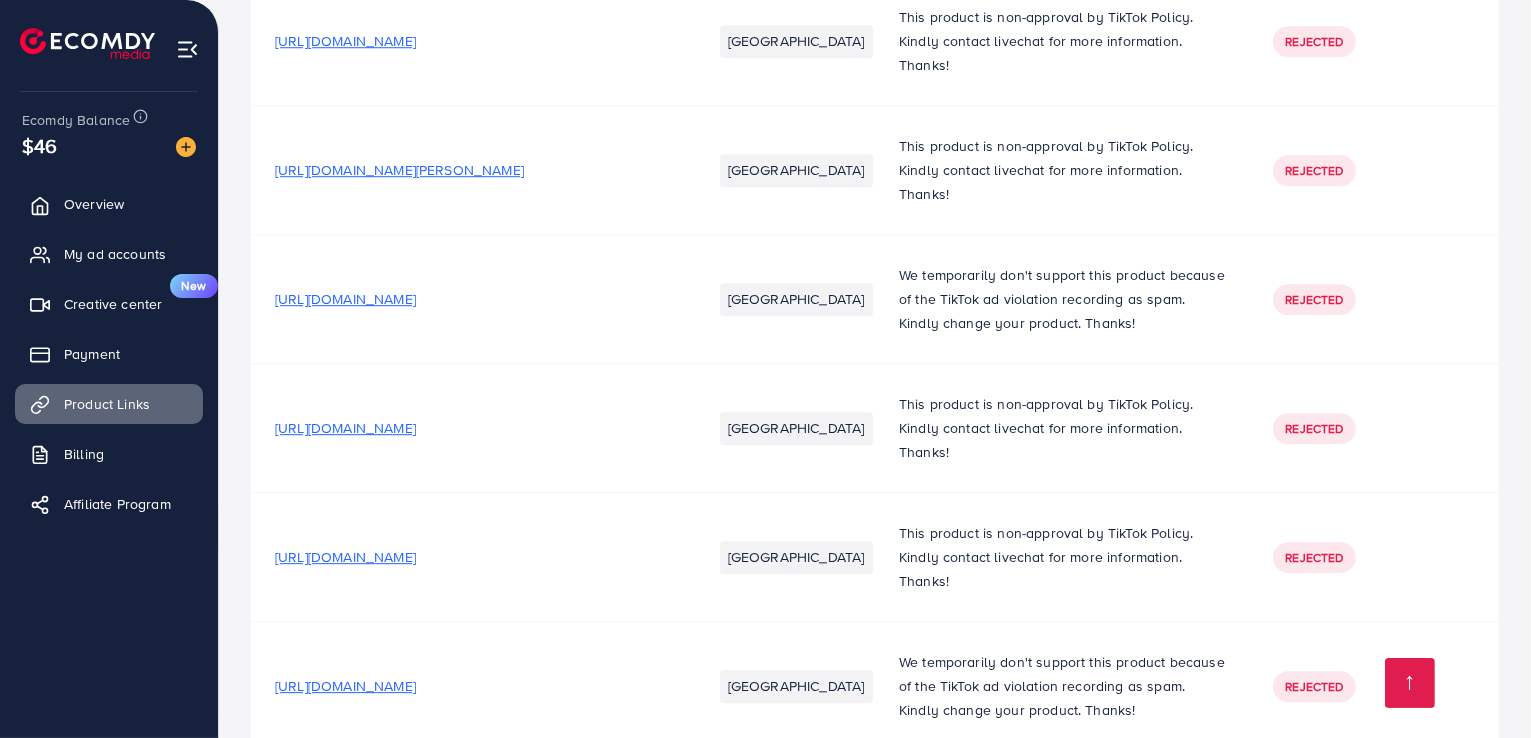 scroll, scrollTop: 5900, scrollLeft: 0, axis: vertical 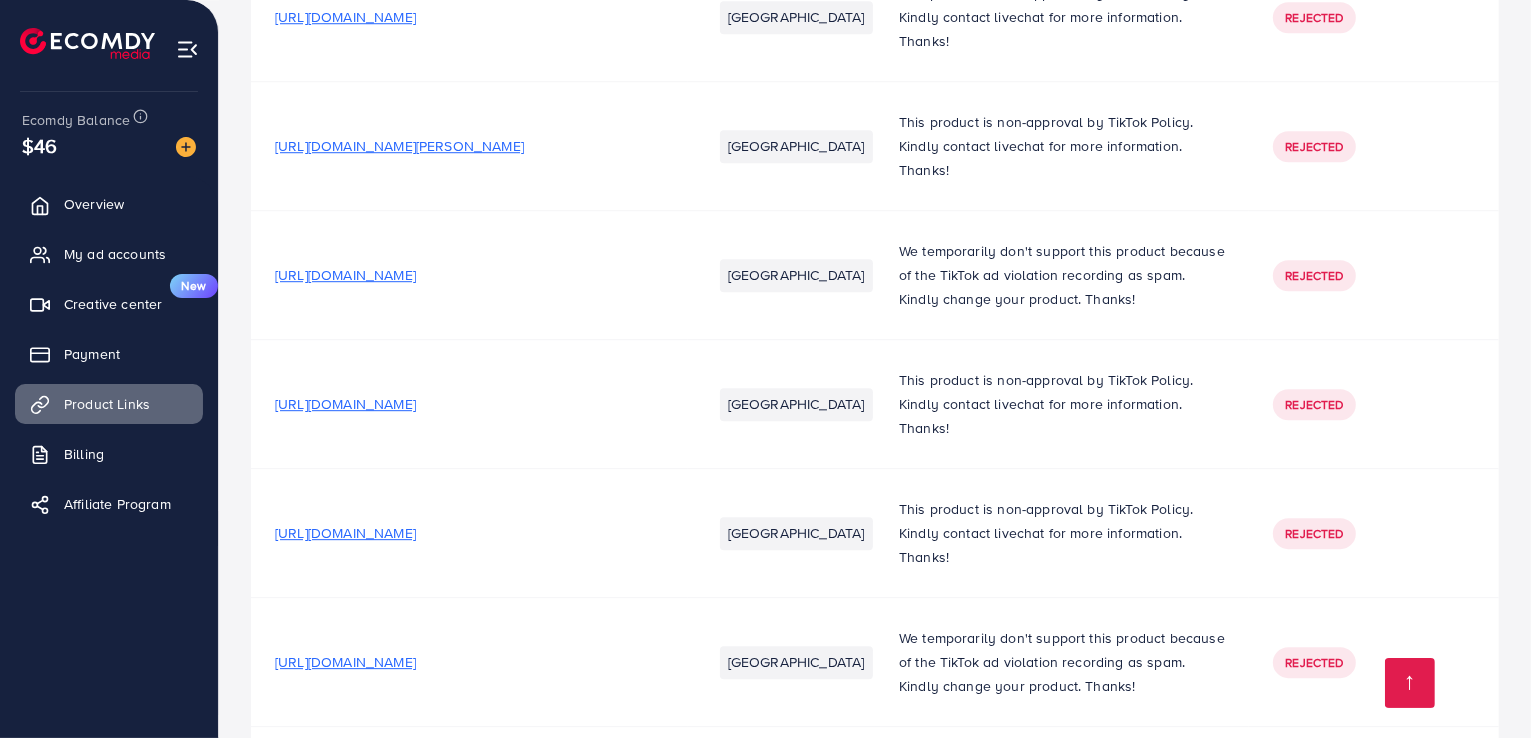 click on "[URL][DOMAIN_NAME]" at bounding box center (345, 404) 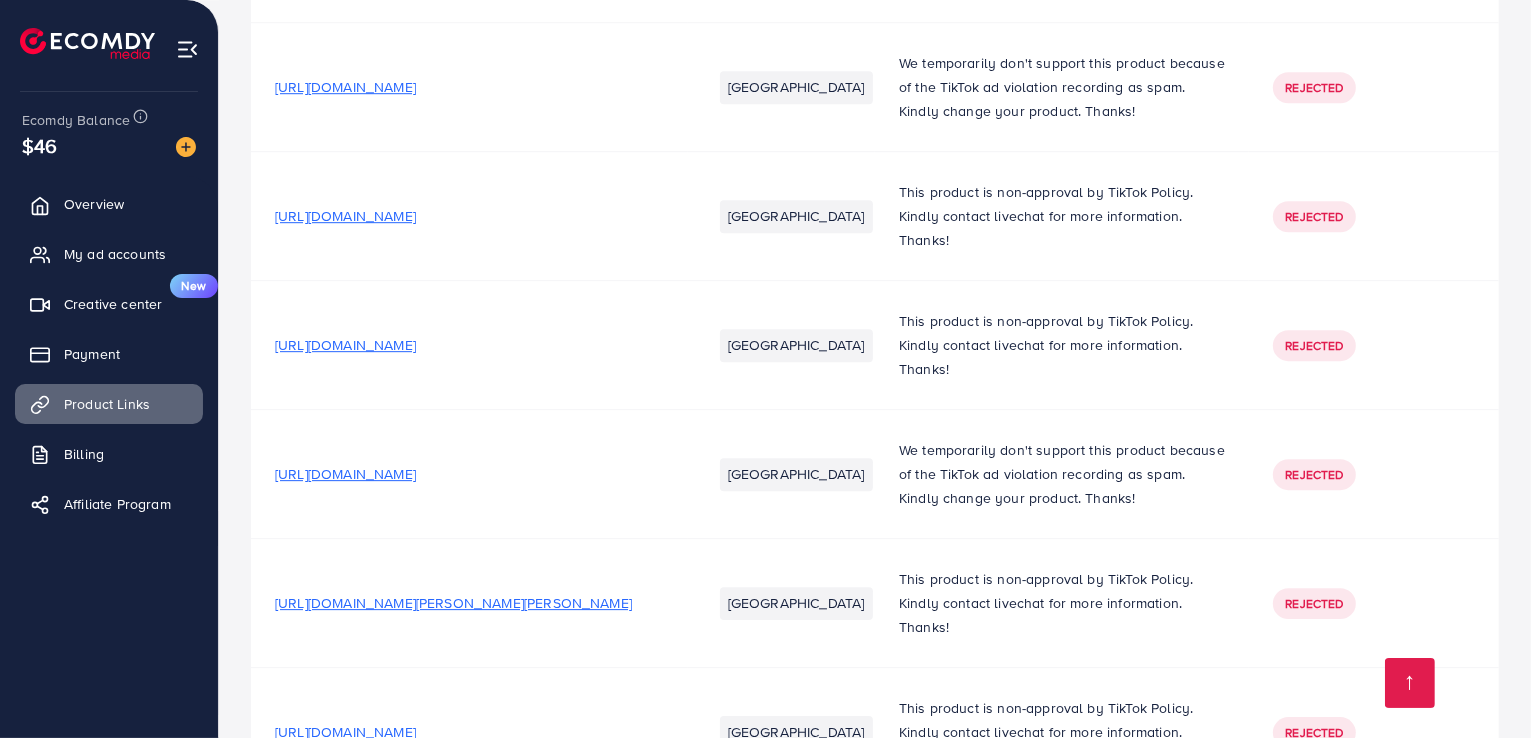 scroll, scrollTop: 6100, scrollLeft: 0, axis: vertical 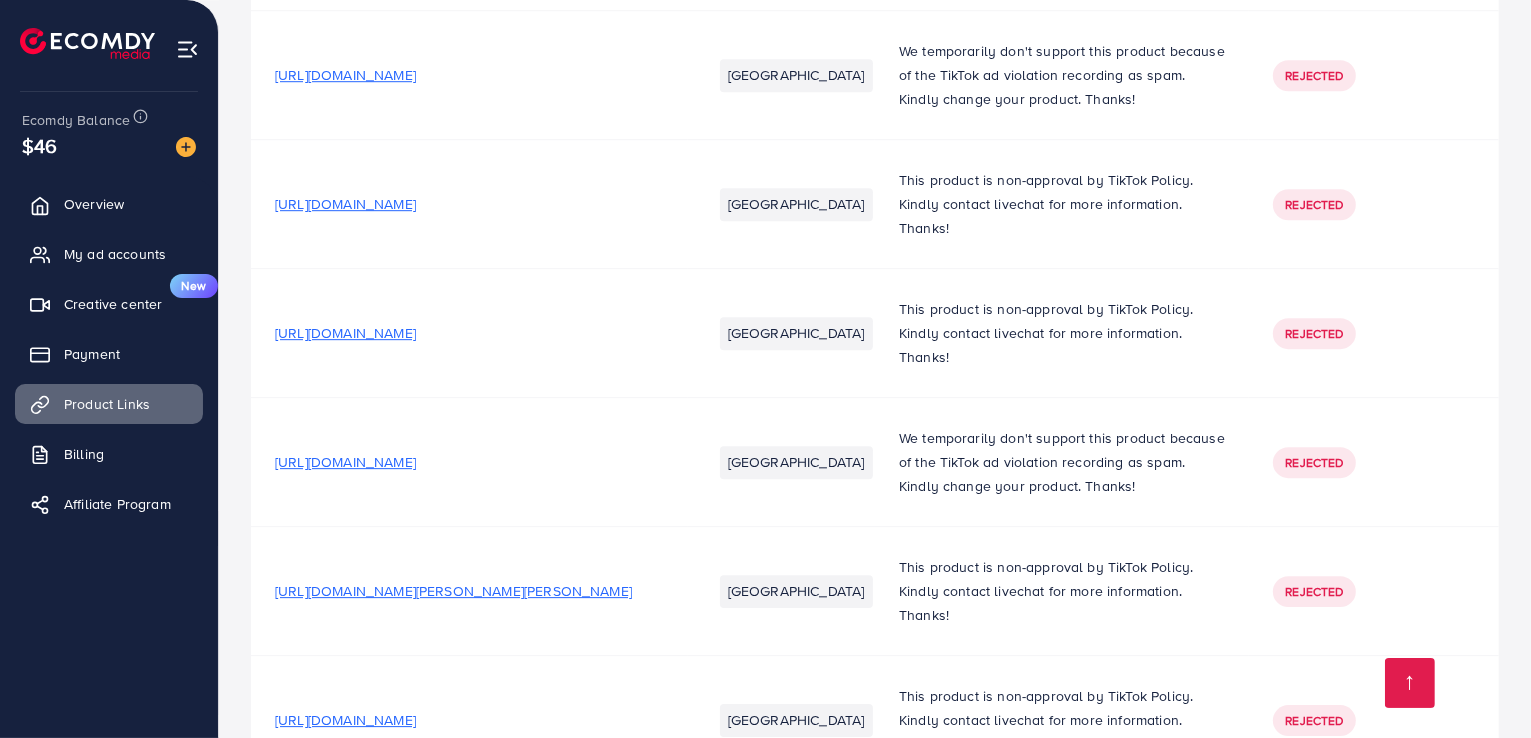 click on "[URL][DOMAIN_NAME][PERSON_NAME][PERSON_NAME]" at bounding box center [453, 591] 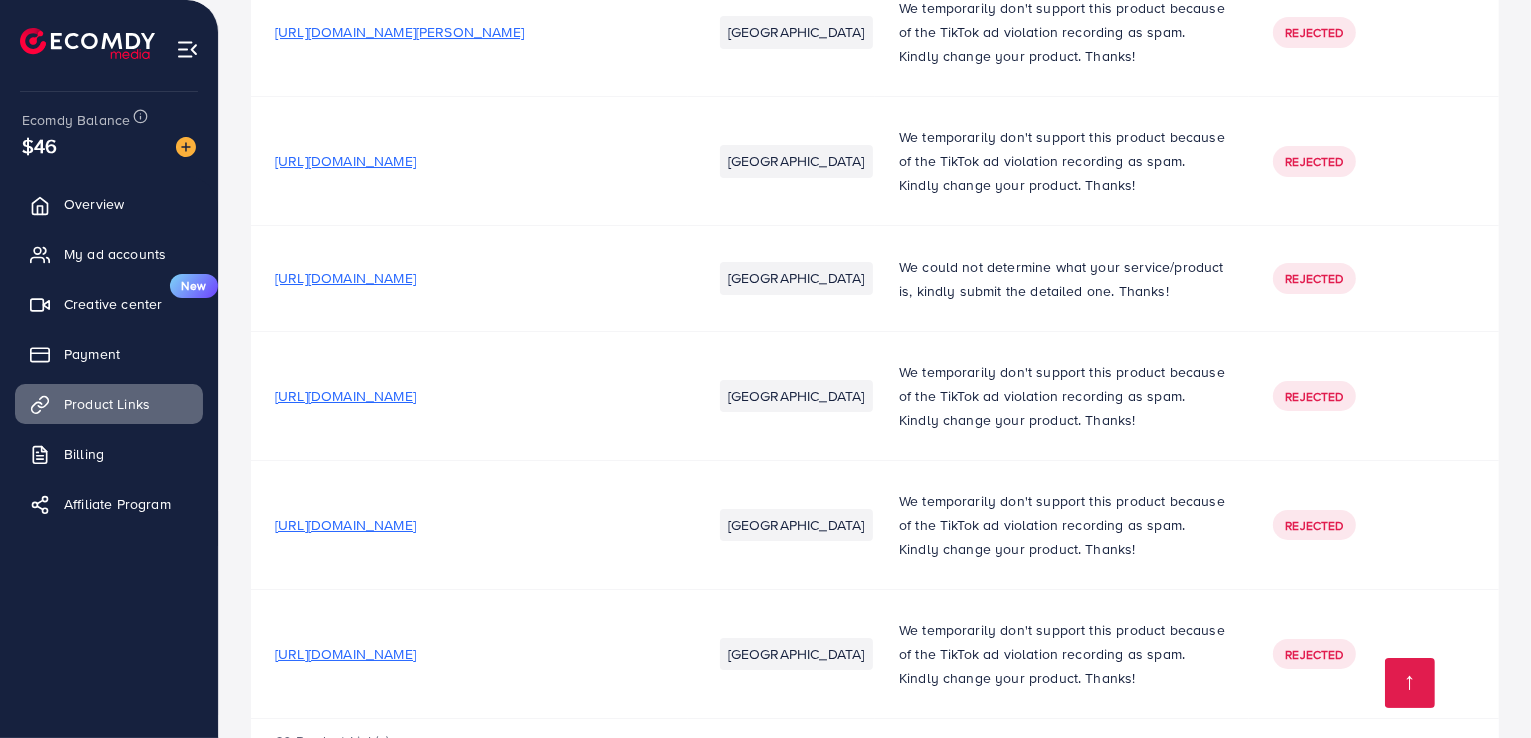 scroll, scrollTop: 7363, scrollLeft: 0, axis: vertical 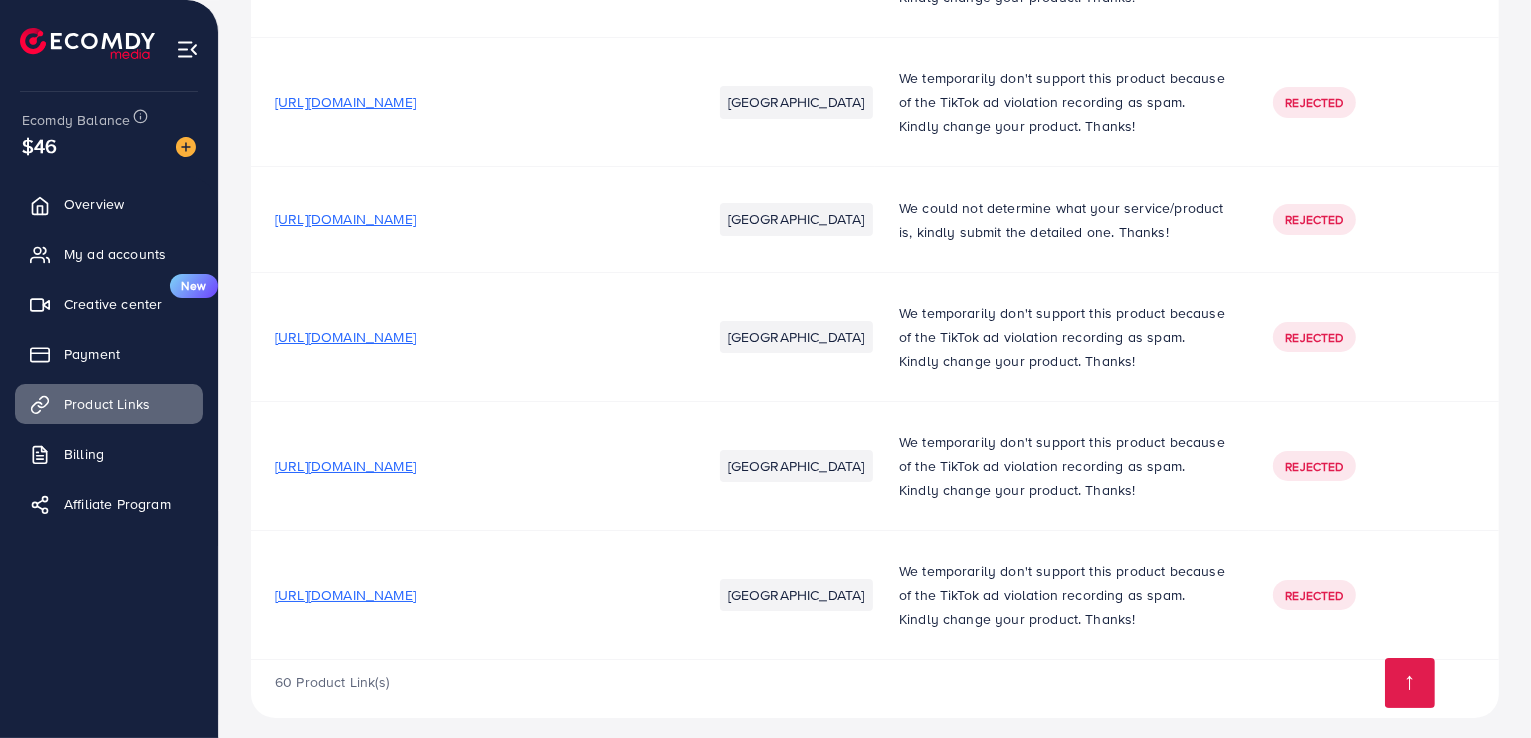 click on "[URL][DOMAIN_NAME]" at bounding box center [345, 337] 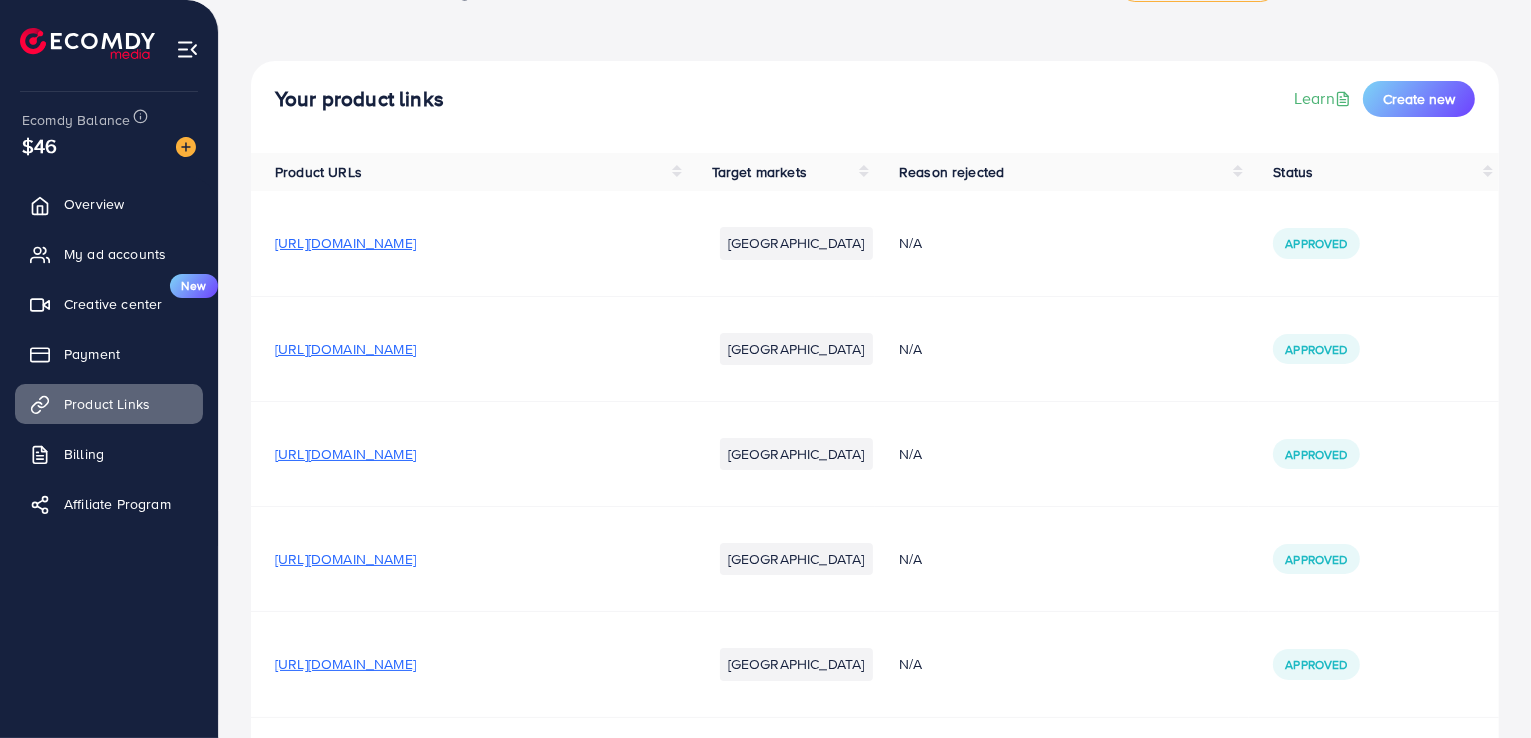 scroll, scrollTop: 0, scrollLeft: 0, axis: both 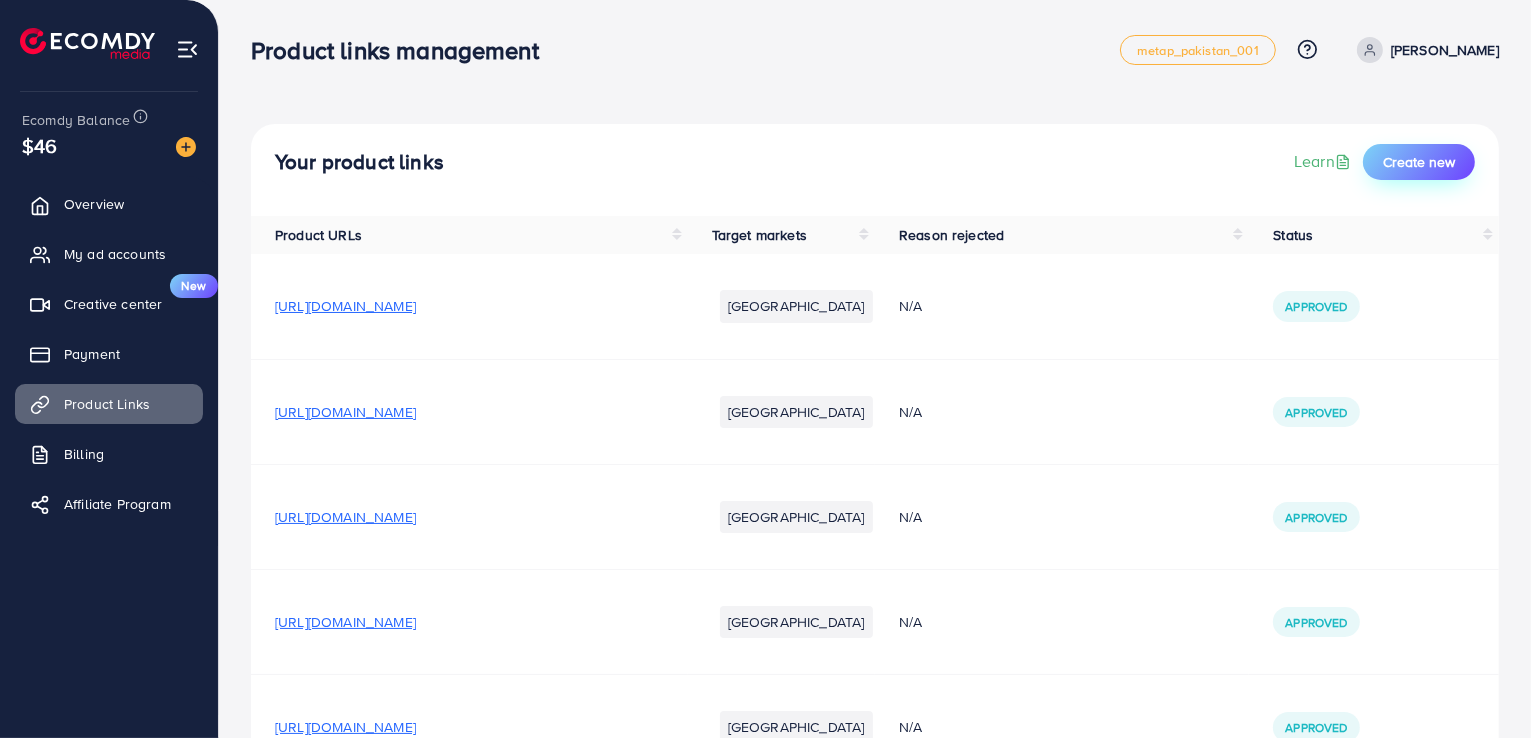 click on "Create new" at bounding box center (1419, 162) 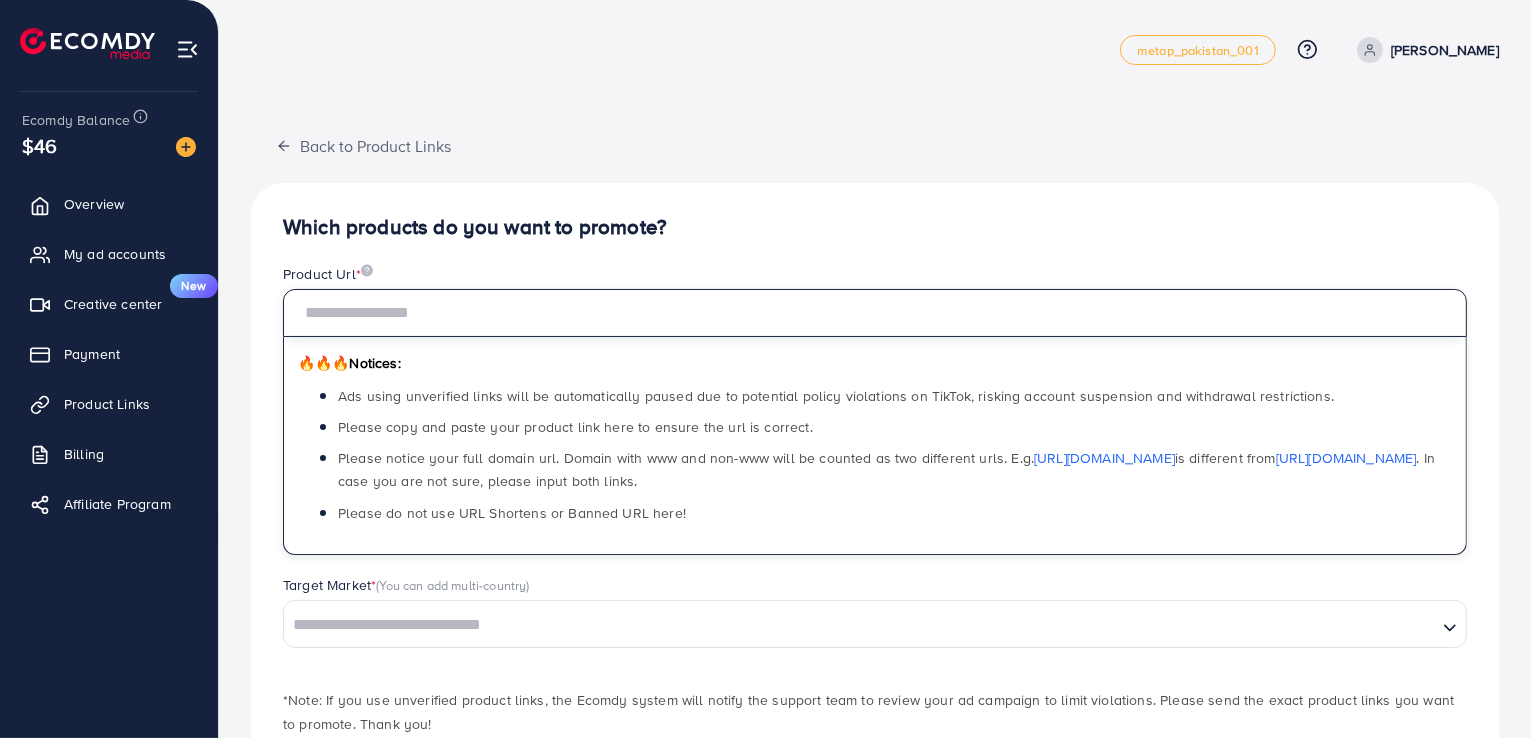 click at bounding box center [875, 313] 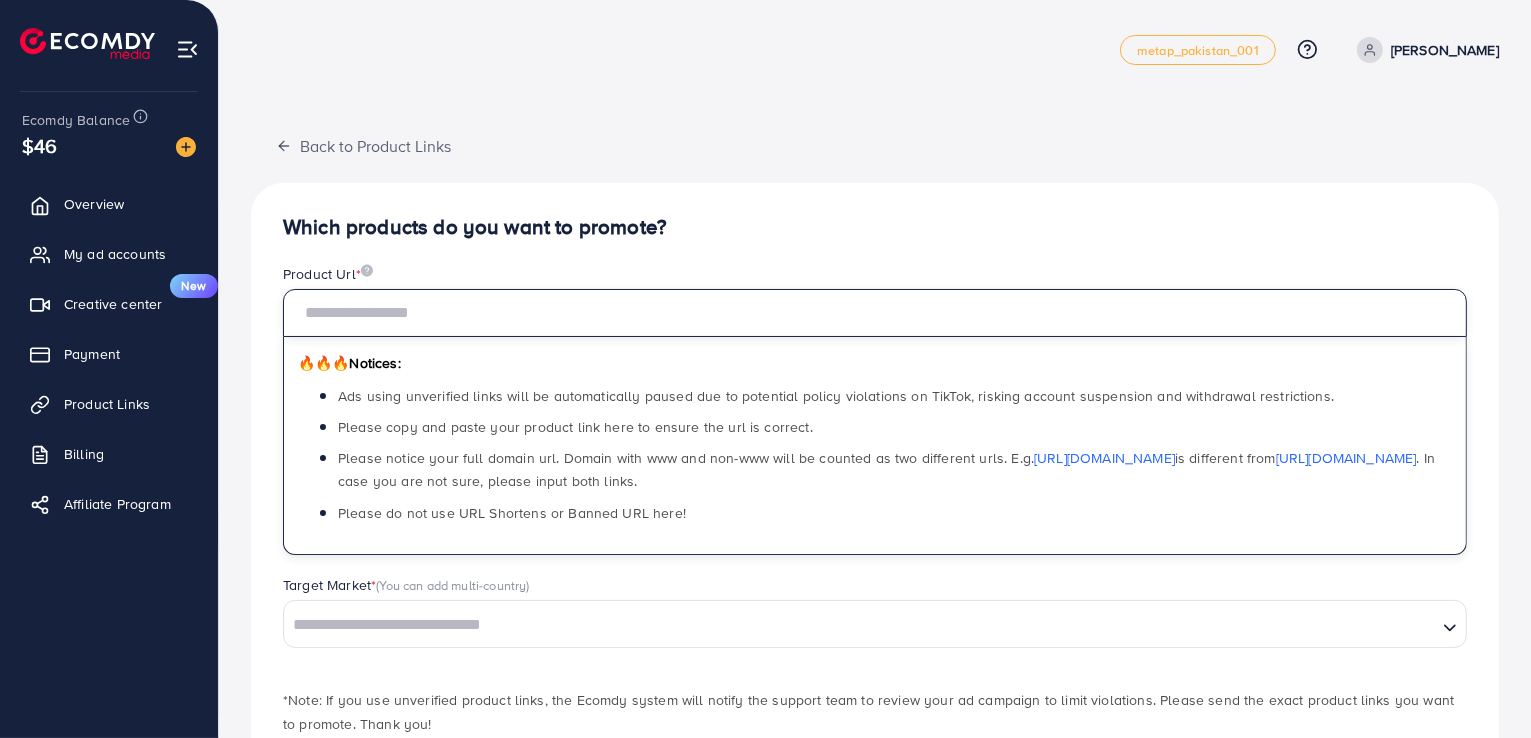 paste on "**********" 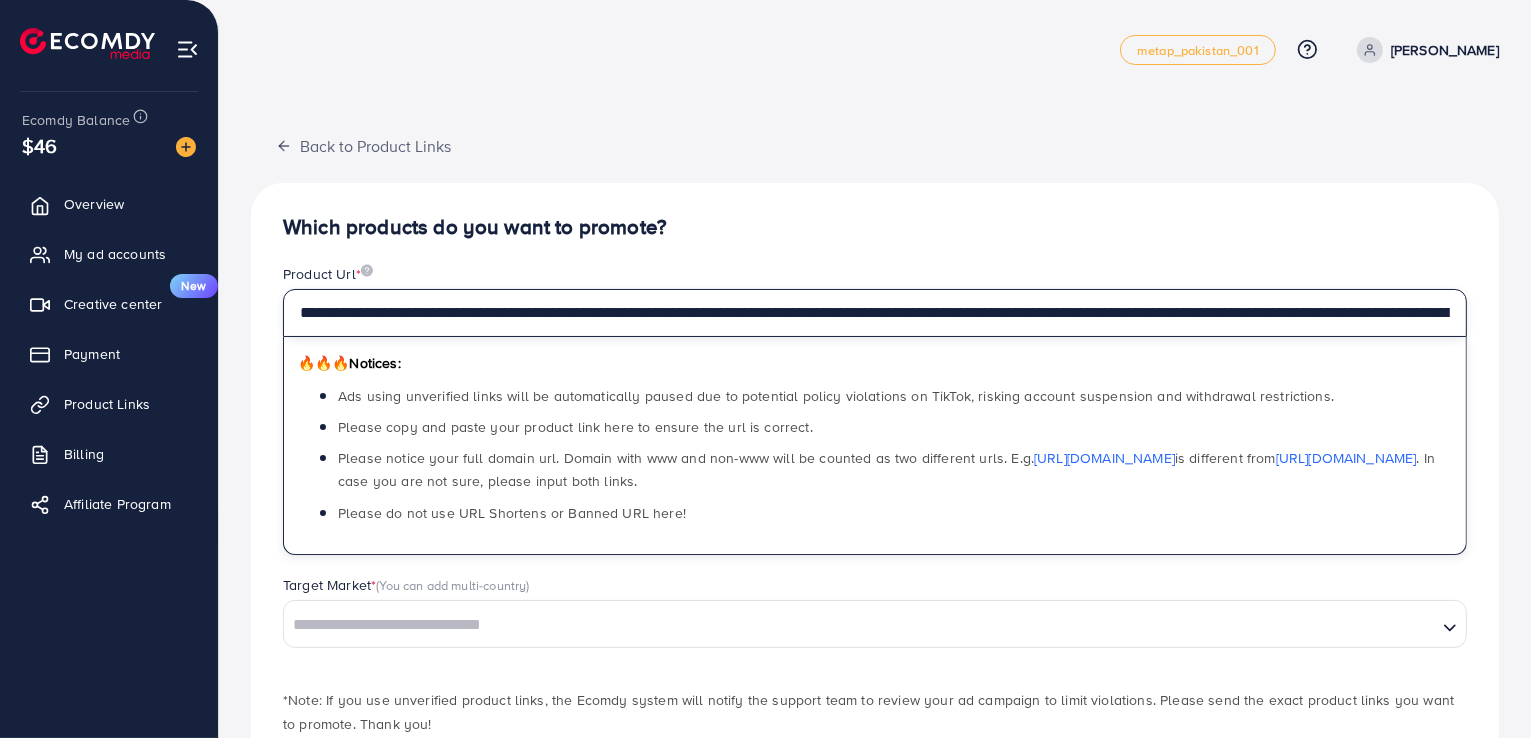 scroll, scrollTop: 0, scrollLeft: 1912, axis: horizontal 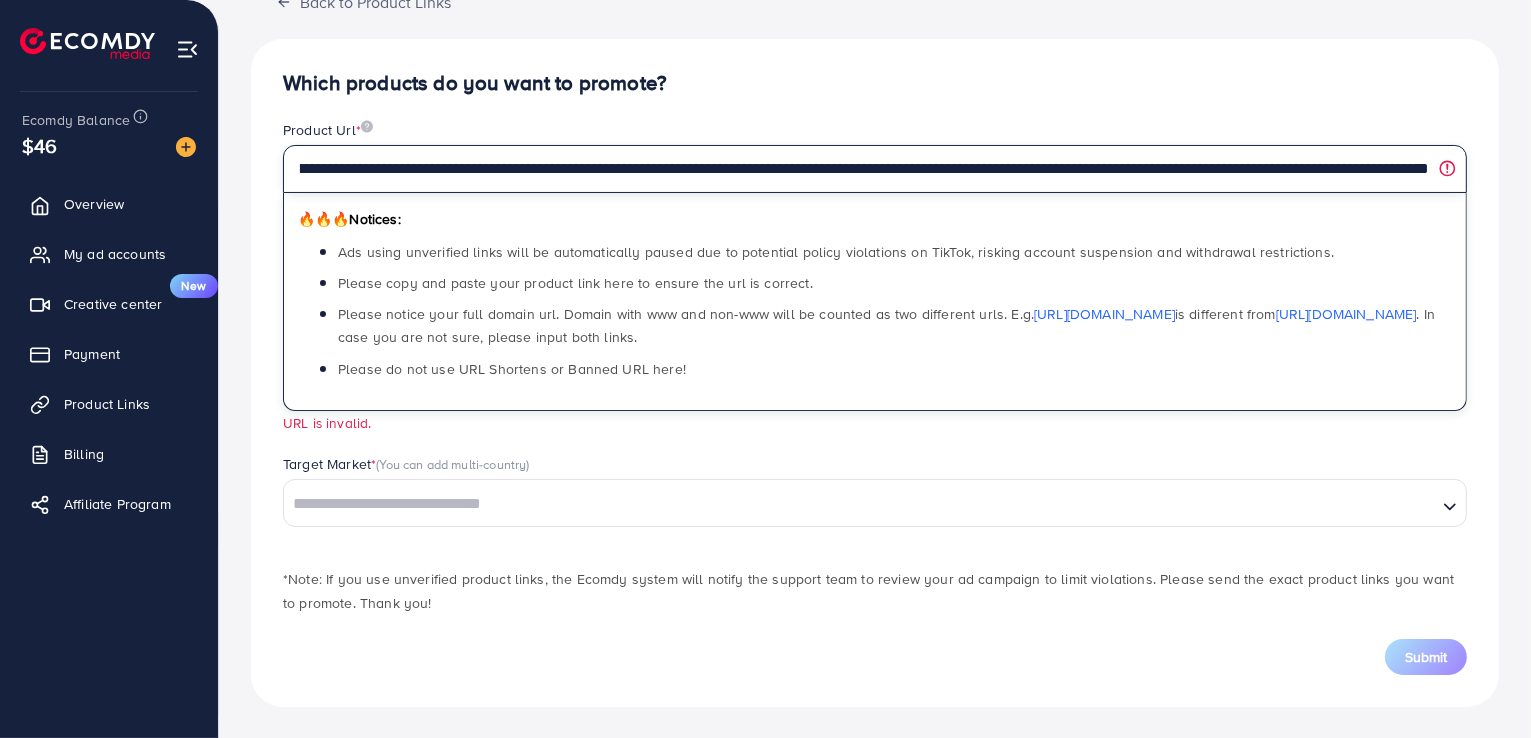 type on "**********" 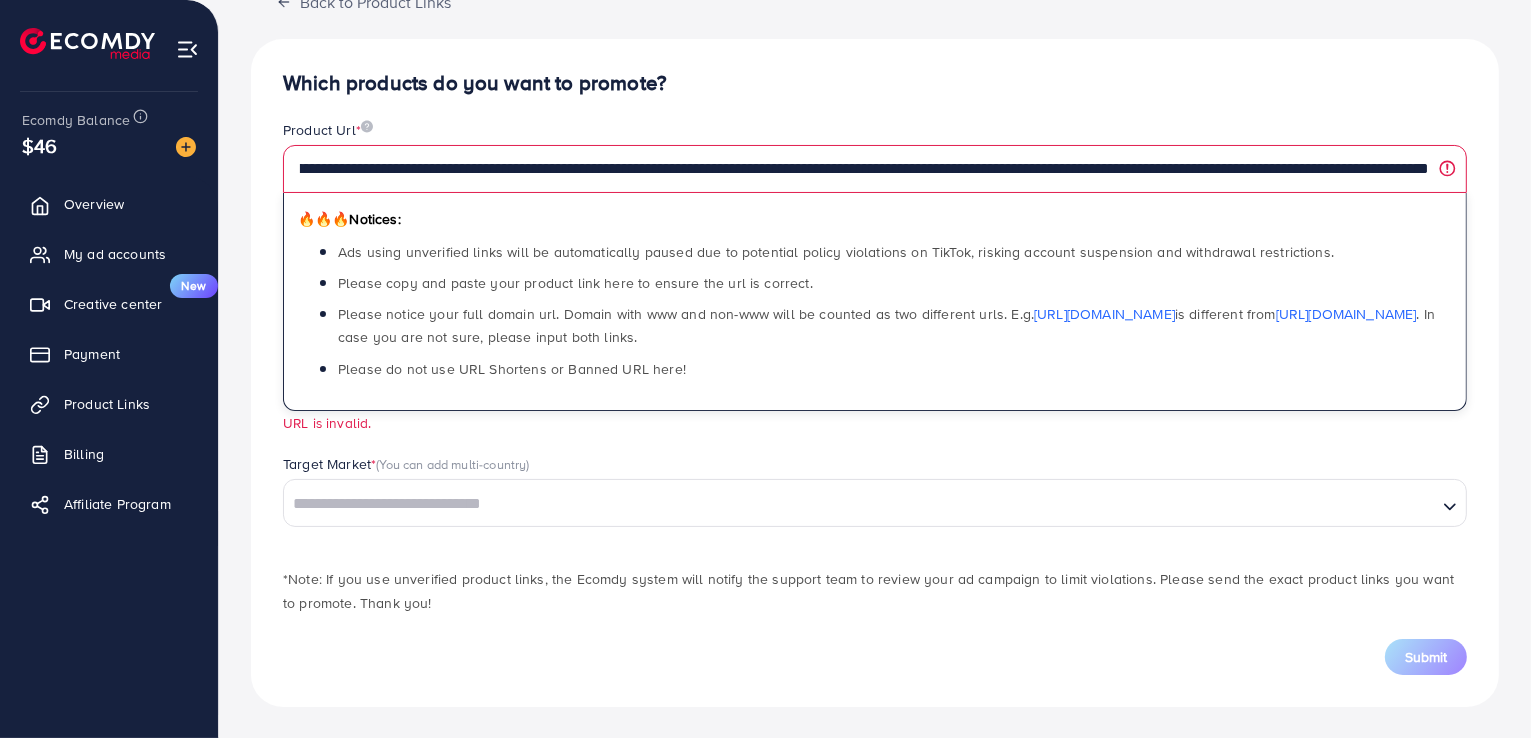 scroll, scrollTop: 0, scrollLeft: 0, axis: both 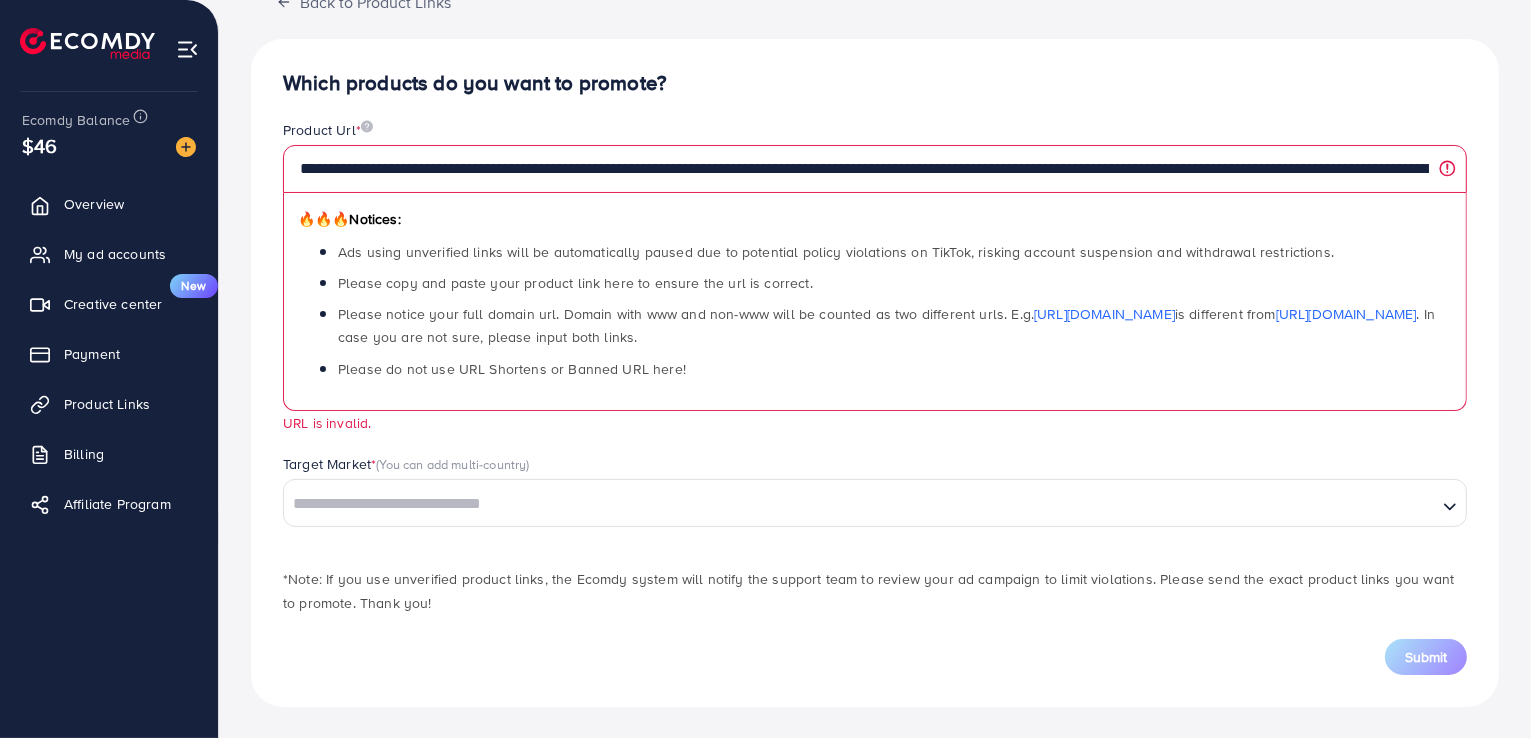drag, startPoint x: 996, startPoint y: 220, endPoint x: 935, endPoint y: 220, distance: 61 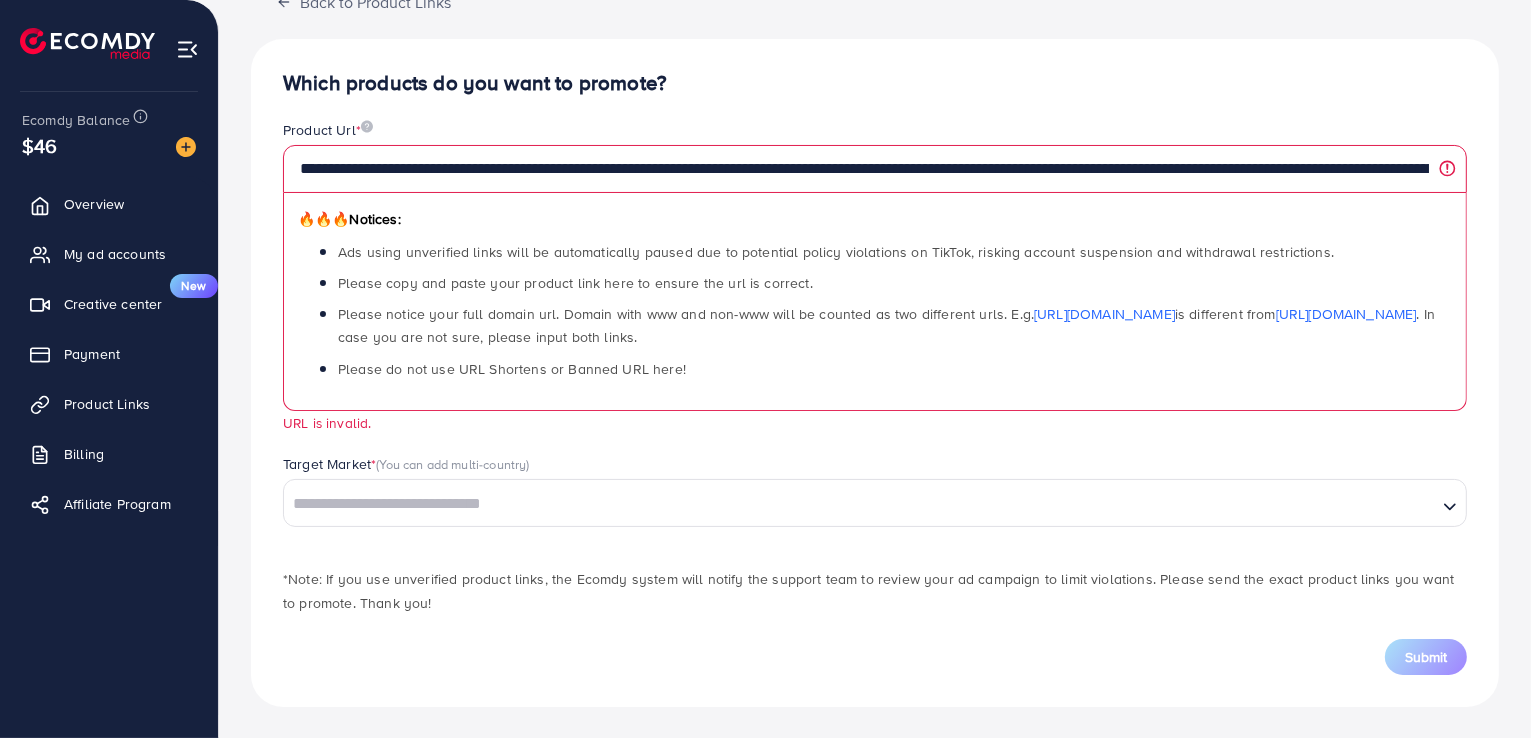 drag, startPoint x: 935, startPoint y: 220, endPoint x: 660, endPoint y: 349, distance: 303.7532 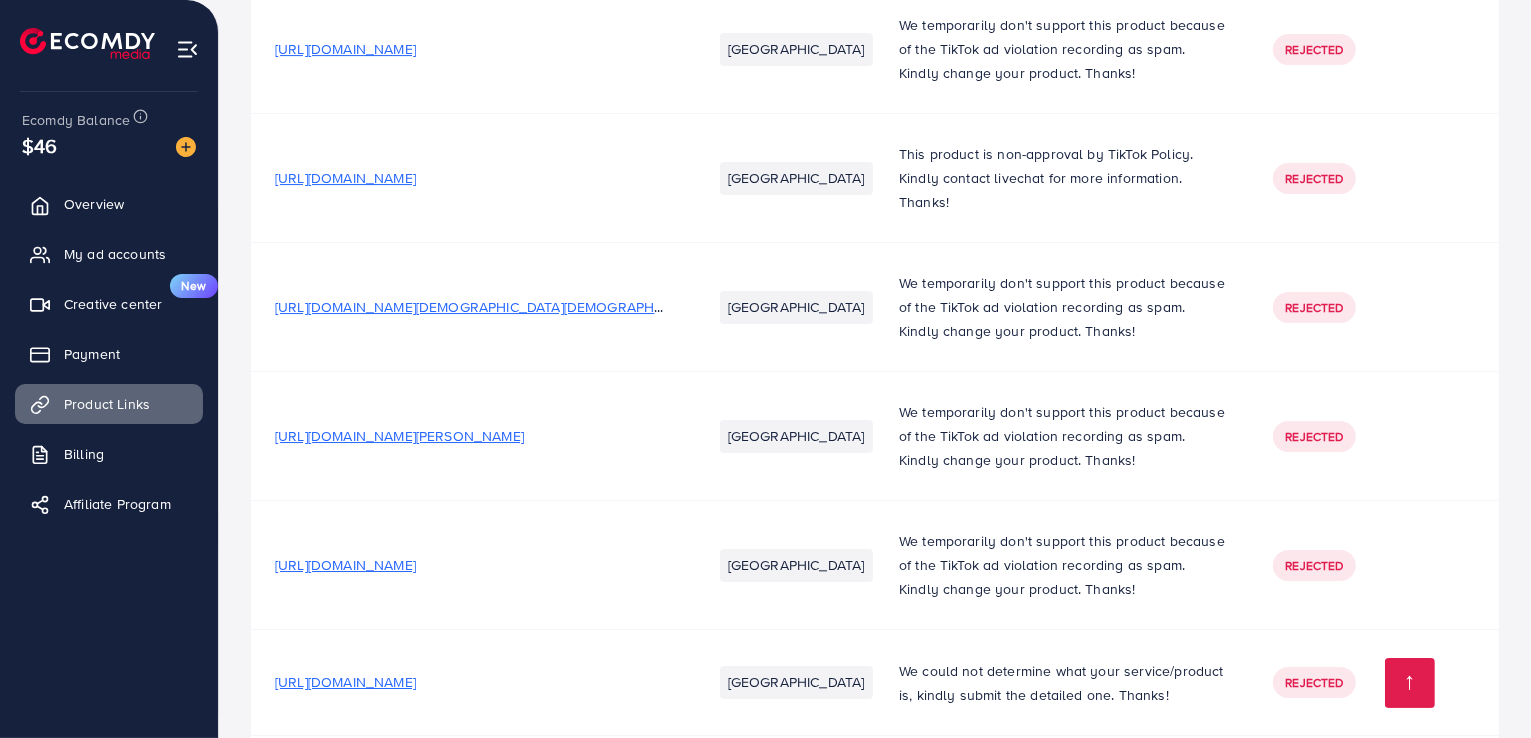 scroll, scrollTop: 7363, scrollLeft: 0, axis: vertical 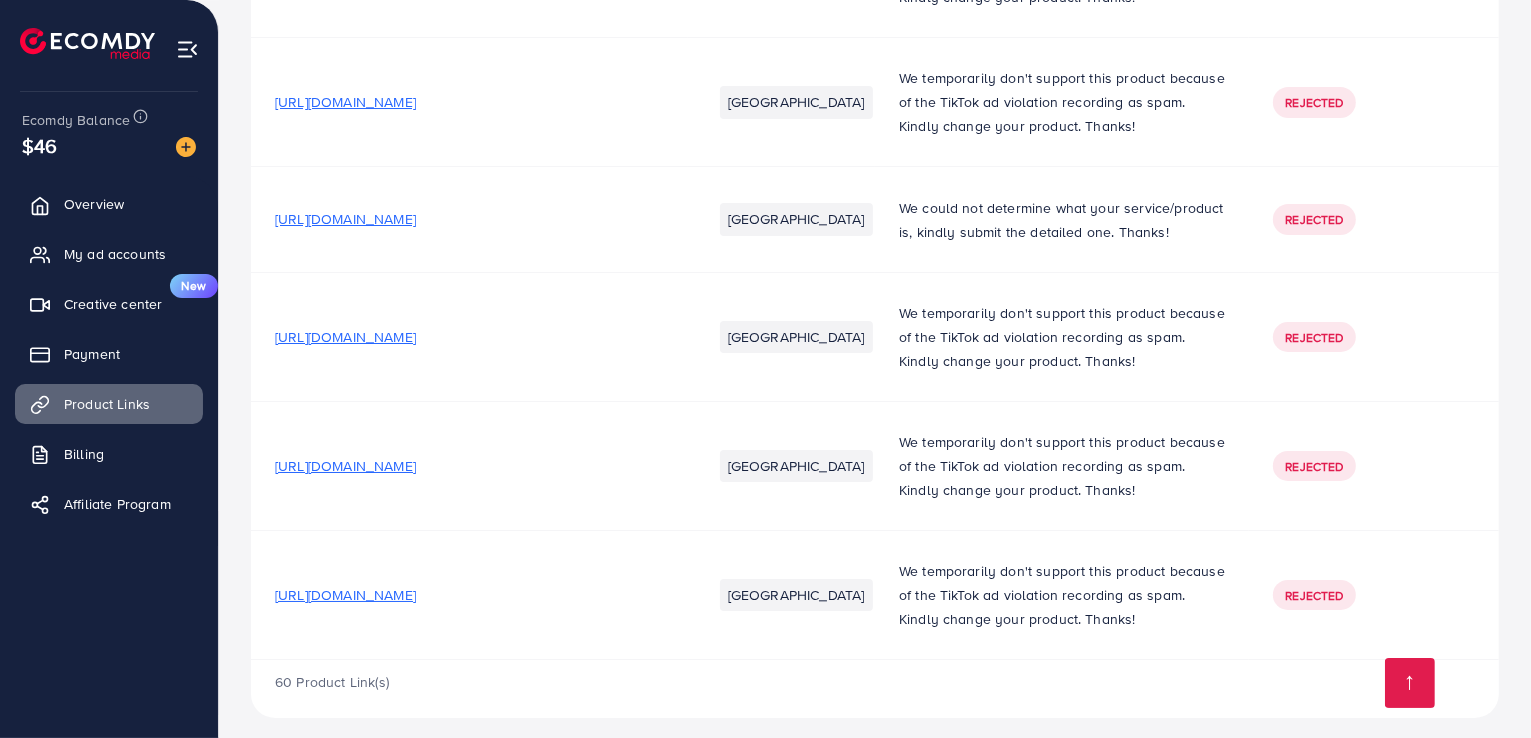 click on "[URL][DOMAIN_NAME]" at bounding box center [345, 337] 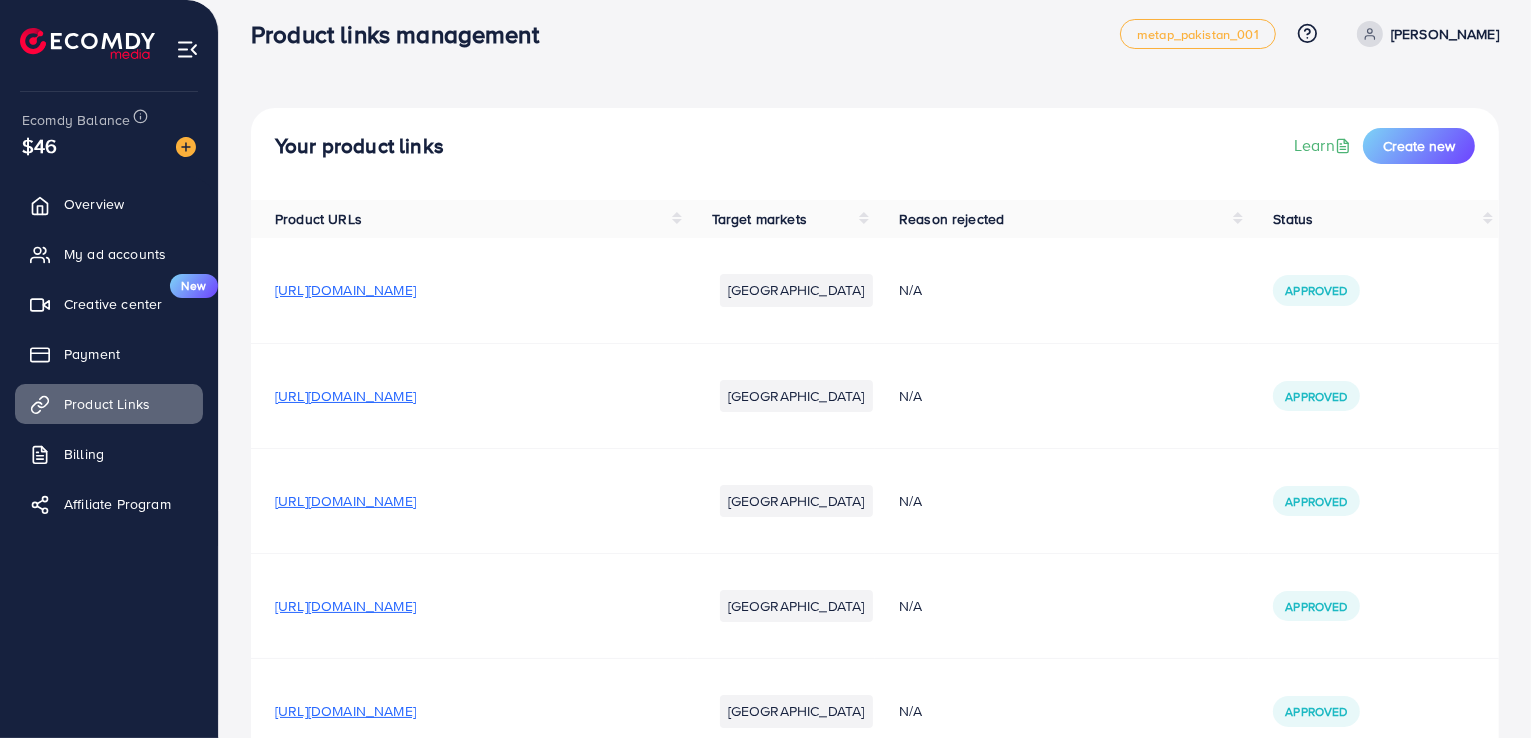 scroll, scrollTop: 0, scrollLeft: 0, axis: both 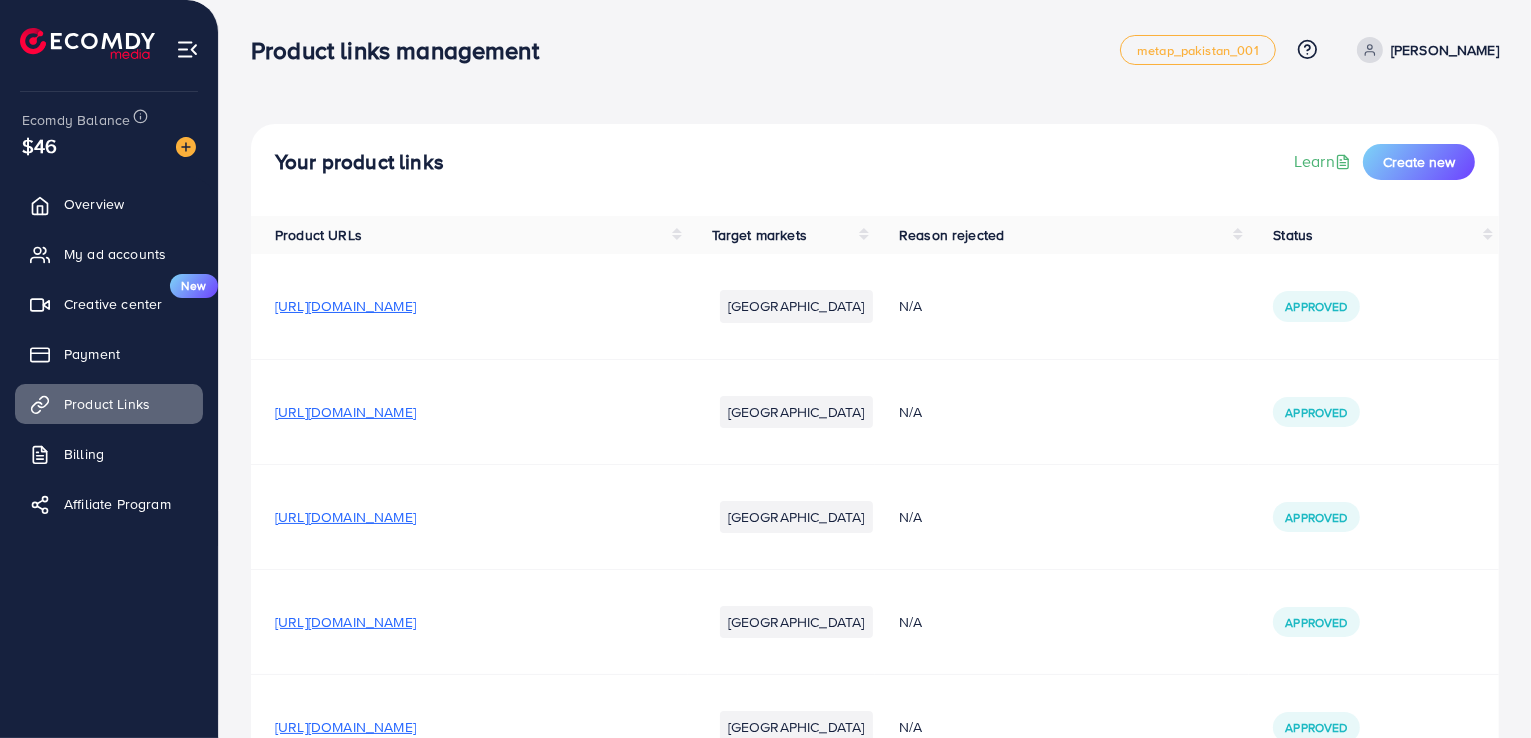 click on "Create new" at bounding box center (1419, 162) 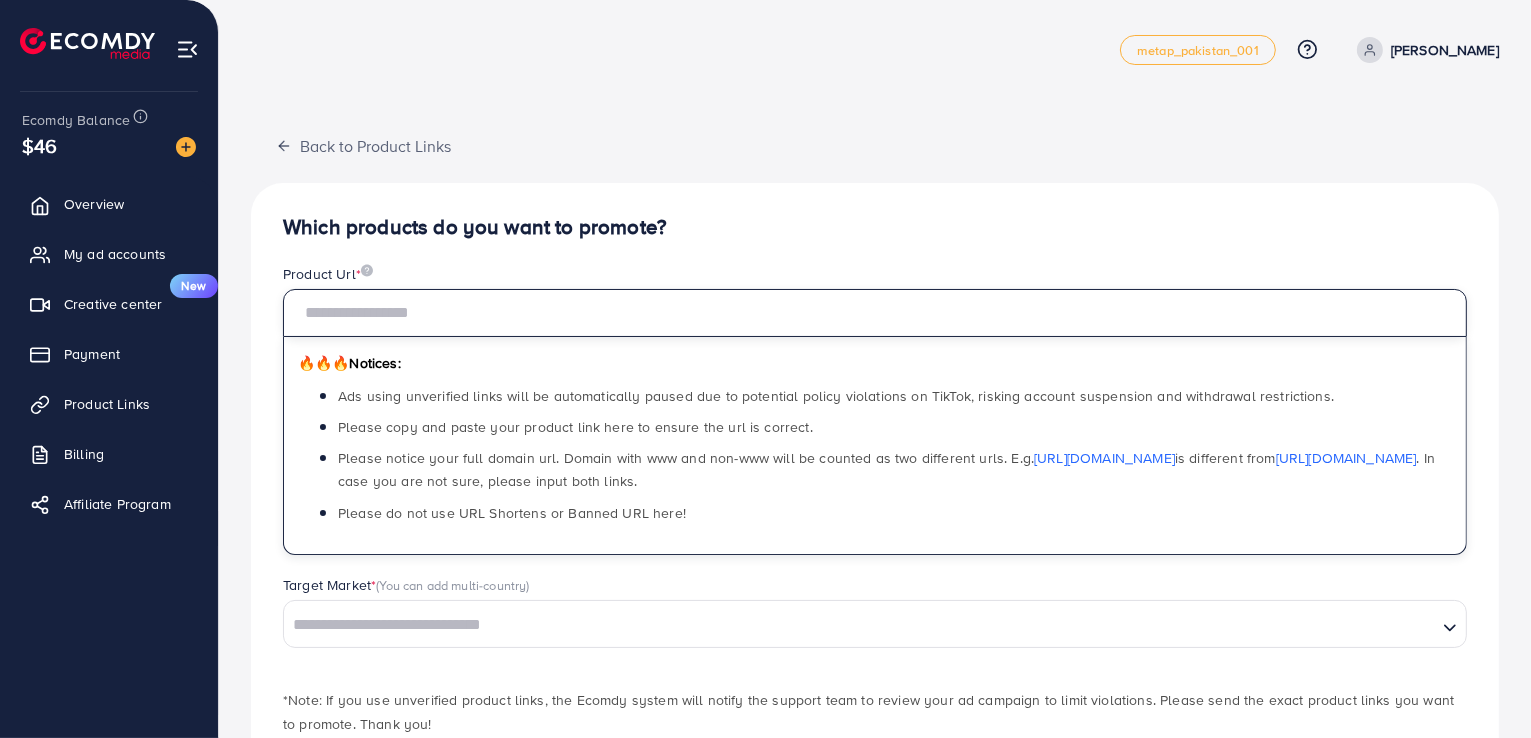 click at bounding box center (875, 313) 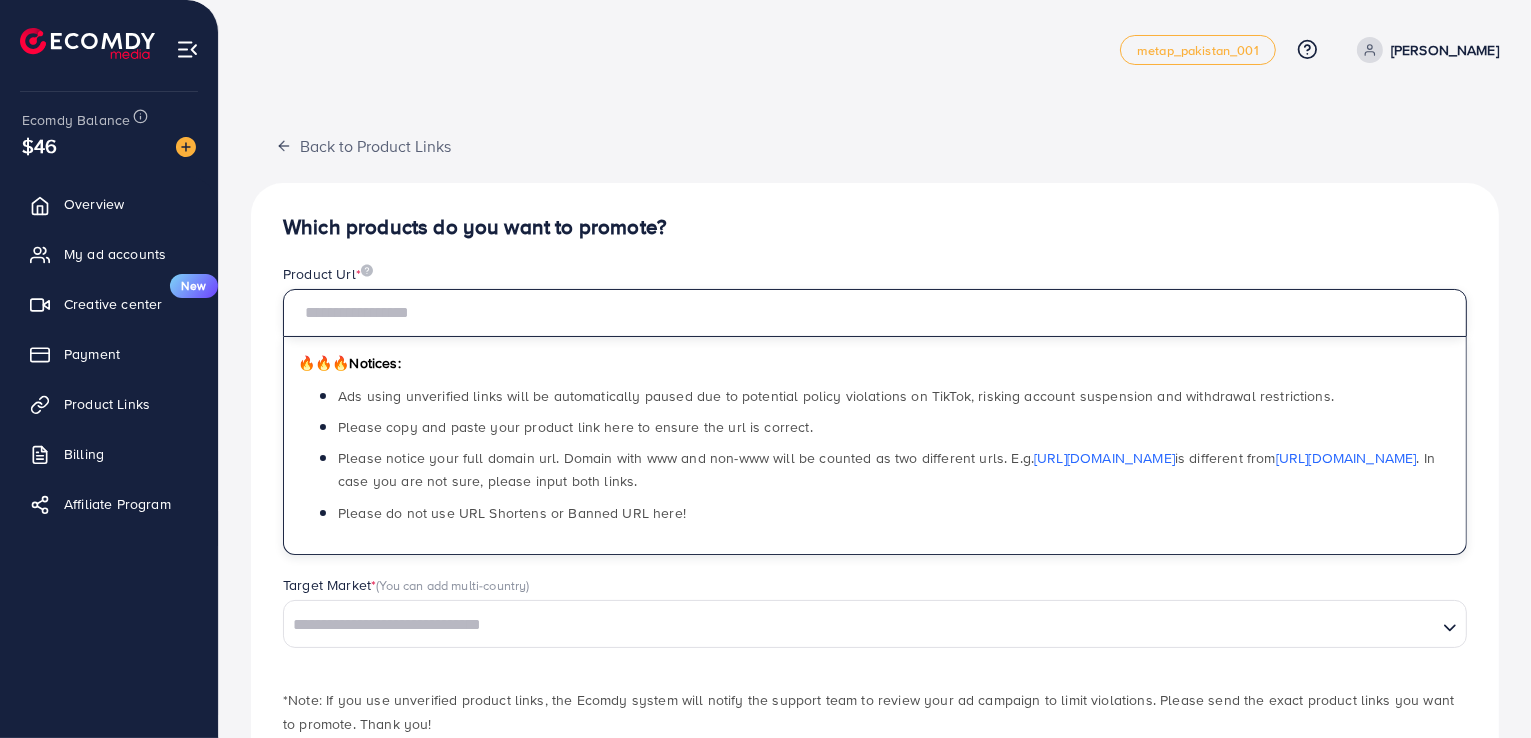 type on "**********" 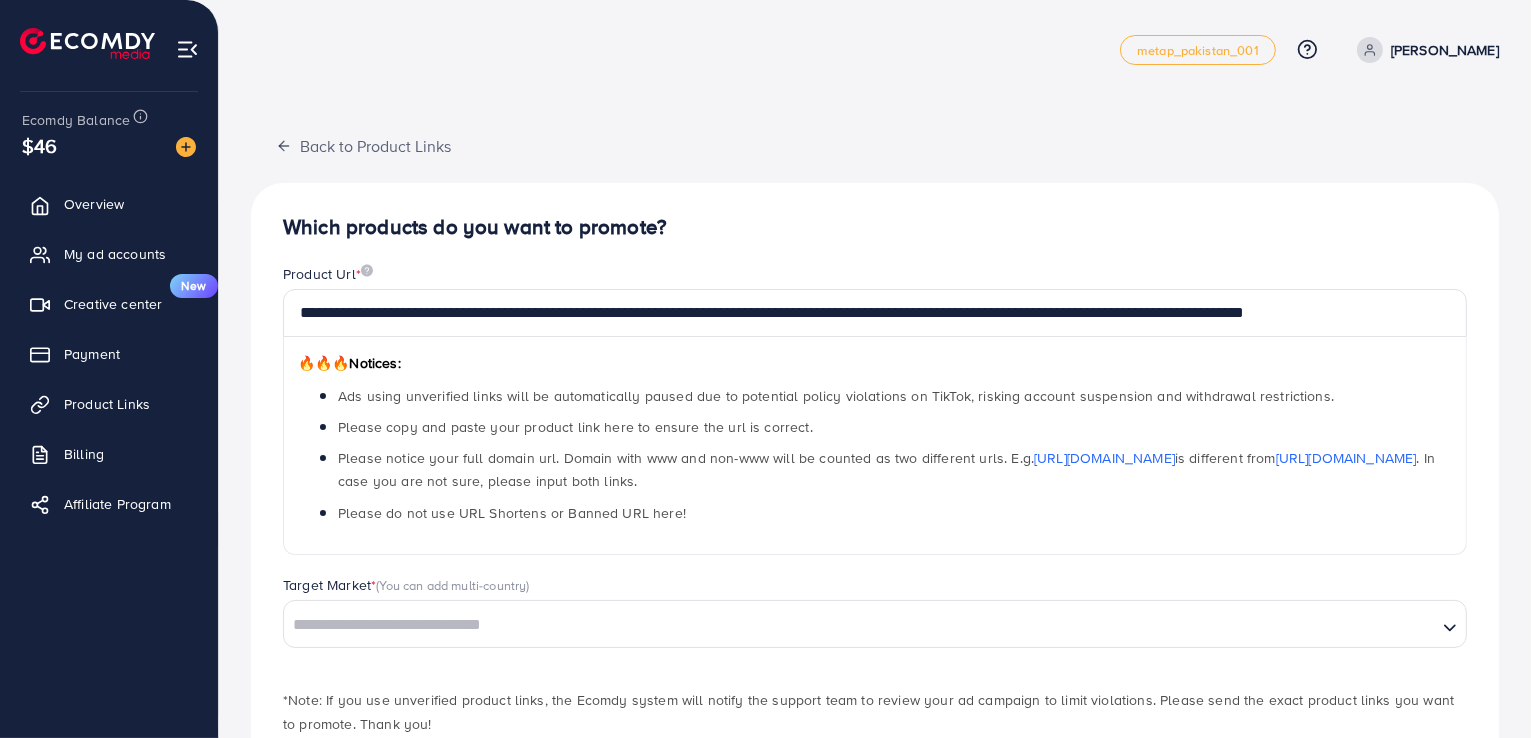 click on "(You can add multi-country)" at bounding box center [452, 585] 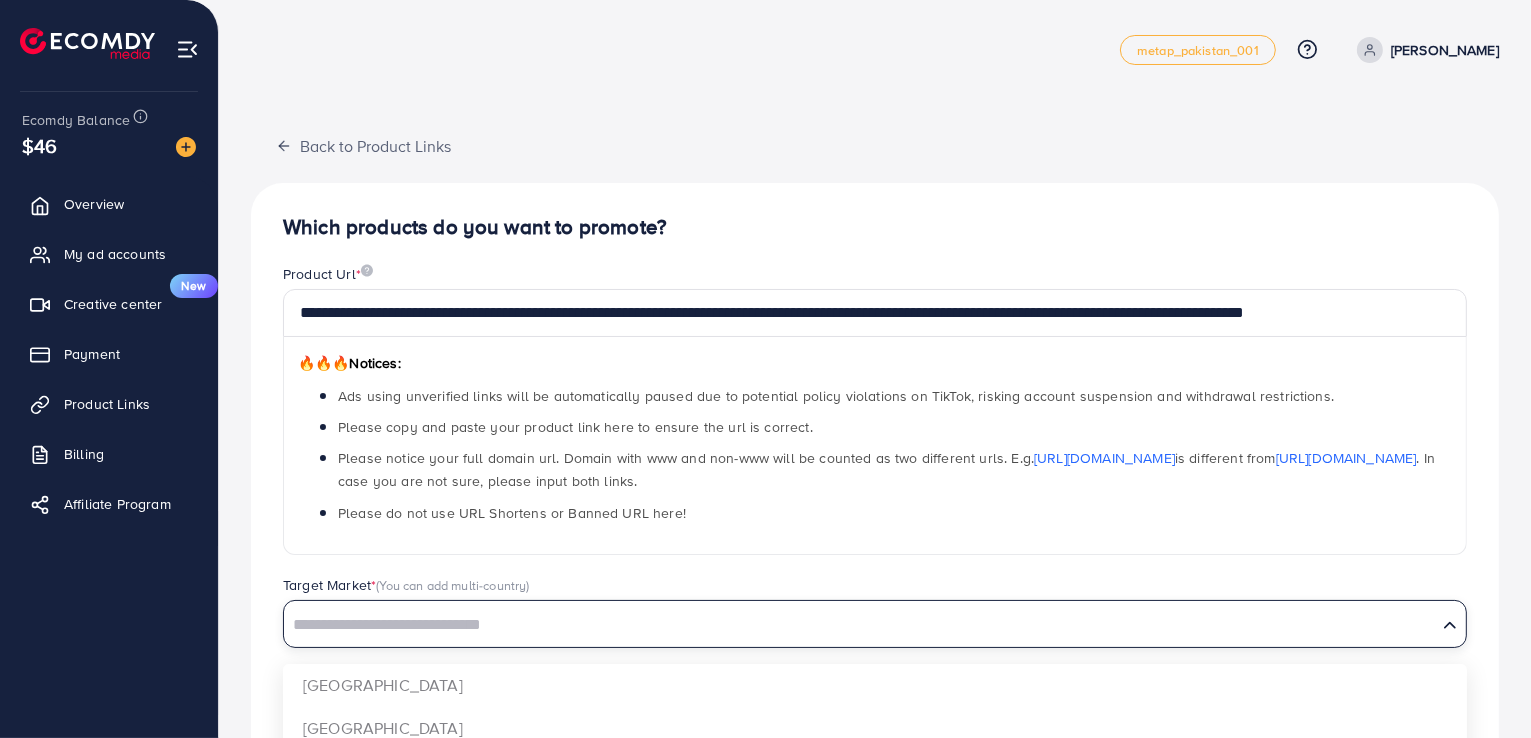 click at bounding box center (860, 623) 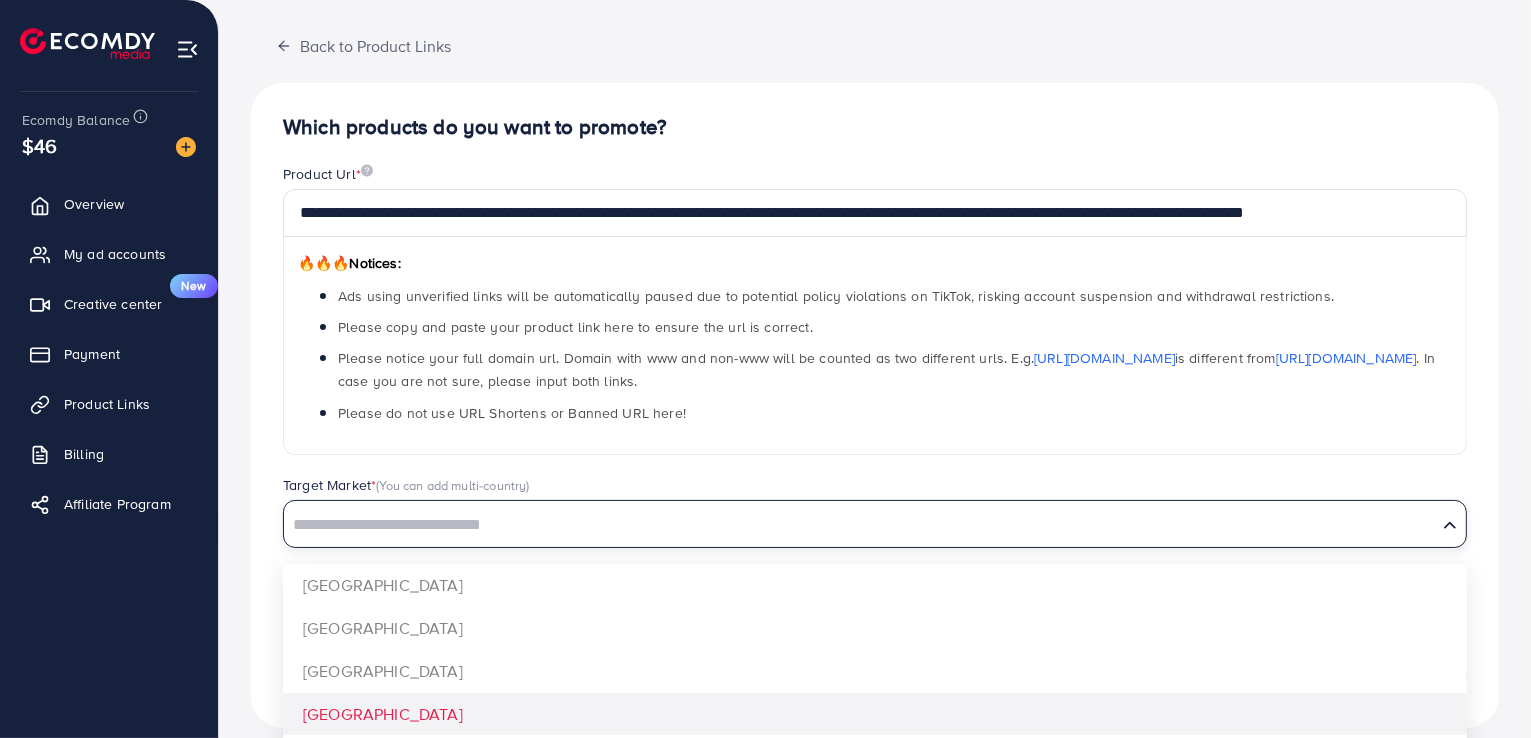 scroll, scrollTop: 200, scrollLeft: 0, axis: vertical 